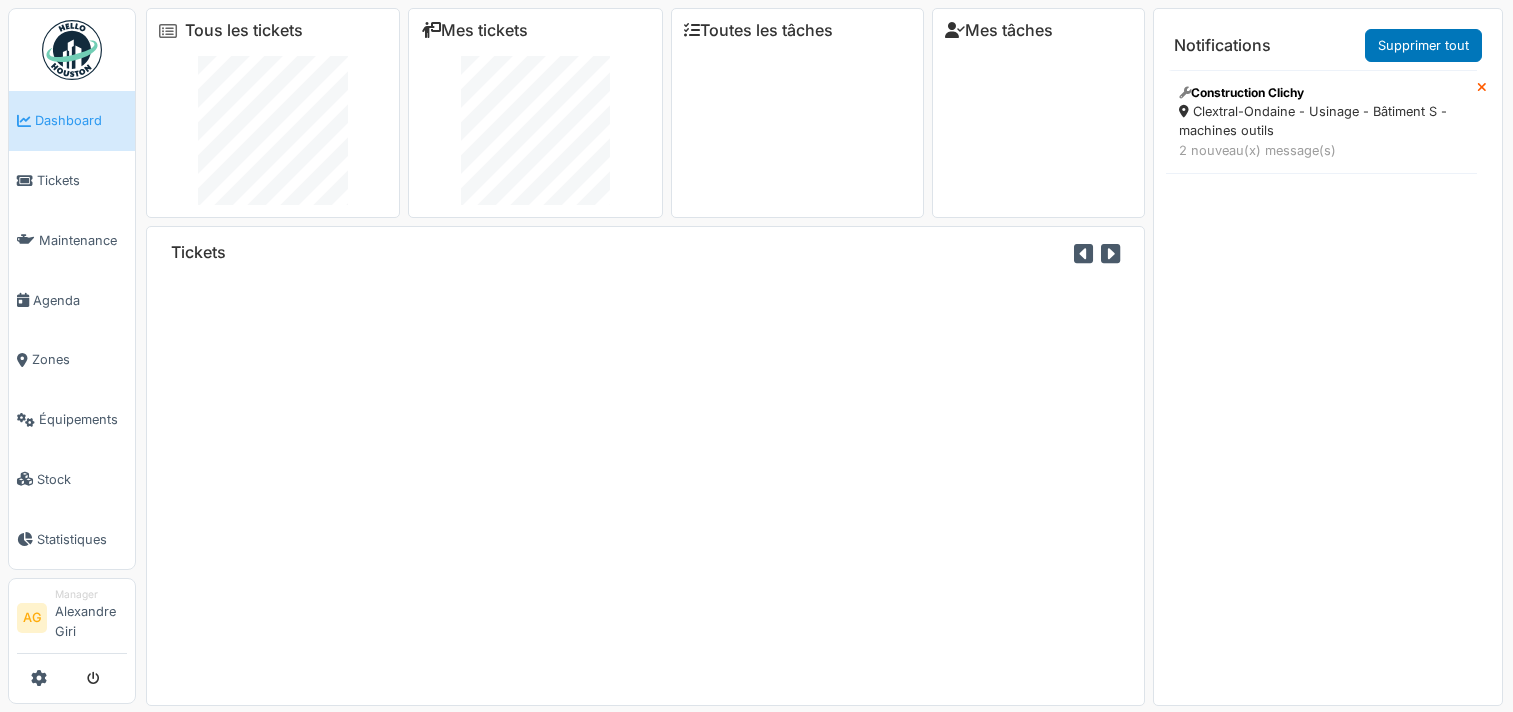 scroll, scrollTop: 0, scrollLeft: 0, axis: both 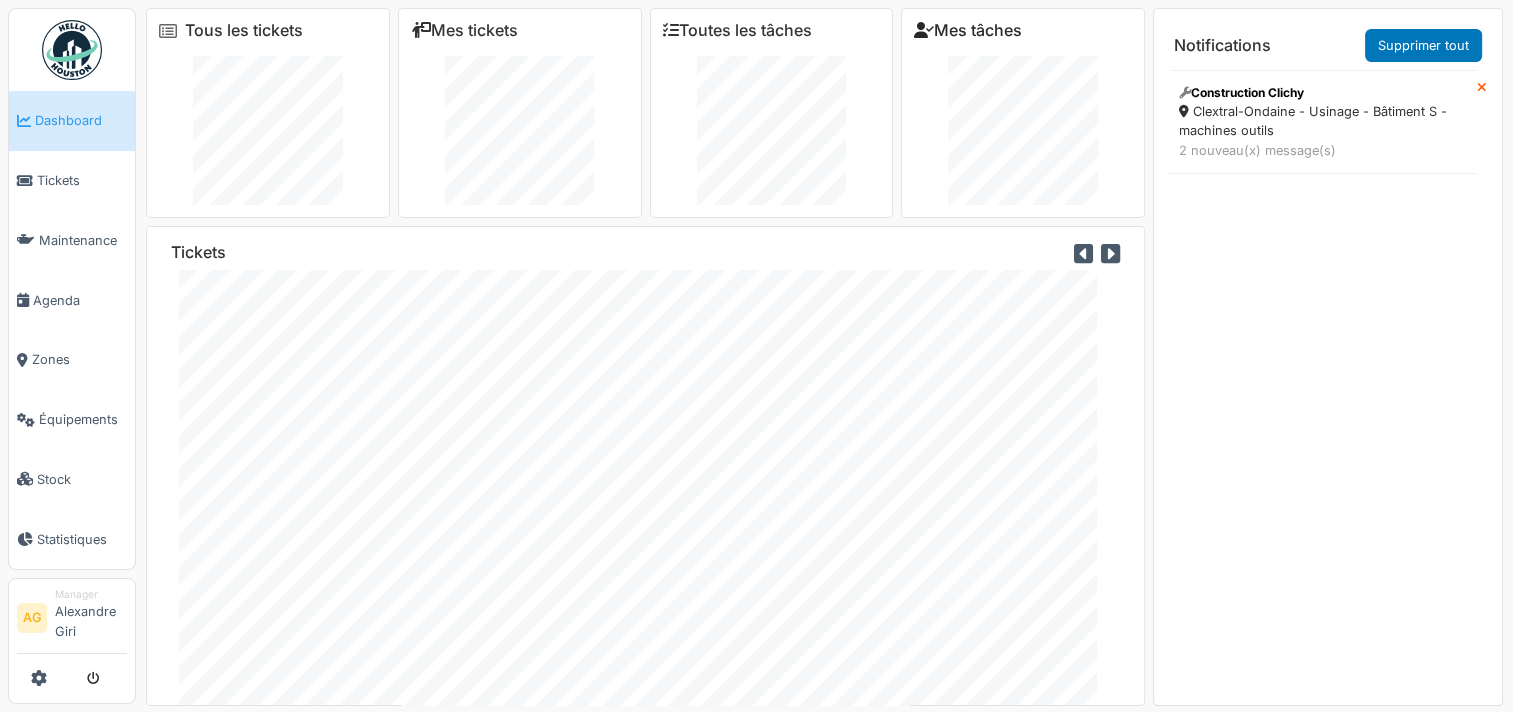 click on "Mes tâches" at bounding box center (968, 30) 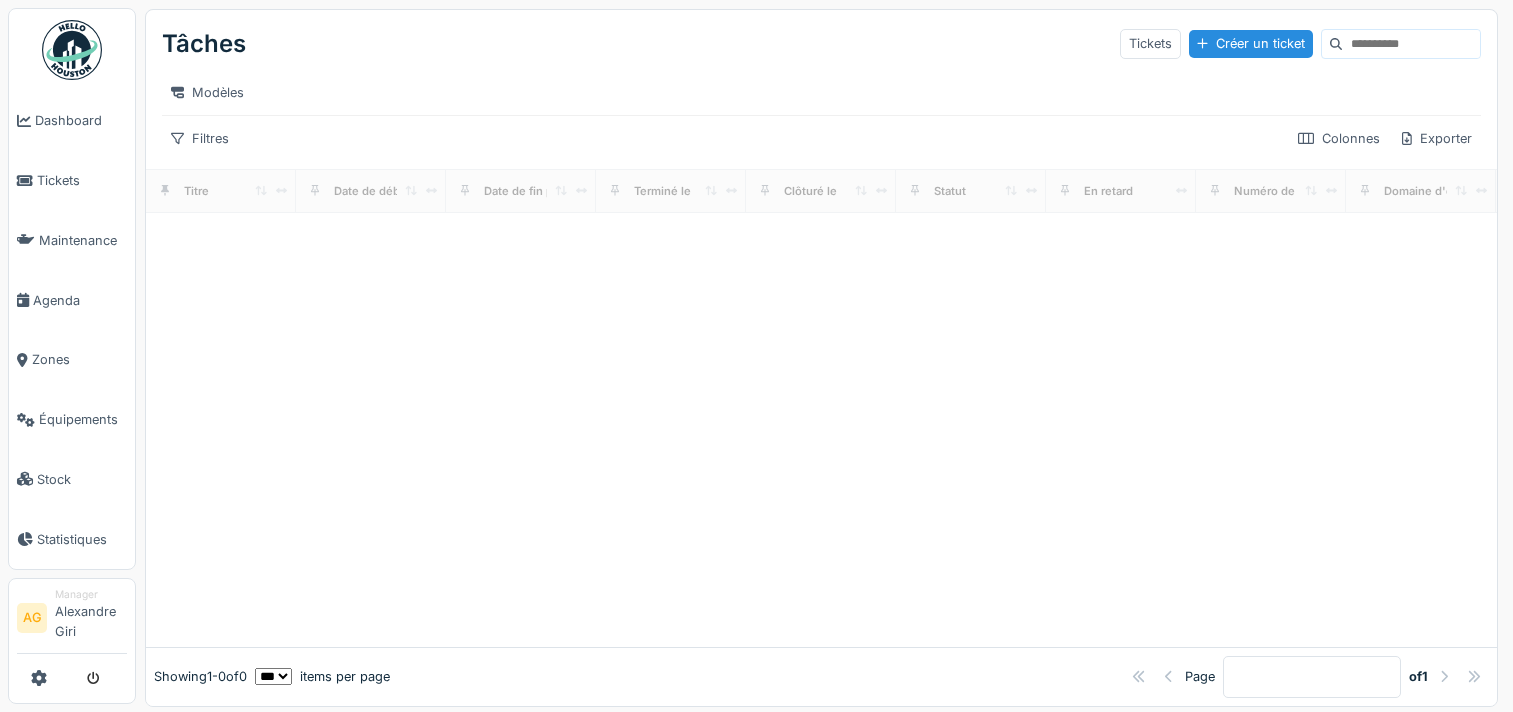 scroll, scrollTop: 0, scrollLeft: 0, axis: both 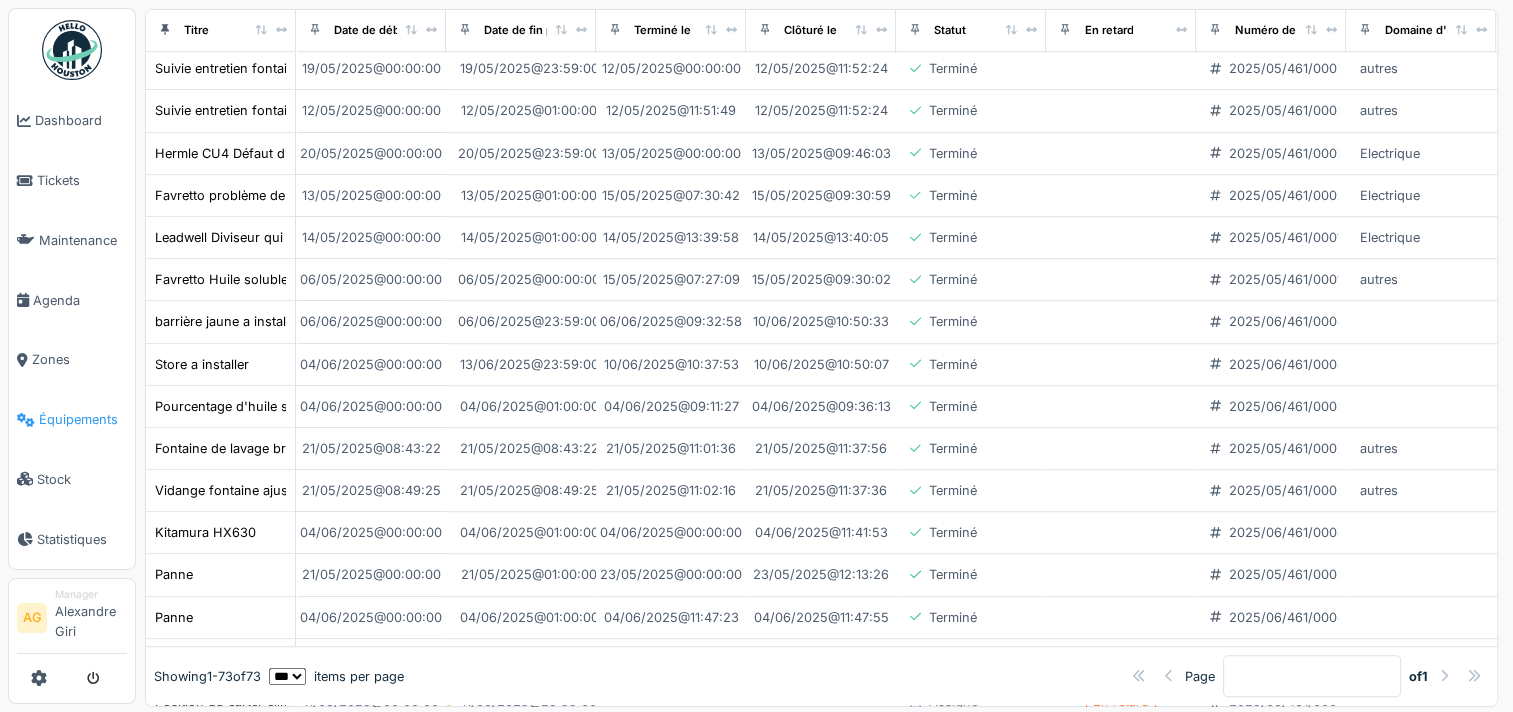 click on "Équipements" at bounding box center (72, 420) 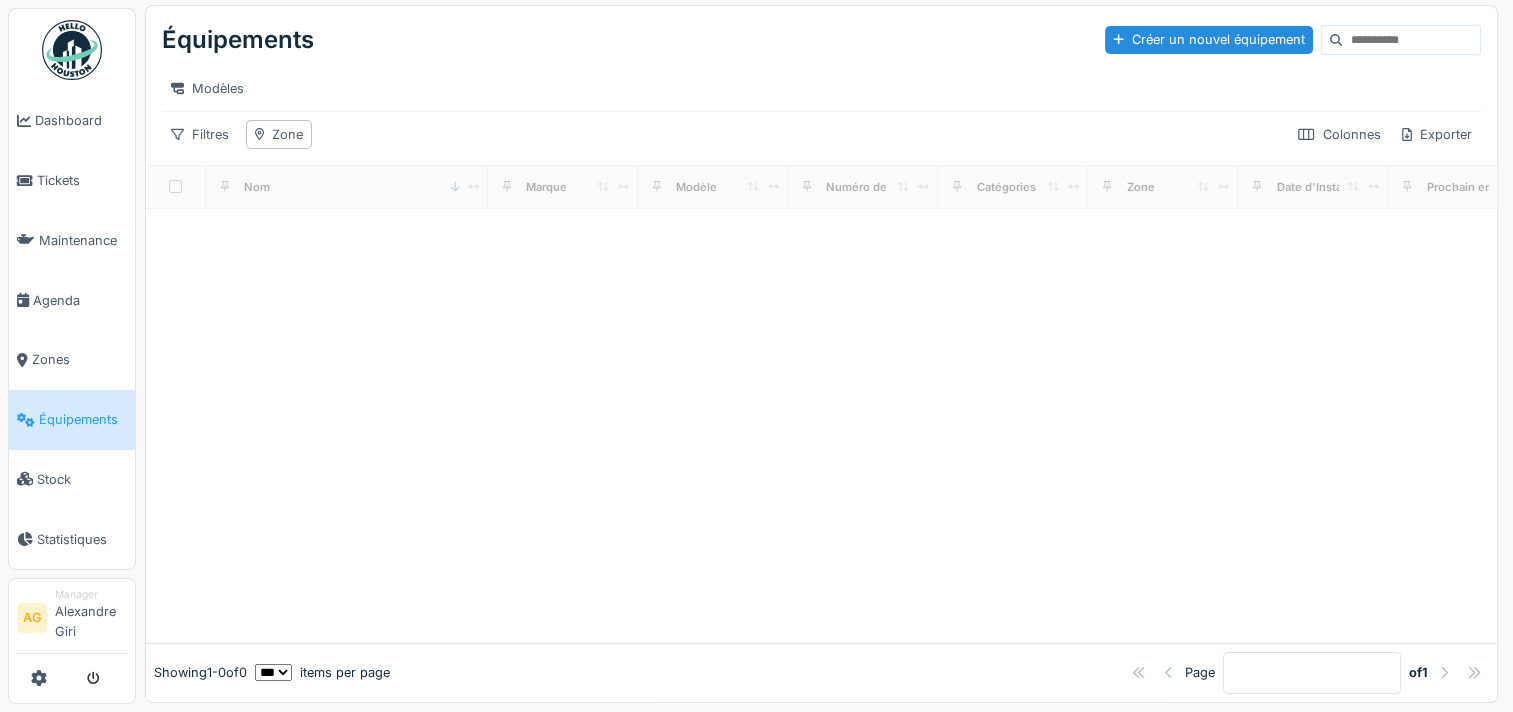 scroll, scrollTop: 19, scrollLeft: 0, axis: vertical 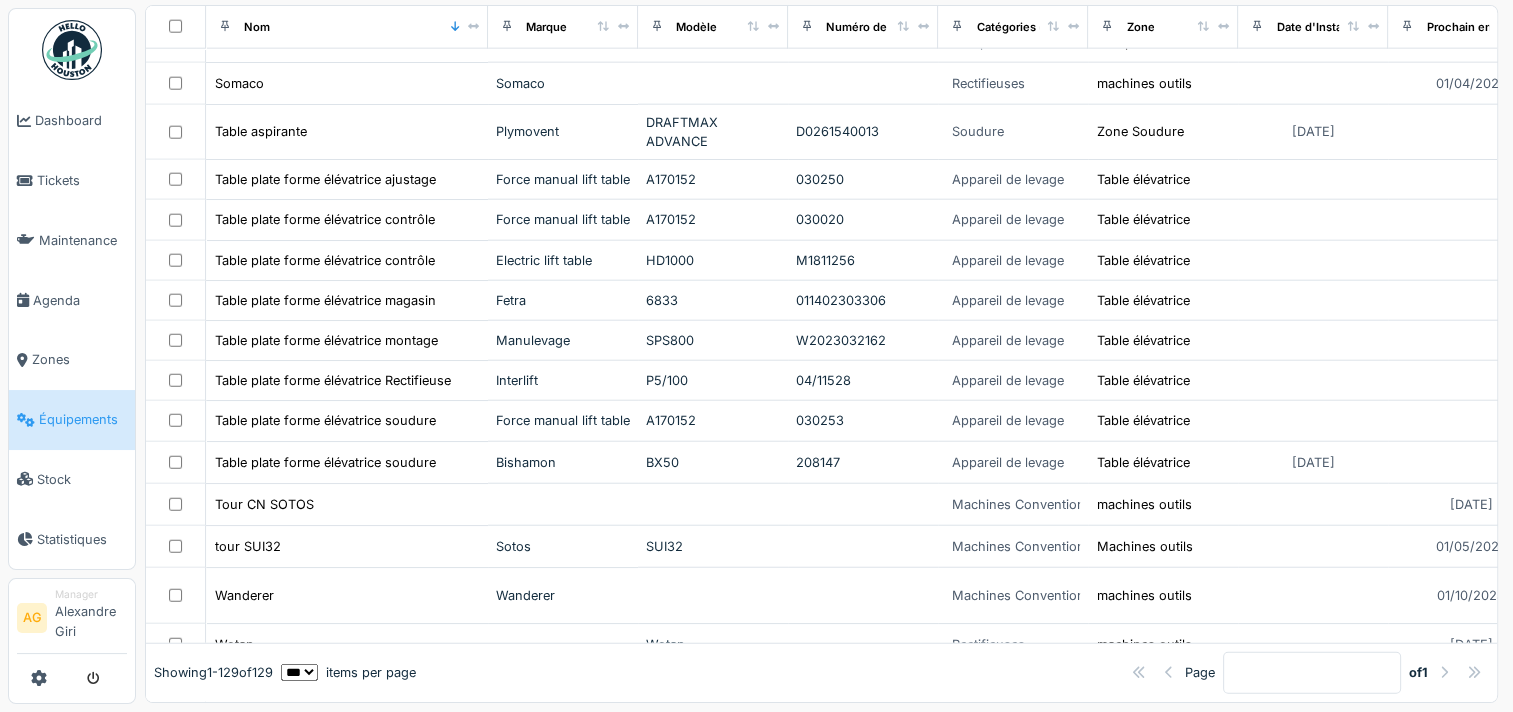 click on "** ** ** *** *** ***" at bounding box center [299, 672] 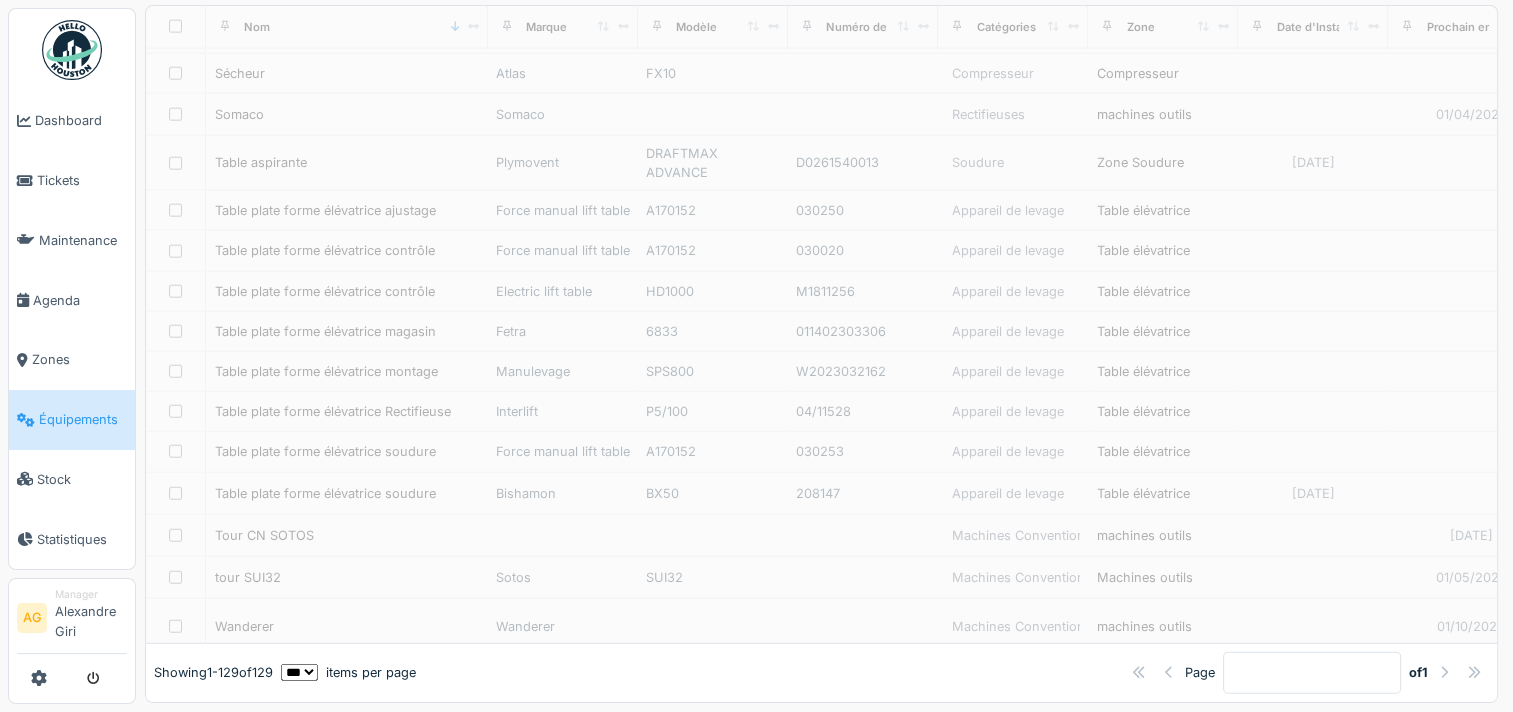 scroll, scrollTop: 4888, scrollLeft: 0, axis: vertical 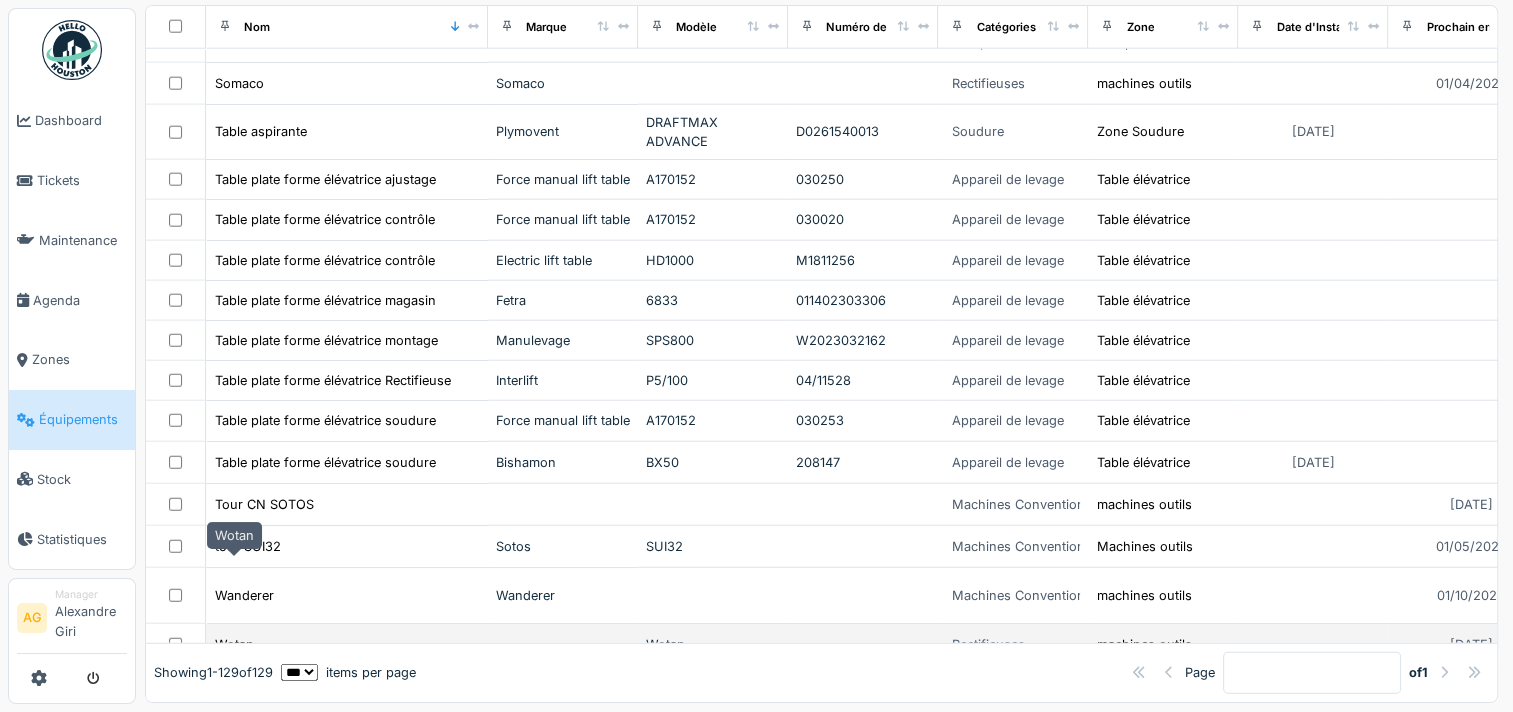 click on "Wotan" at bounding box center [234, 644] 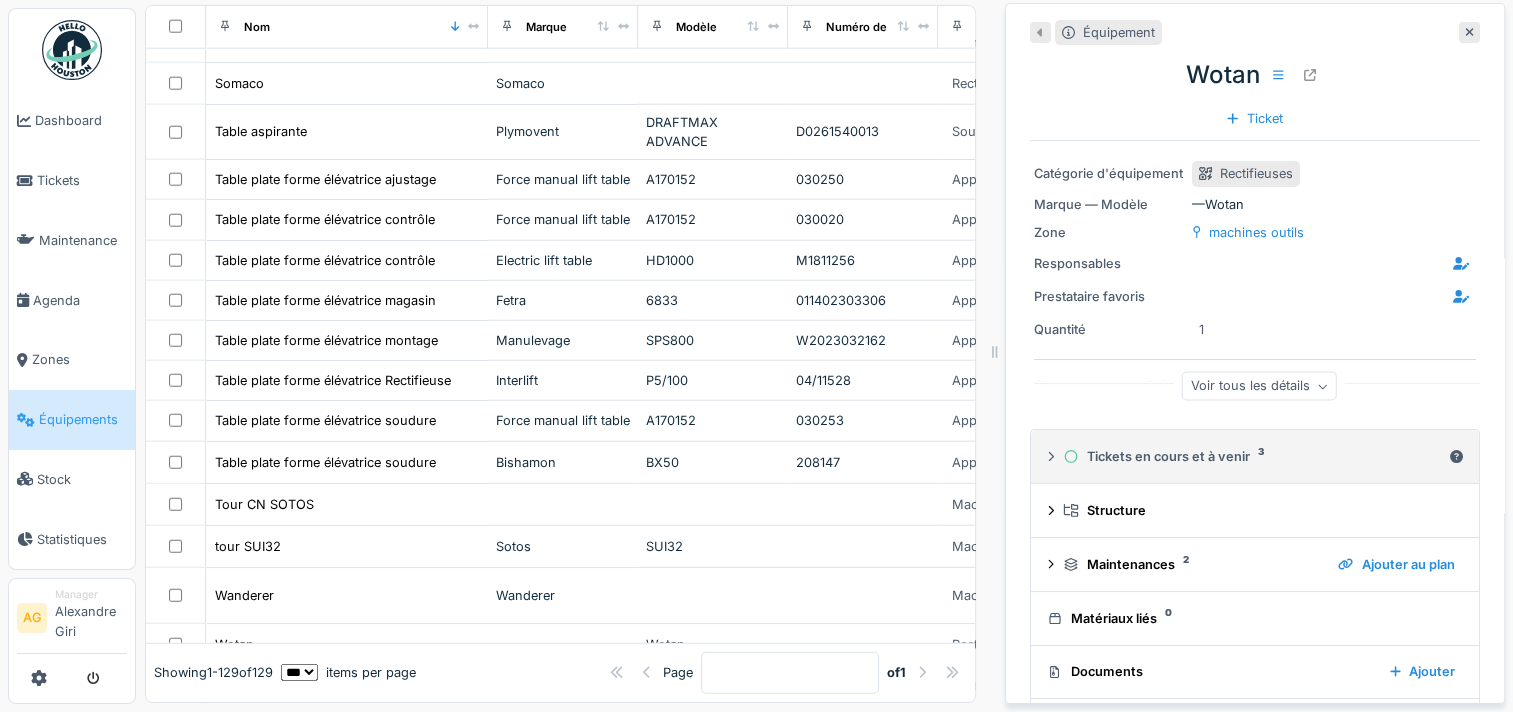 click on "Tickets en cours et à venir 3" at bounding box center (1252, 456) 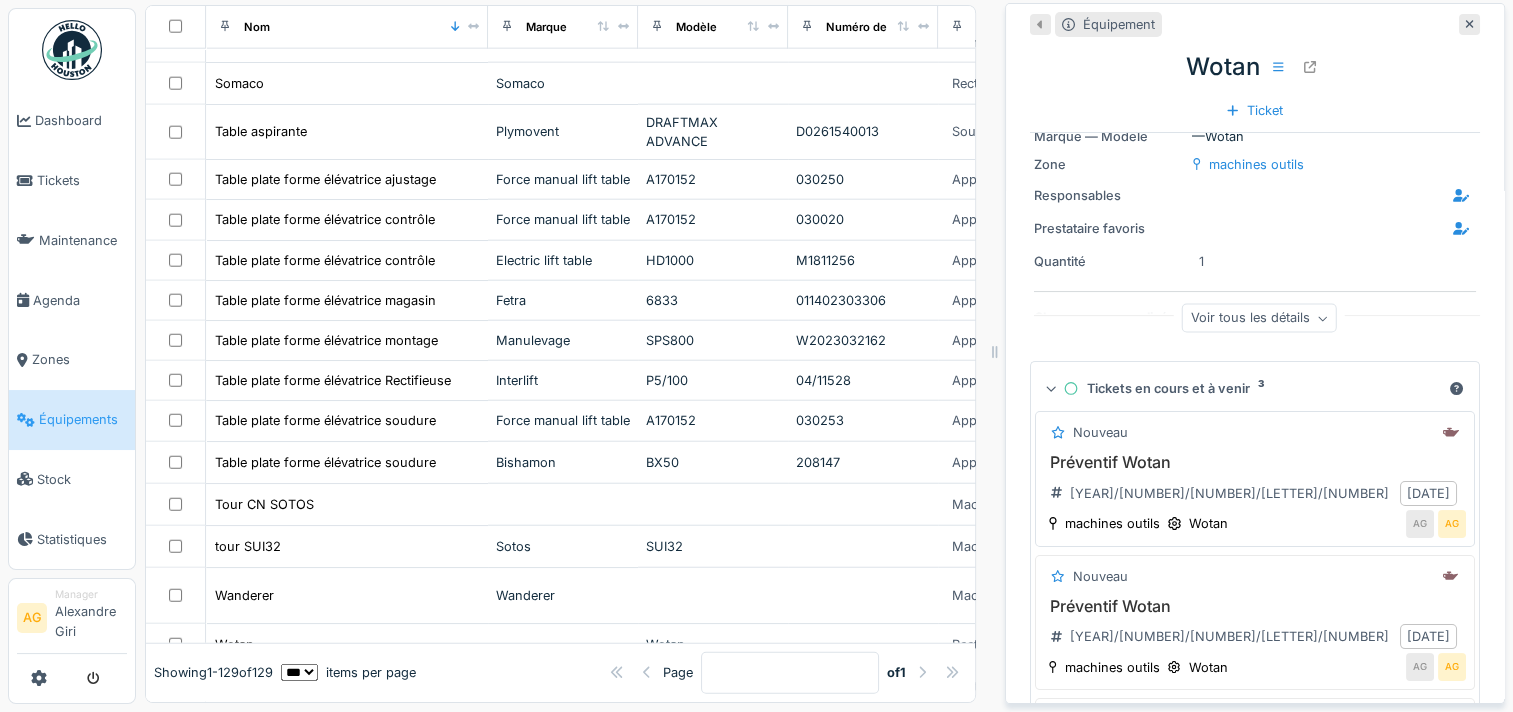 scroll, scrollTop: 0, scrollLeft: 0, axis: both 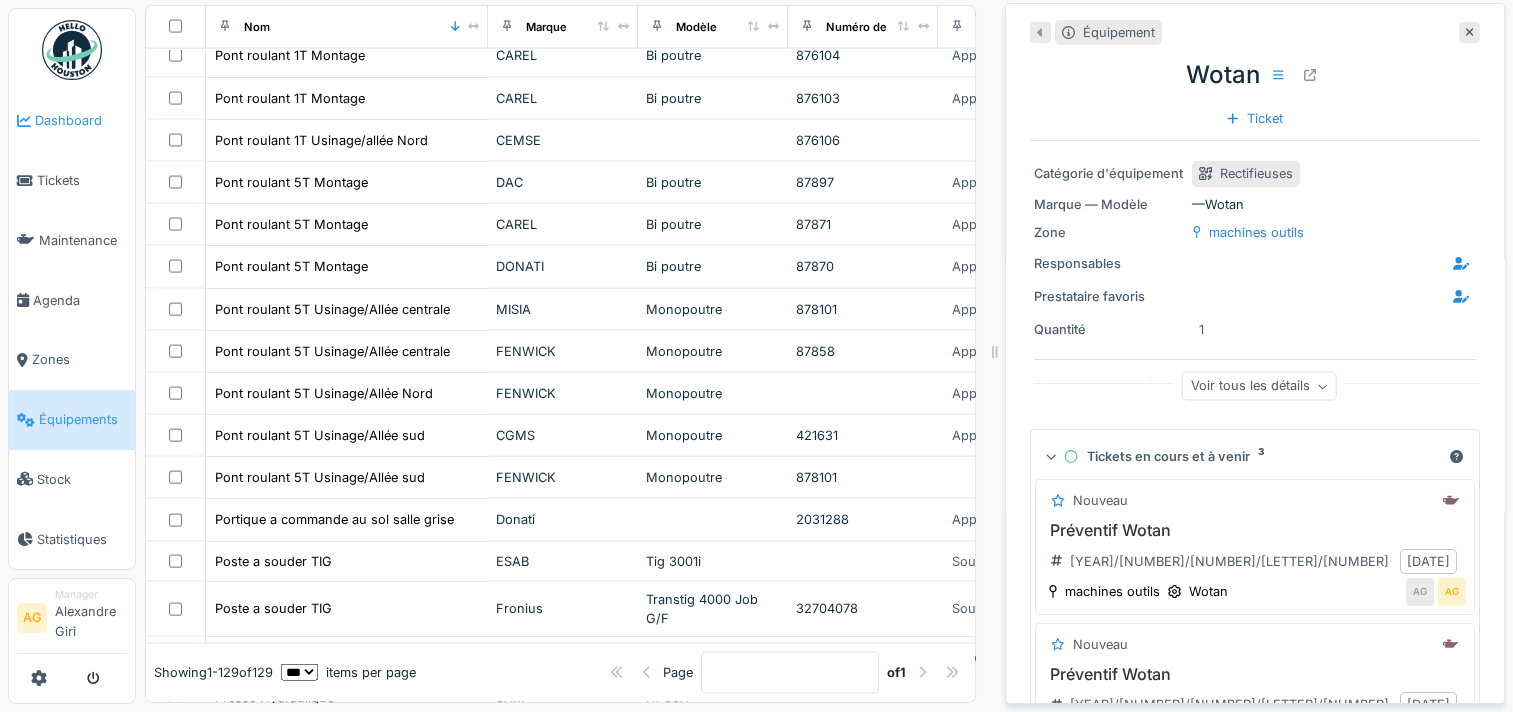 click on "Dashboard" at bounding box center [81, 120] 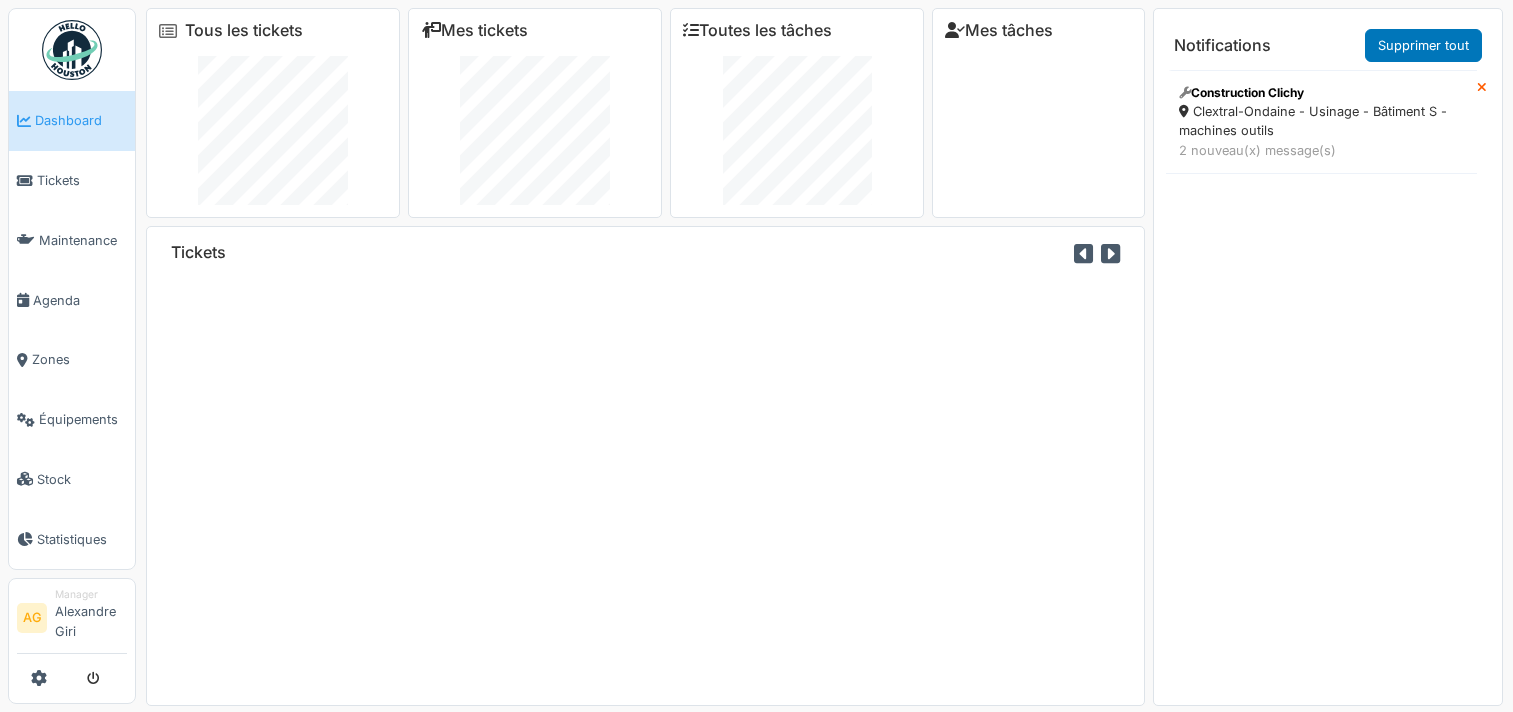 scroll, scrollTop: 0, scrollLeft: 0, axis: both 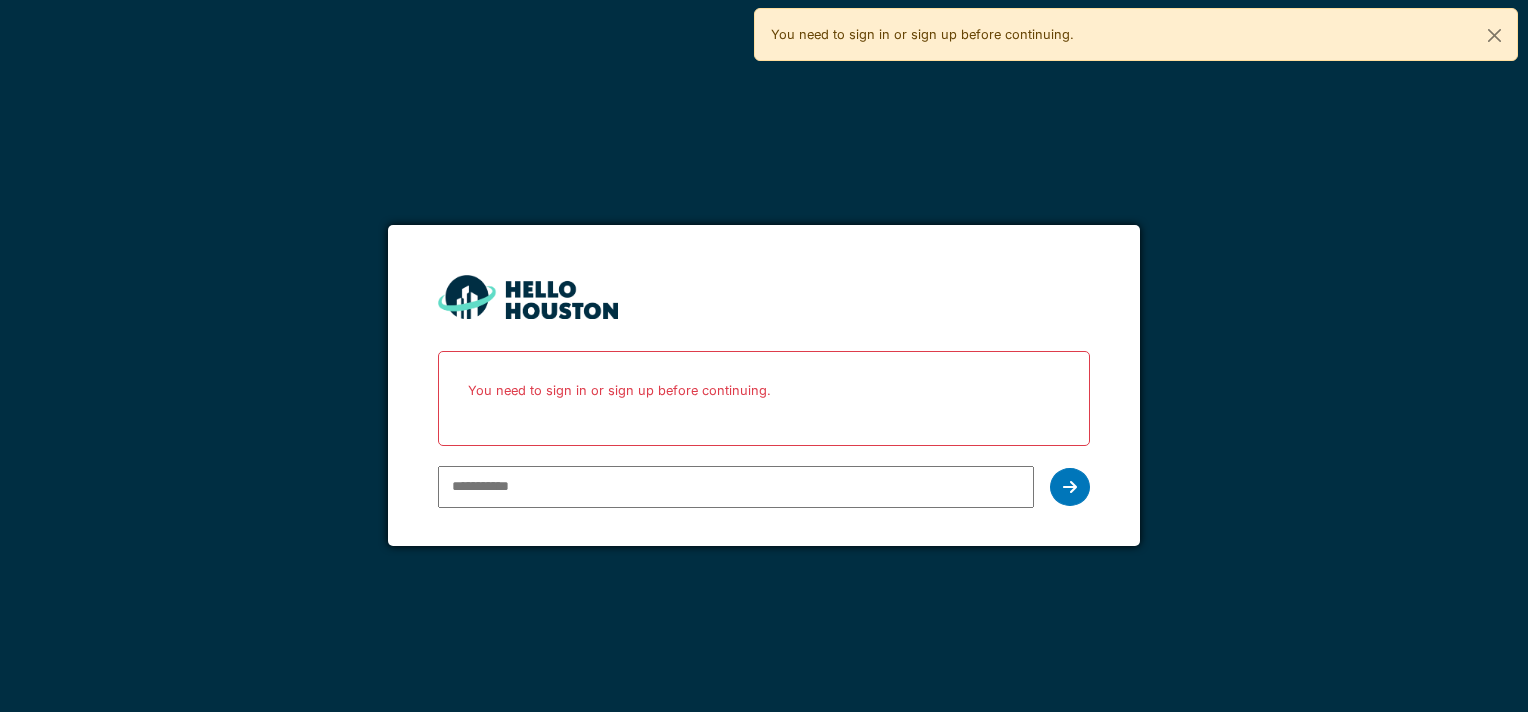 type on "**********" 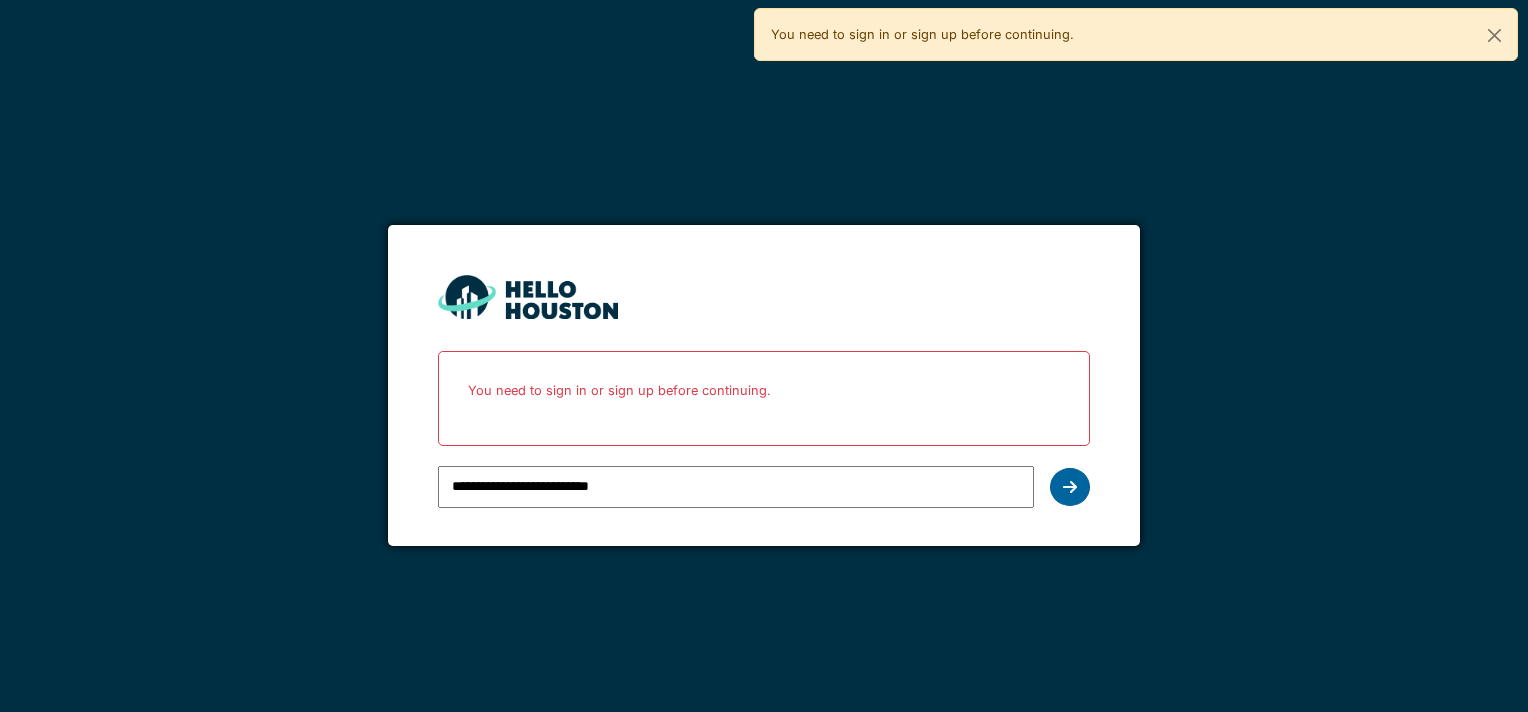 click at bounding box center [1070, 487] 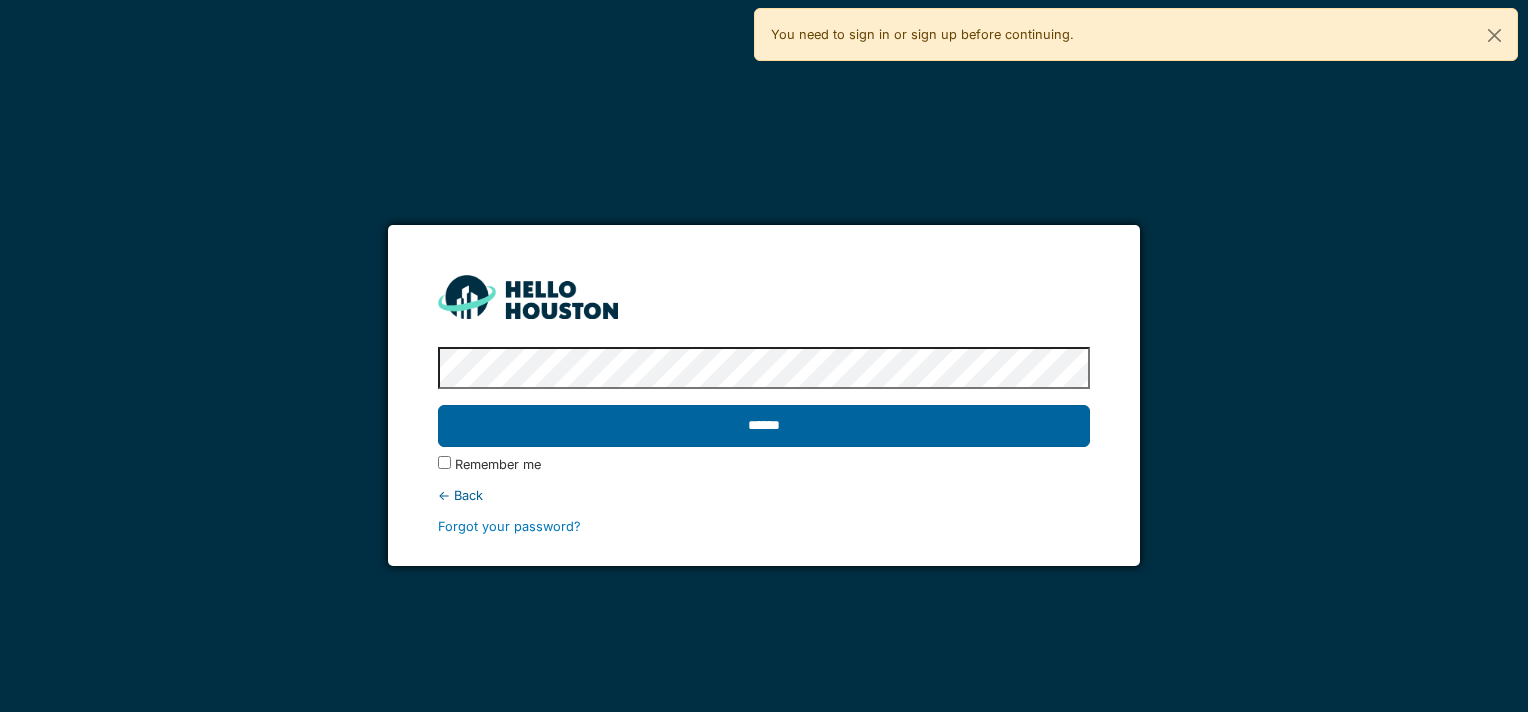 click on "******" at bounding box center (763, 426) 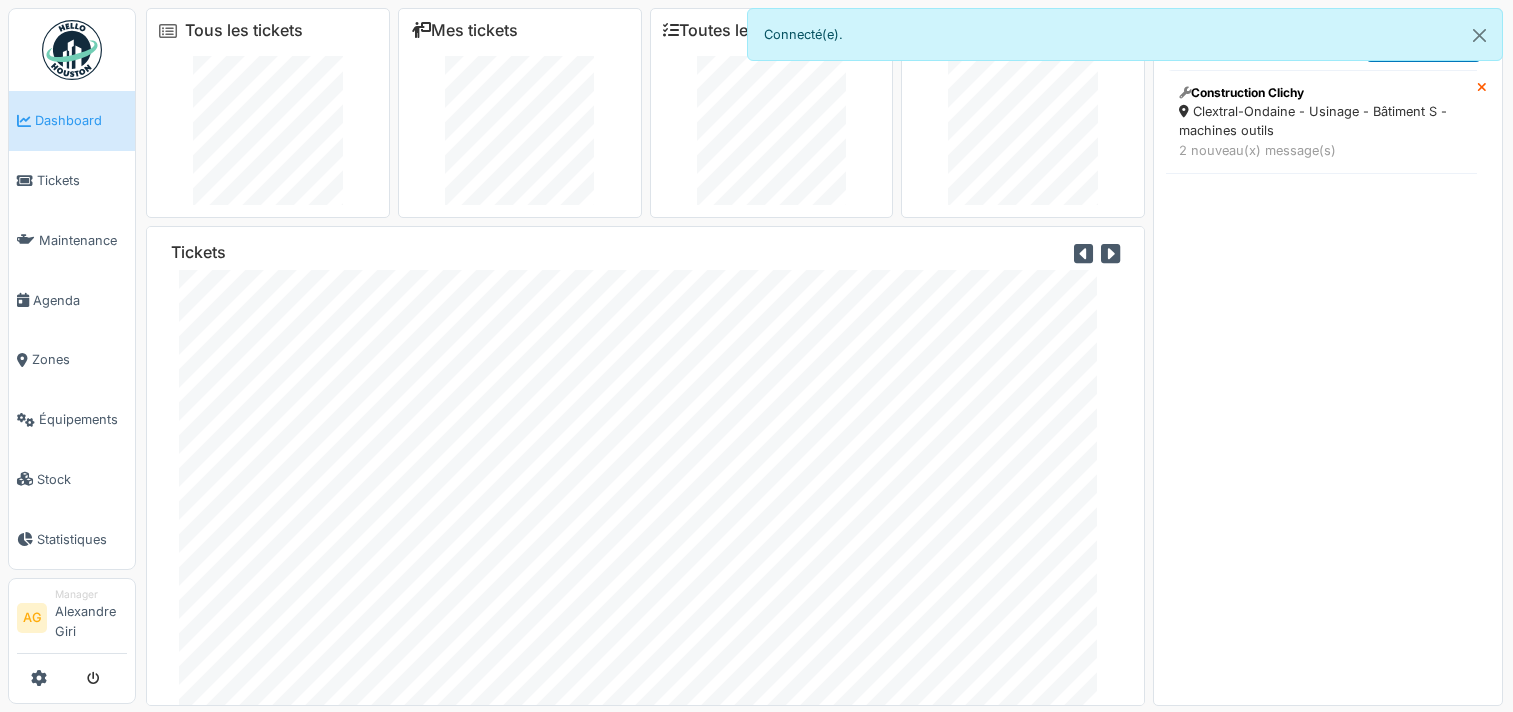 scroll, scrollTop: 0, scrollLeft: 0, axis: both 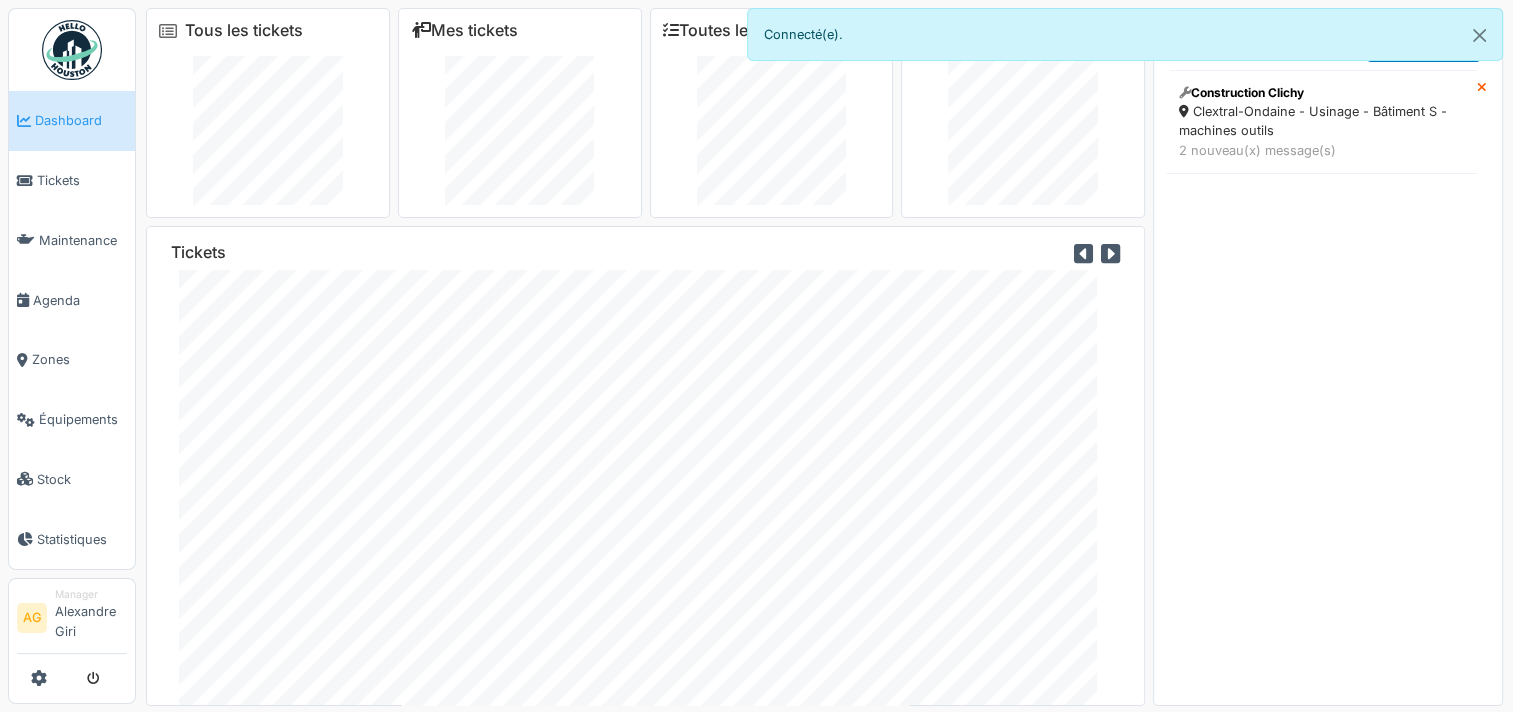 click at bounding box center (72, 678) 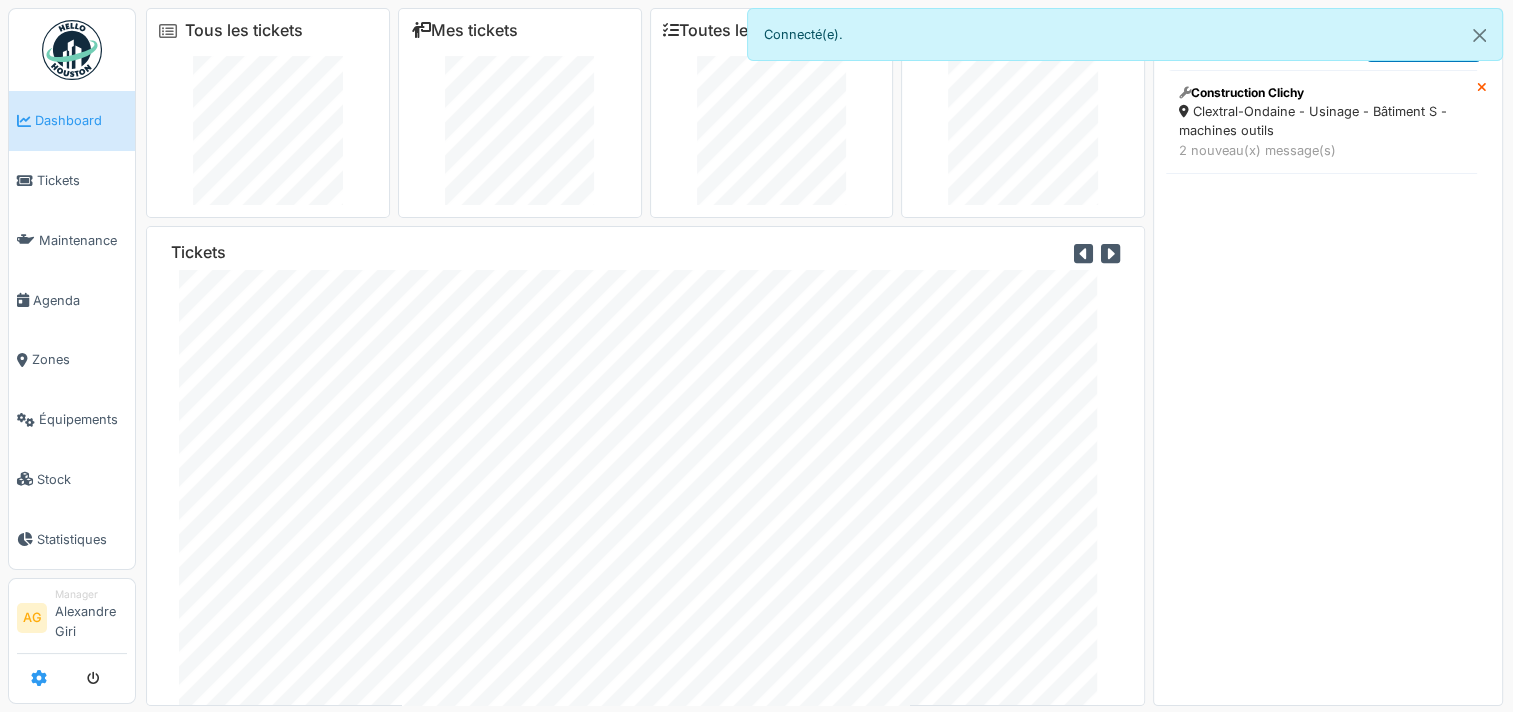 click at bounding box center [39, 678] 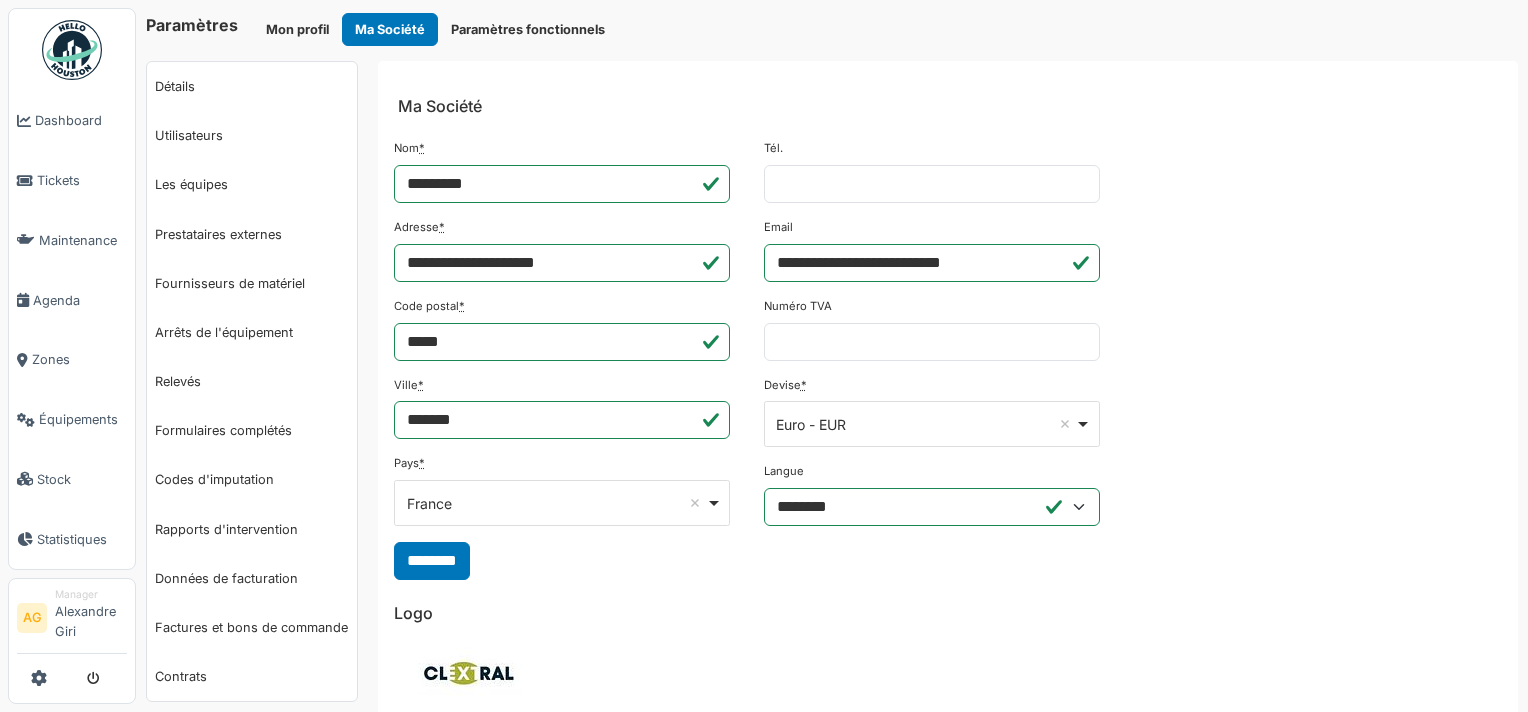 scroll, scrollTop: 0, scrollLeft: 0, axis: both 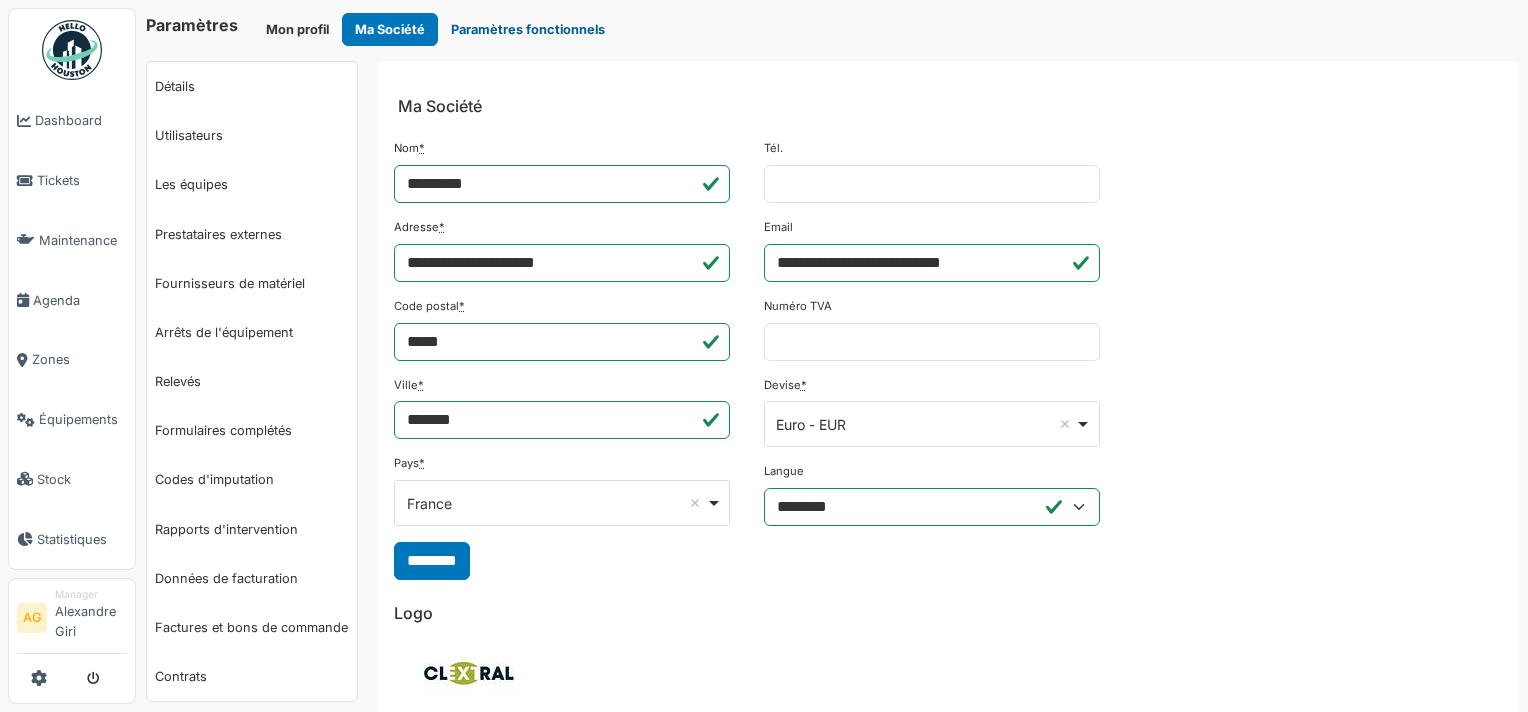 click on "Paramètres fonctionnels" at bounding box center (528, 29) 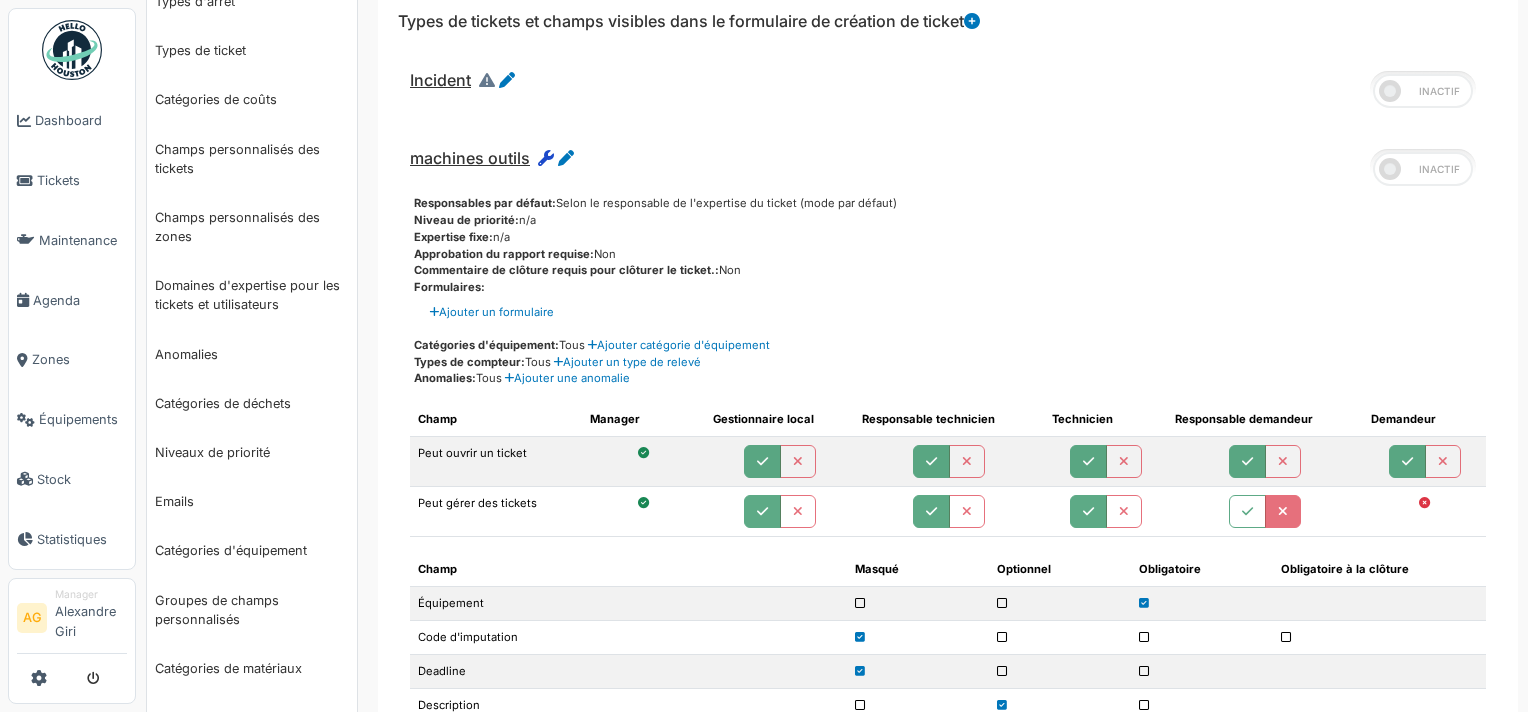 scroll, scrollTop: 0, scrollLeft: 0, axis: both 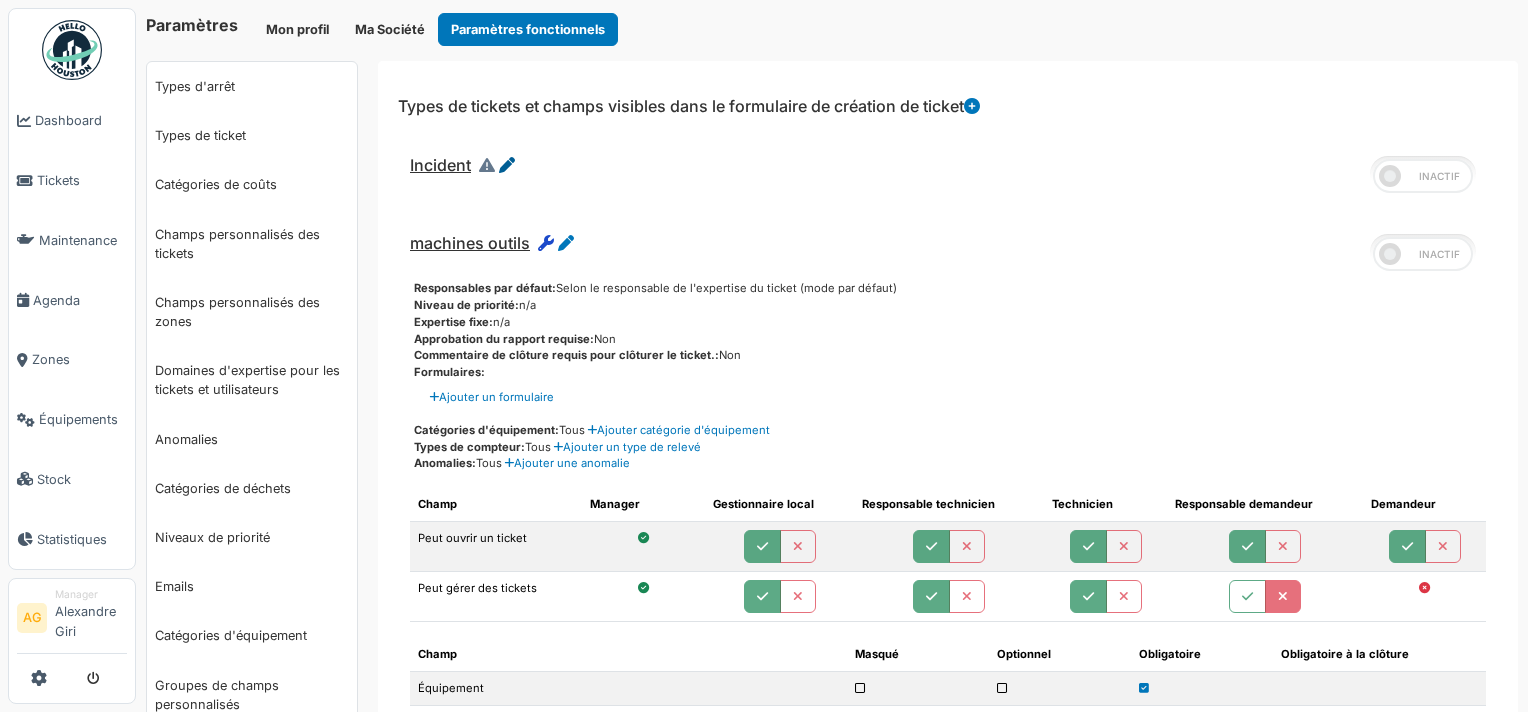 click at bounding box center [507, 165] 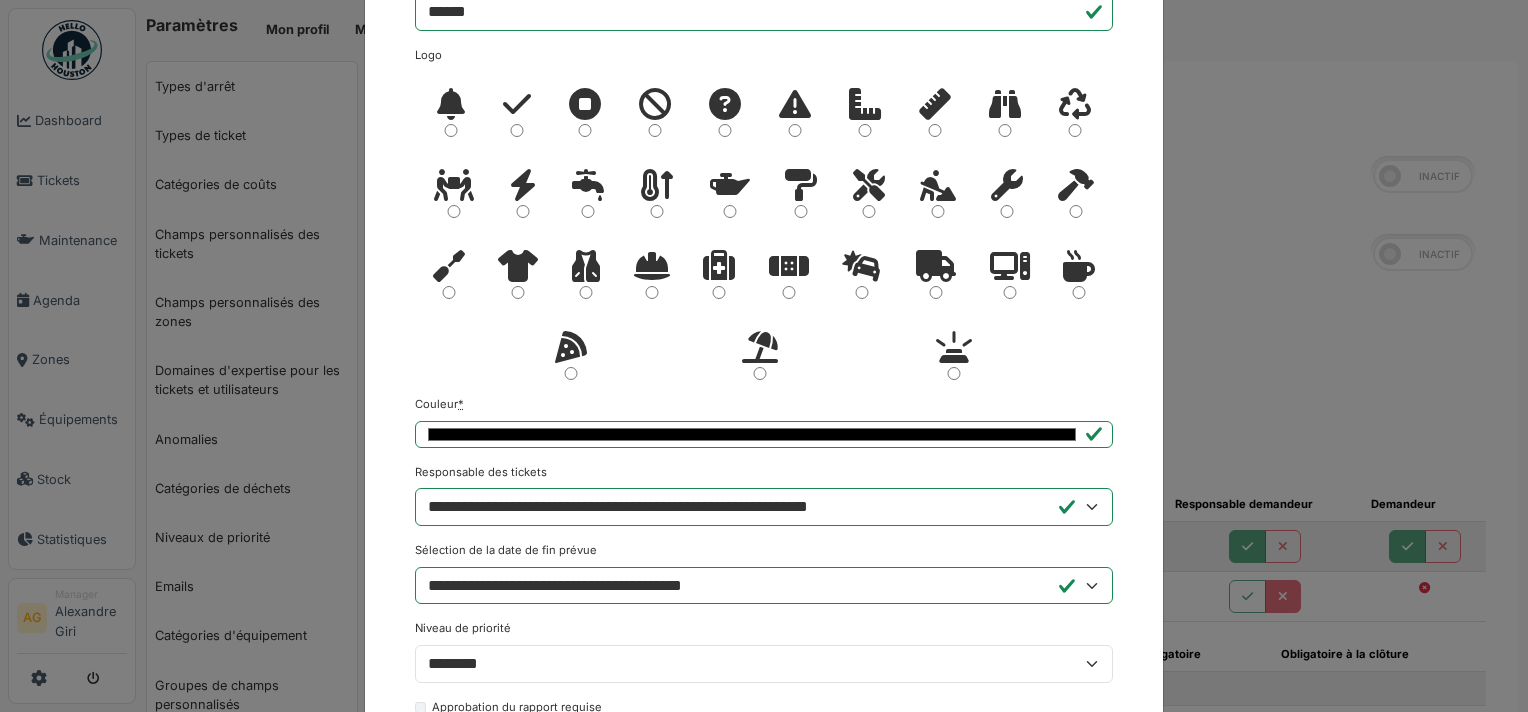 scroll, scrollTop: 0, scrollLeft: 0, axis: both 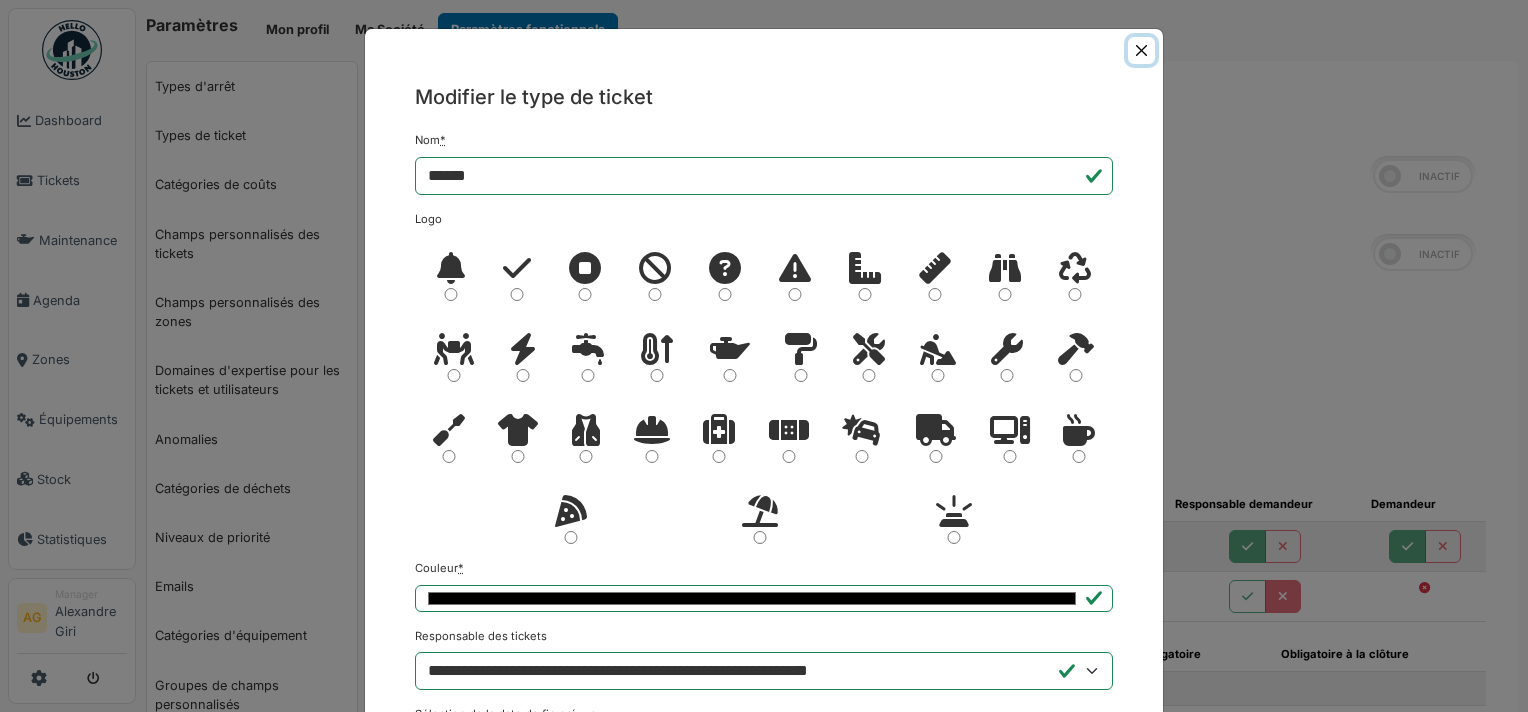 click at bounding box center (1141, 50) 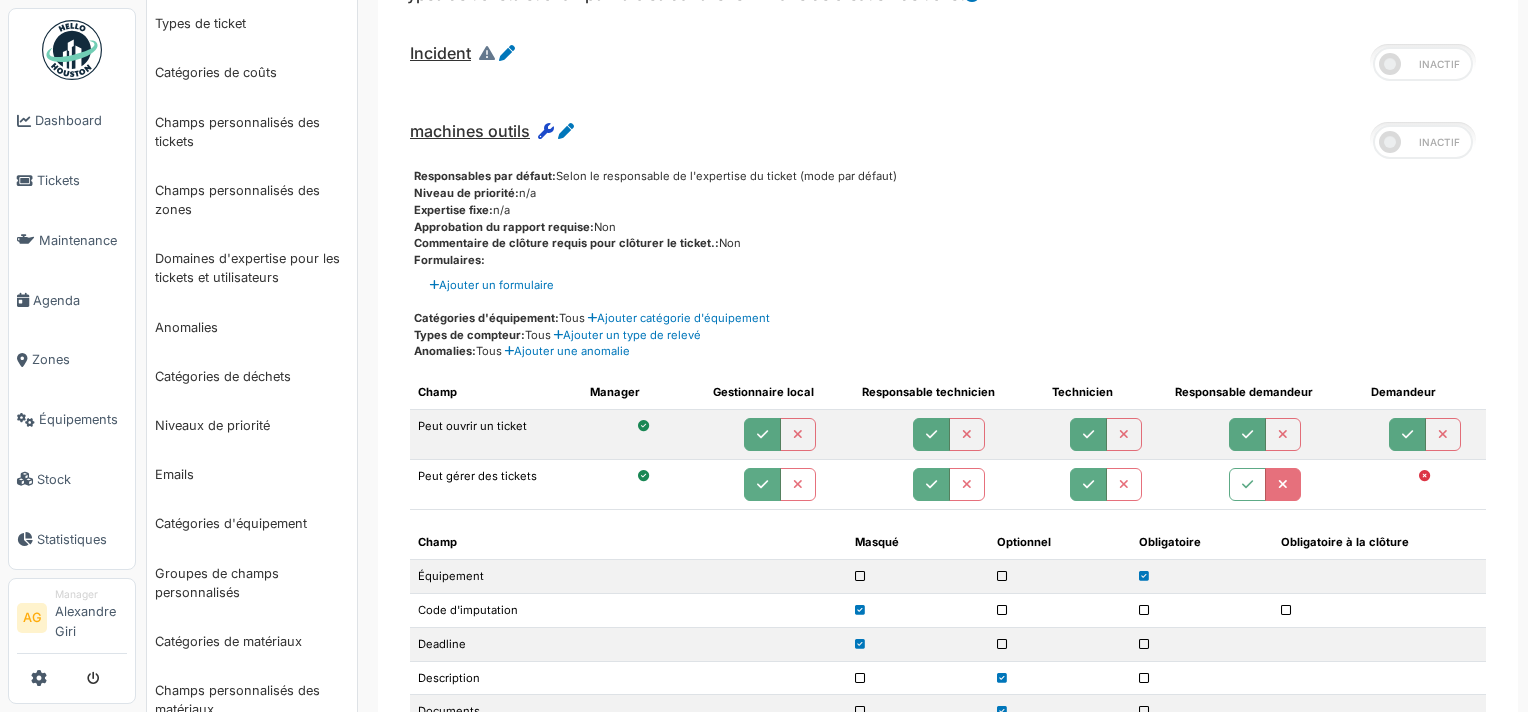 scroll, scrollTop: 0, scrollLeft: 0, axis: both 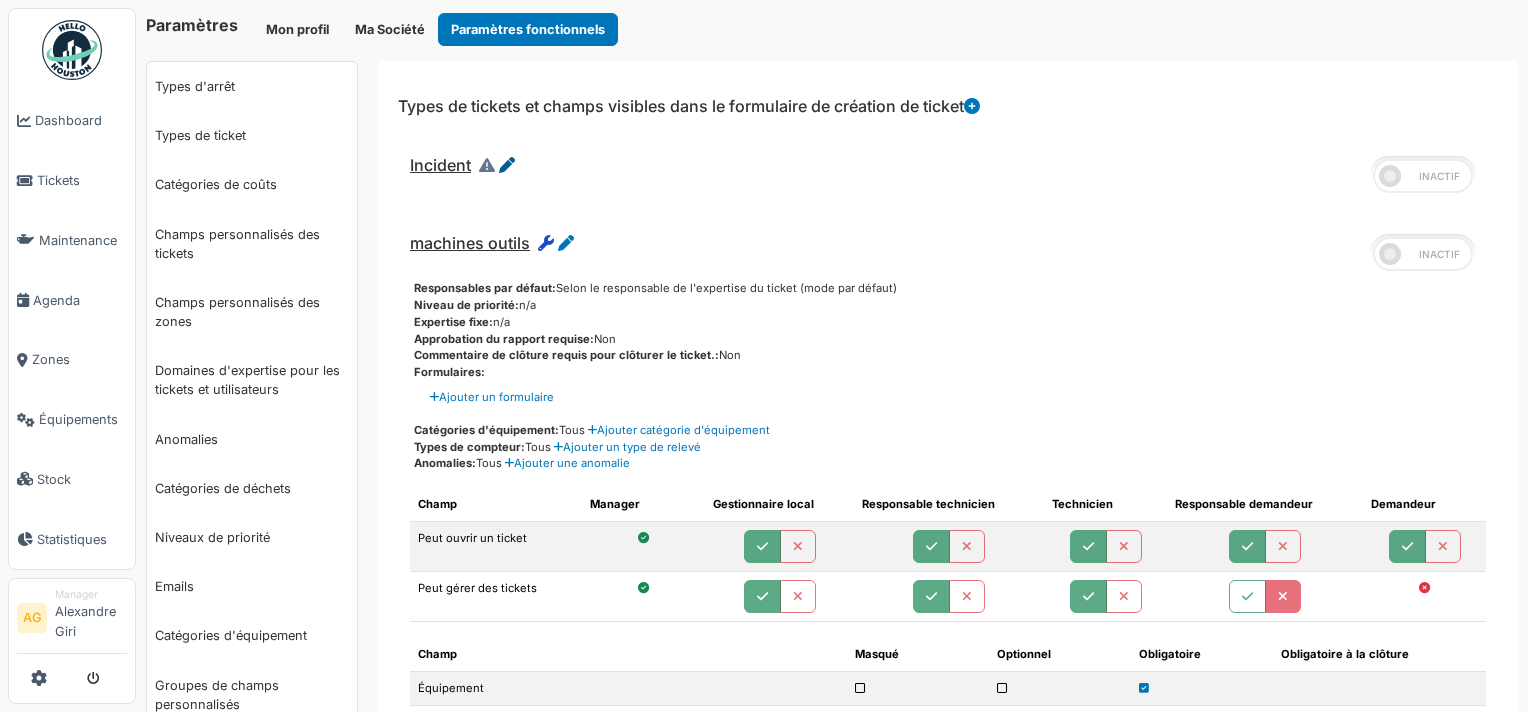 click at bounding box center [507, 165] 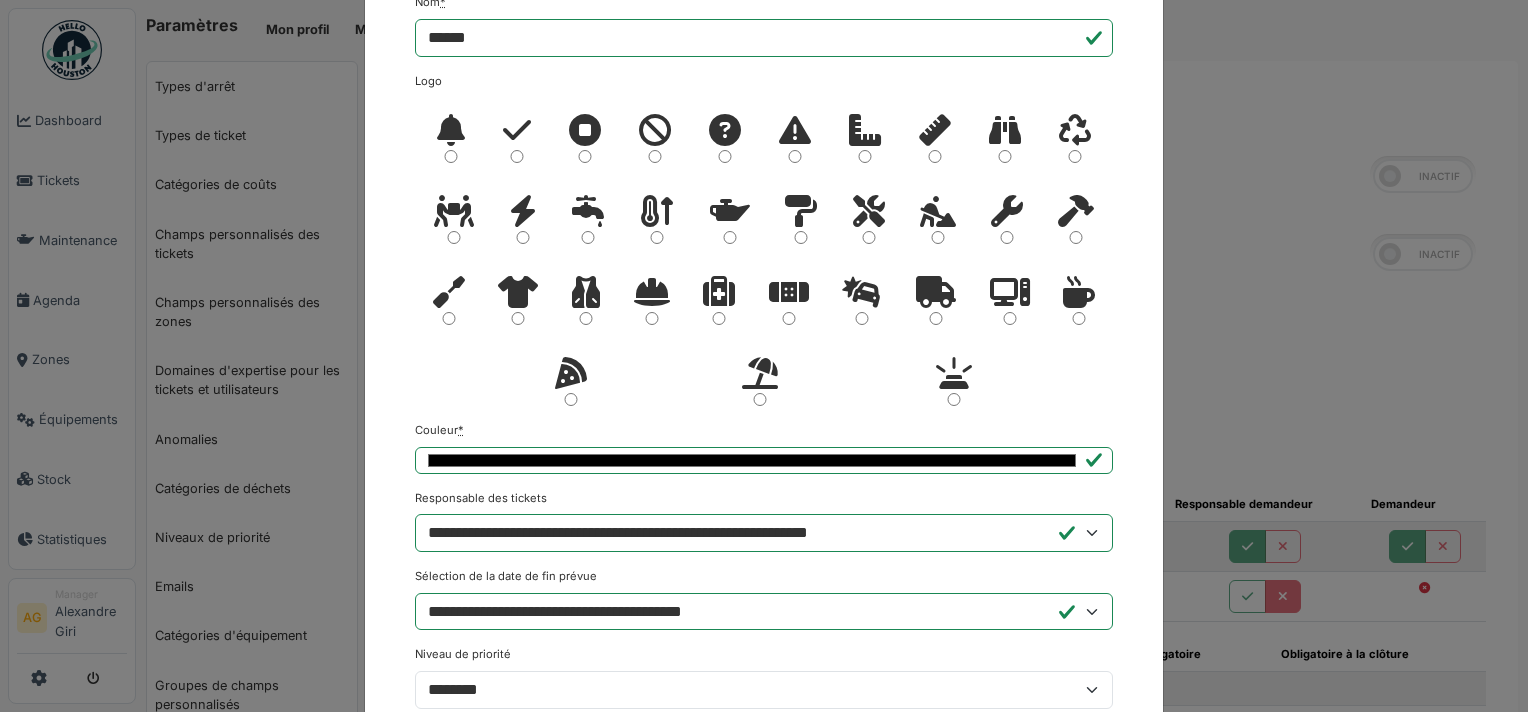 scroll, scrollTop: 300, scrollLeft: 0, axis: vertical 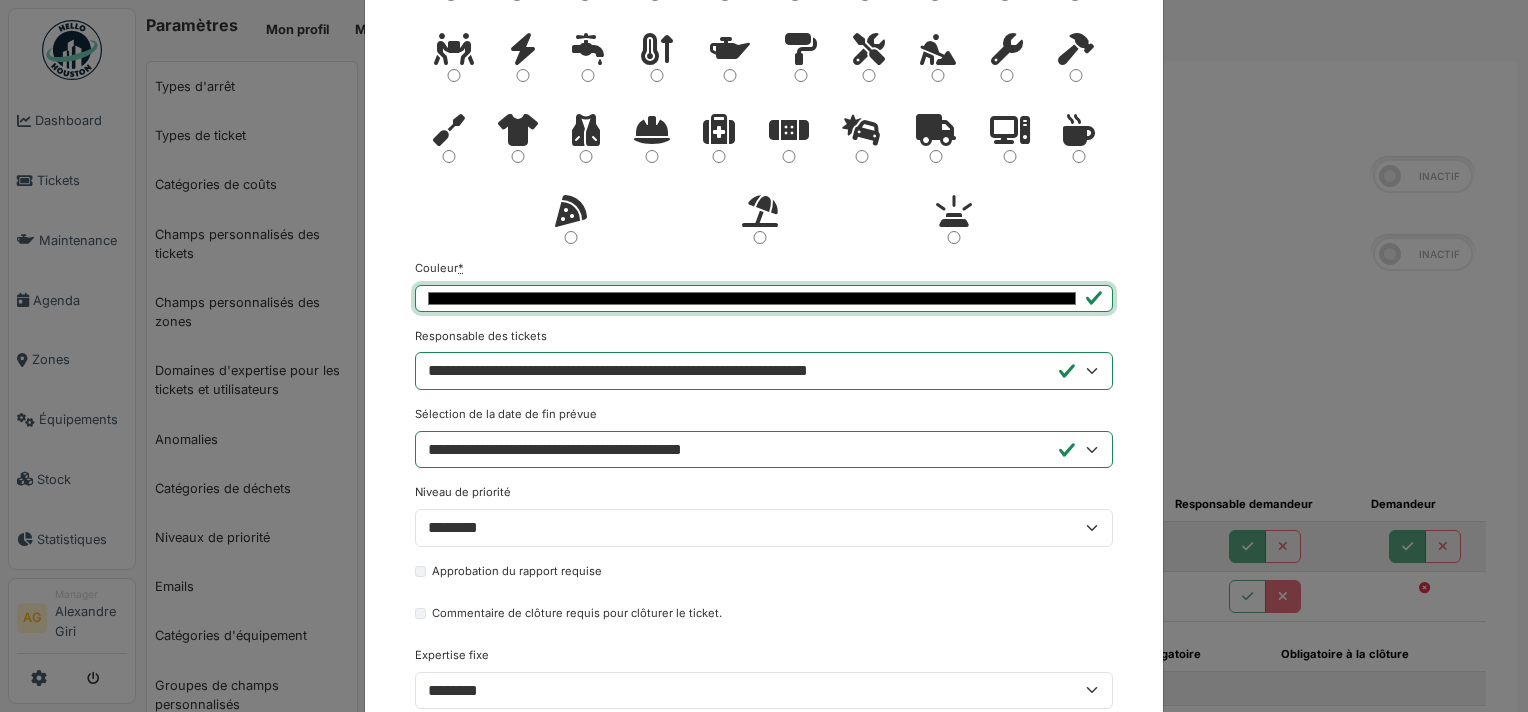 click on "*******" at bounding box center (764, 298) 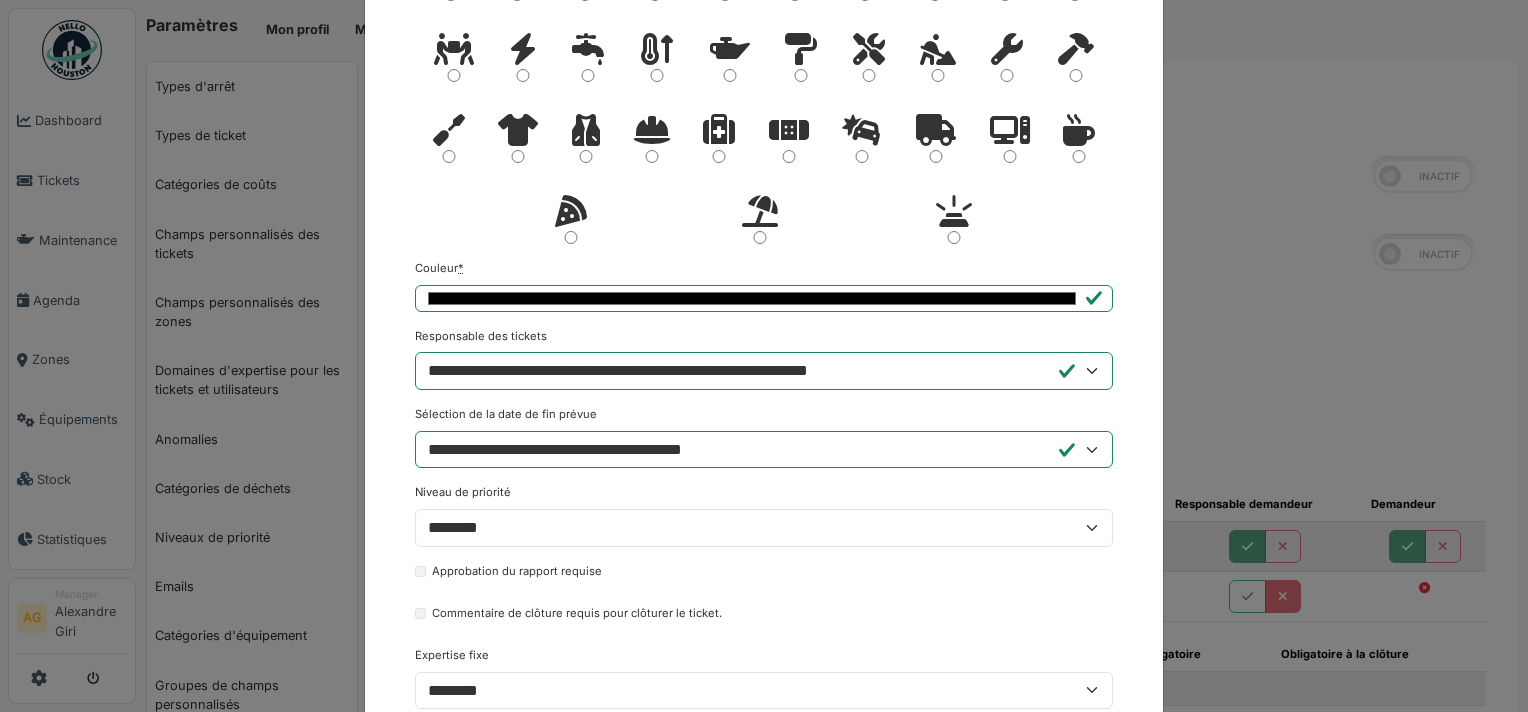 click on "Approbation du rapport requise" at bounding box center [764, 575] 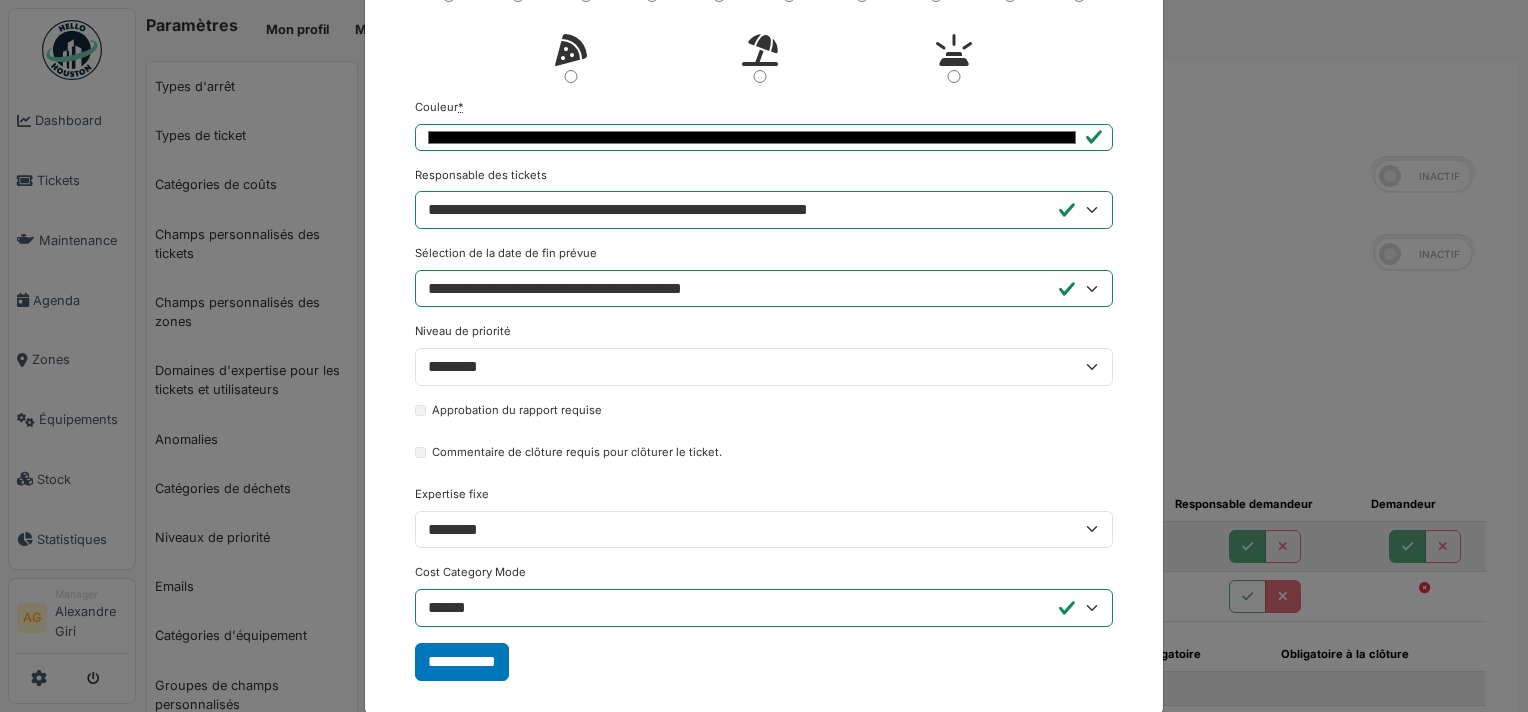 scroll, scrollTop: 491, scrollLeft: 0, axis: vertical 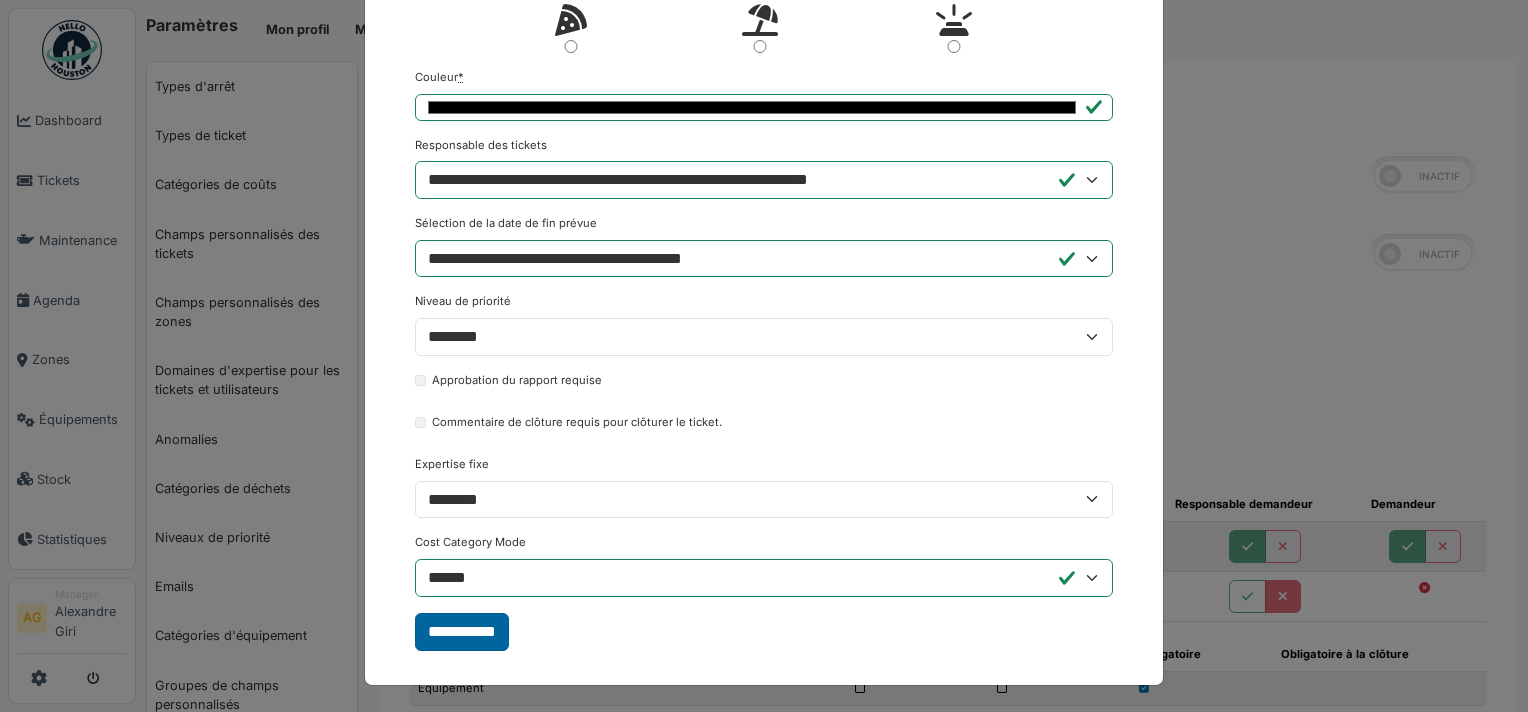 click on "**********" at bounding box center [462, 632] 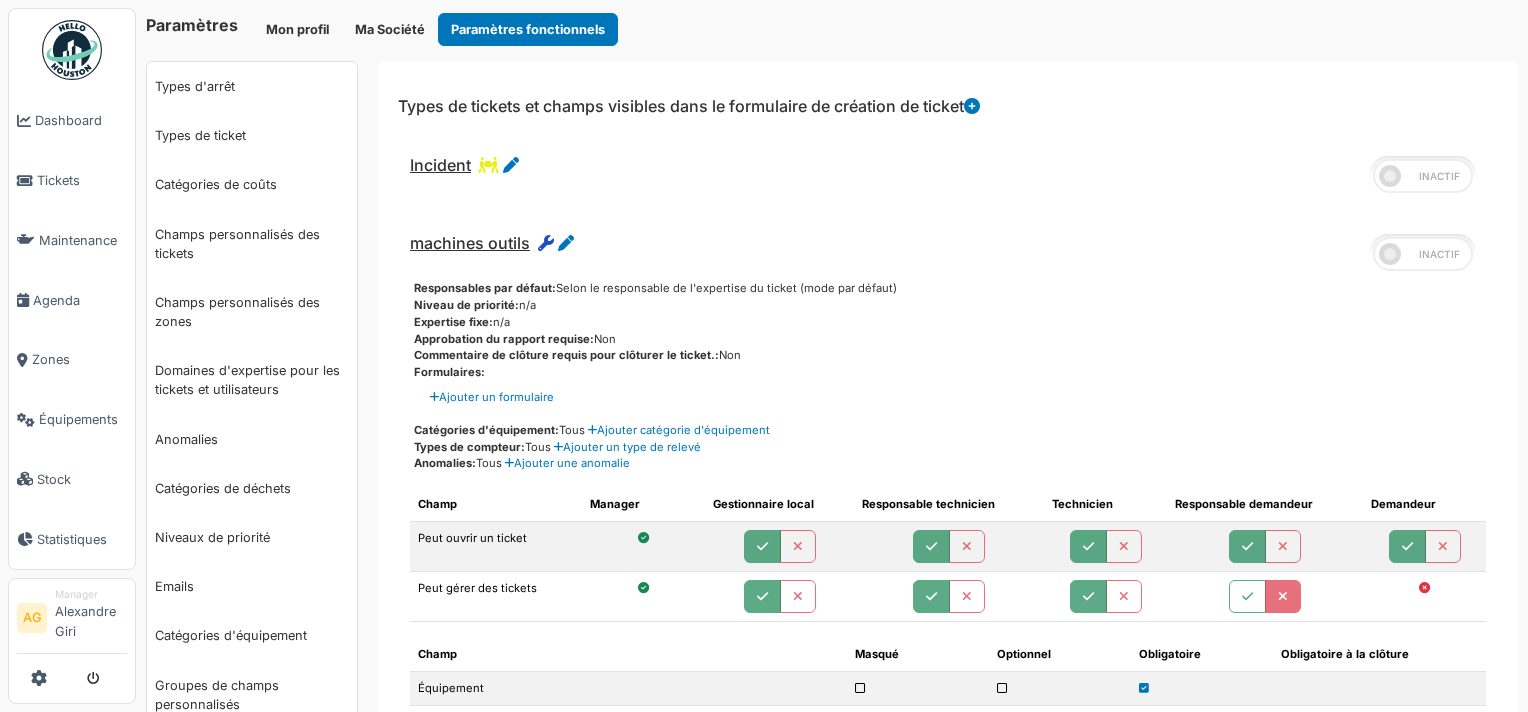click on "Incident" at bounding box center (440, 165) 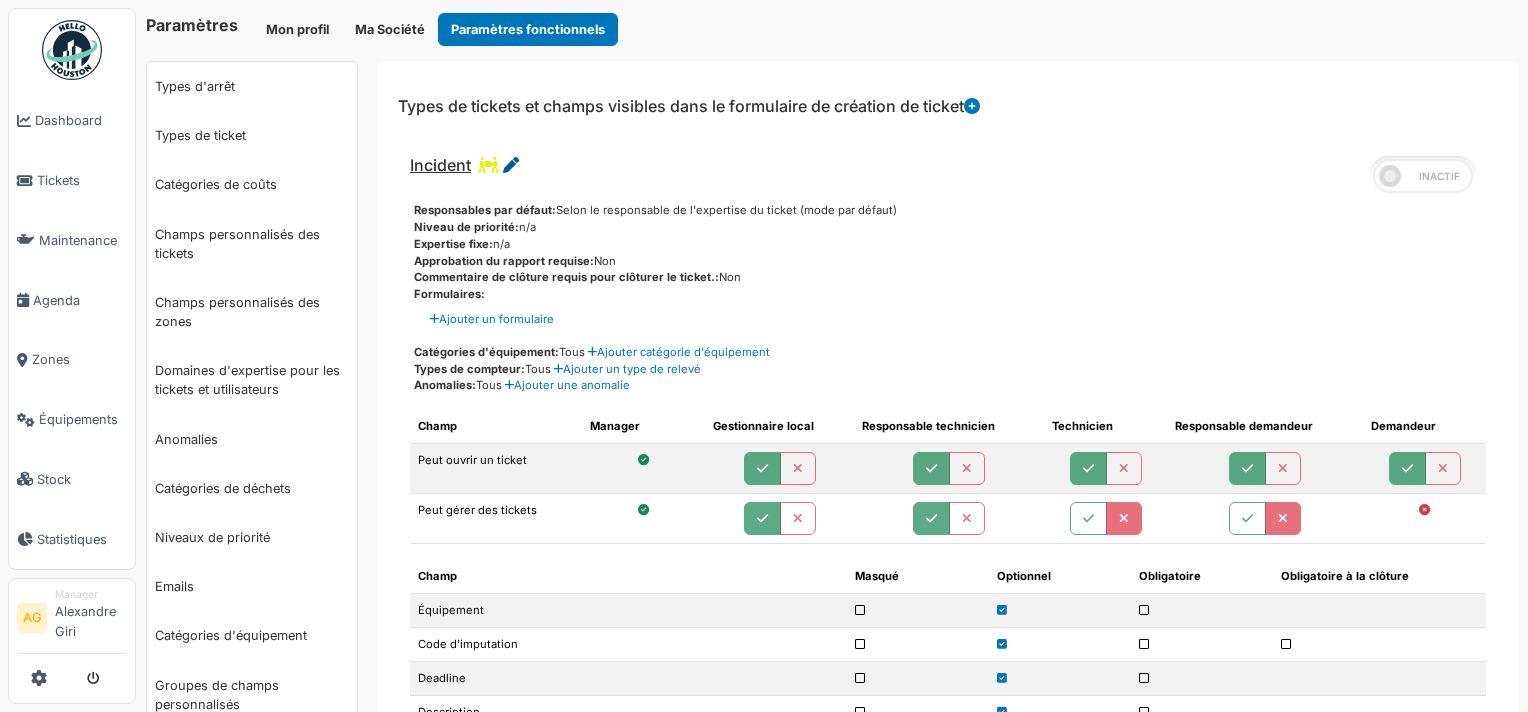 click at bounding box center [511, 165] 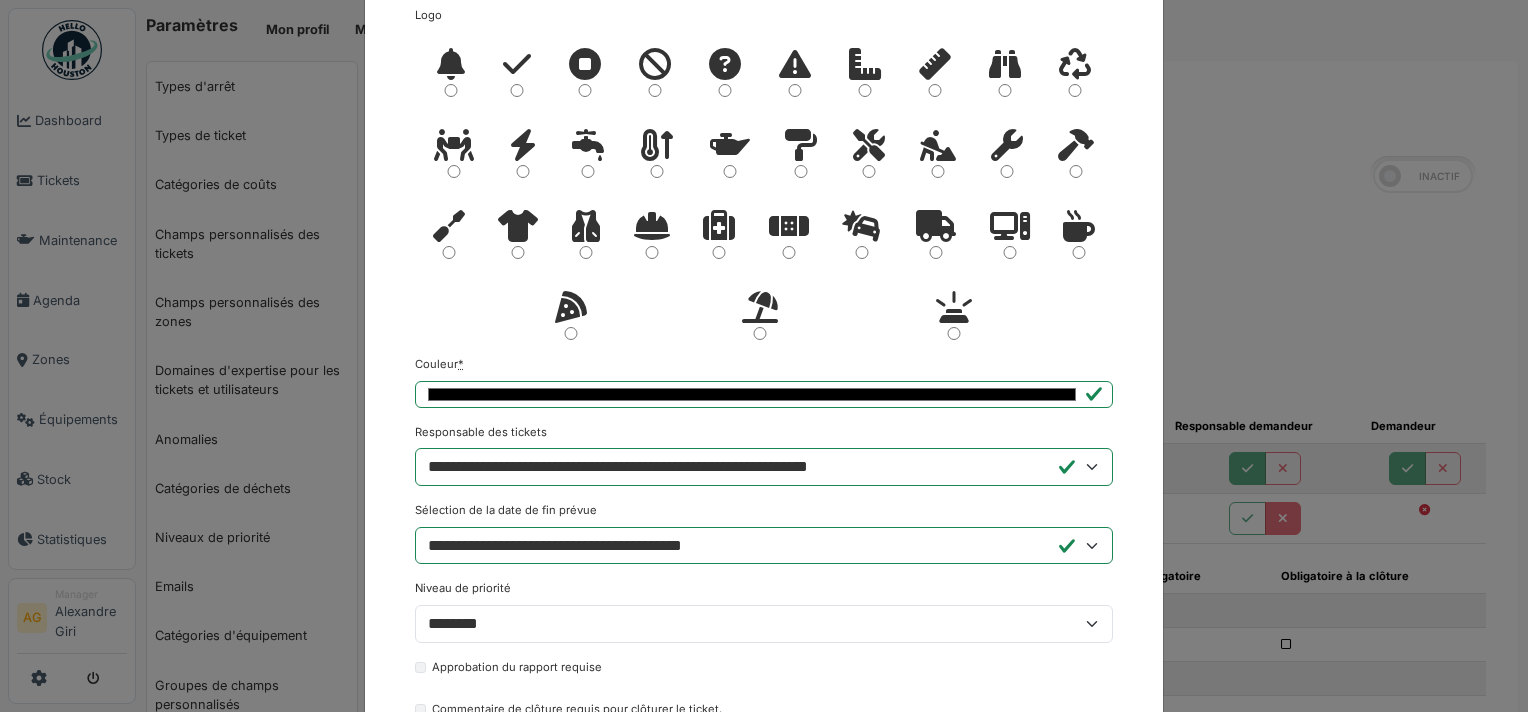 scroll, scrollTop: 0, scrollLeft: 0, axis: both 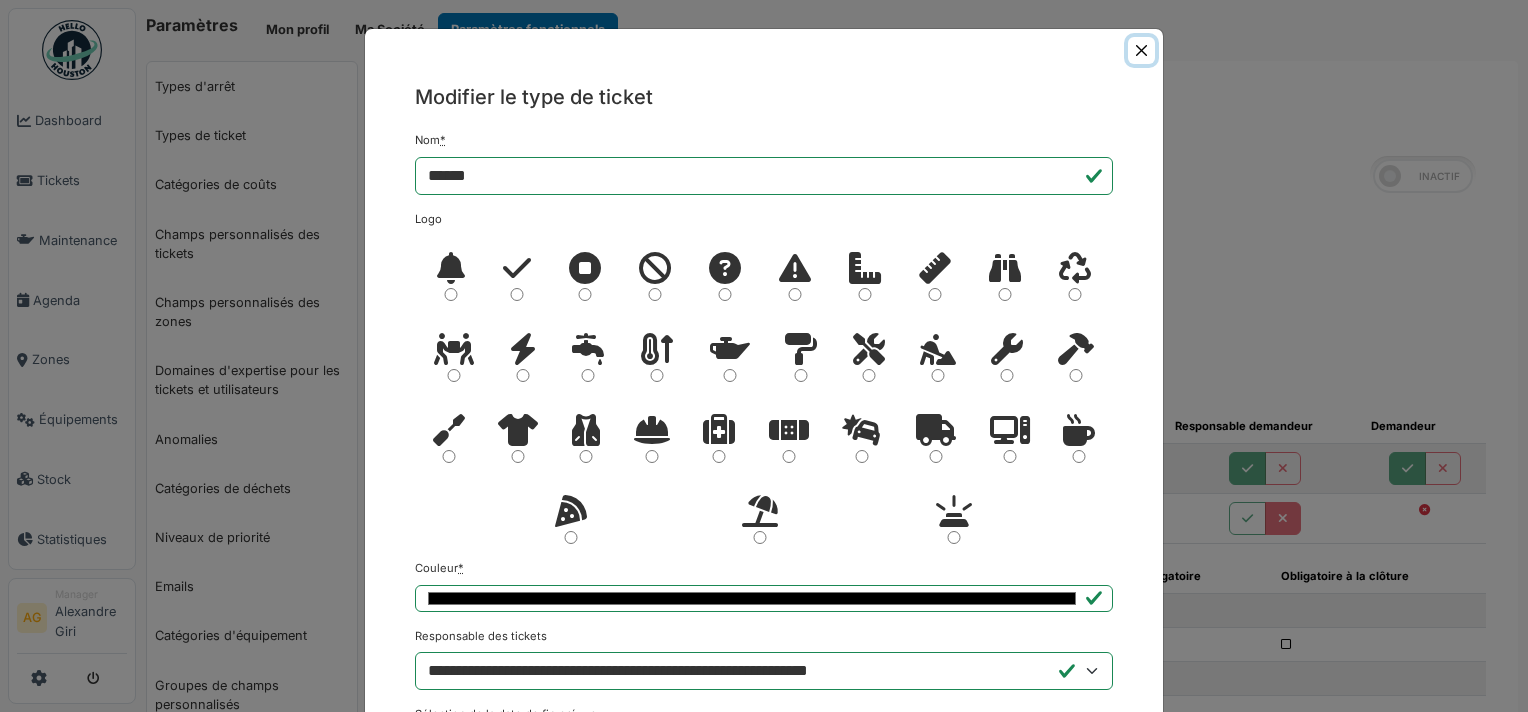 click at bounding box center (1141, 50) 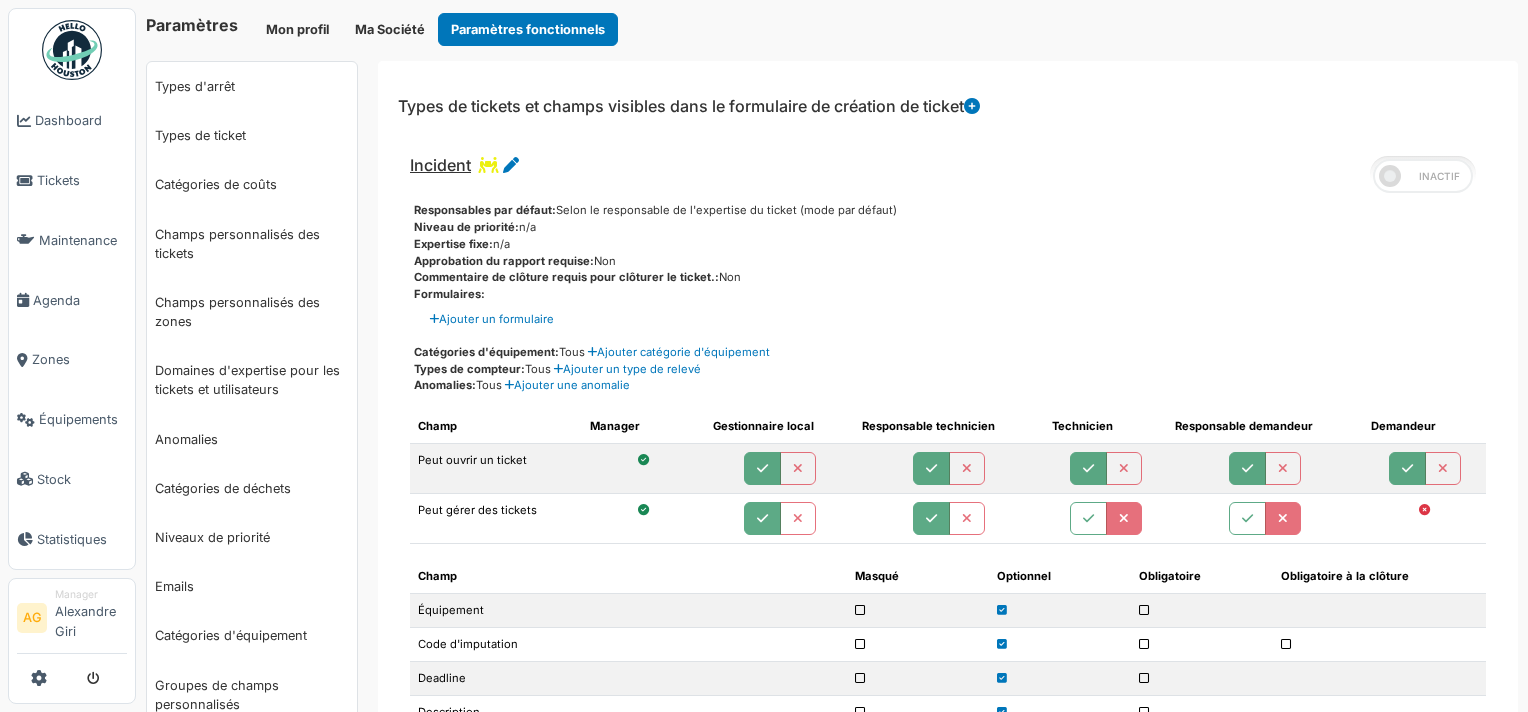 click at bounding box center [1423, 176] 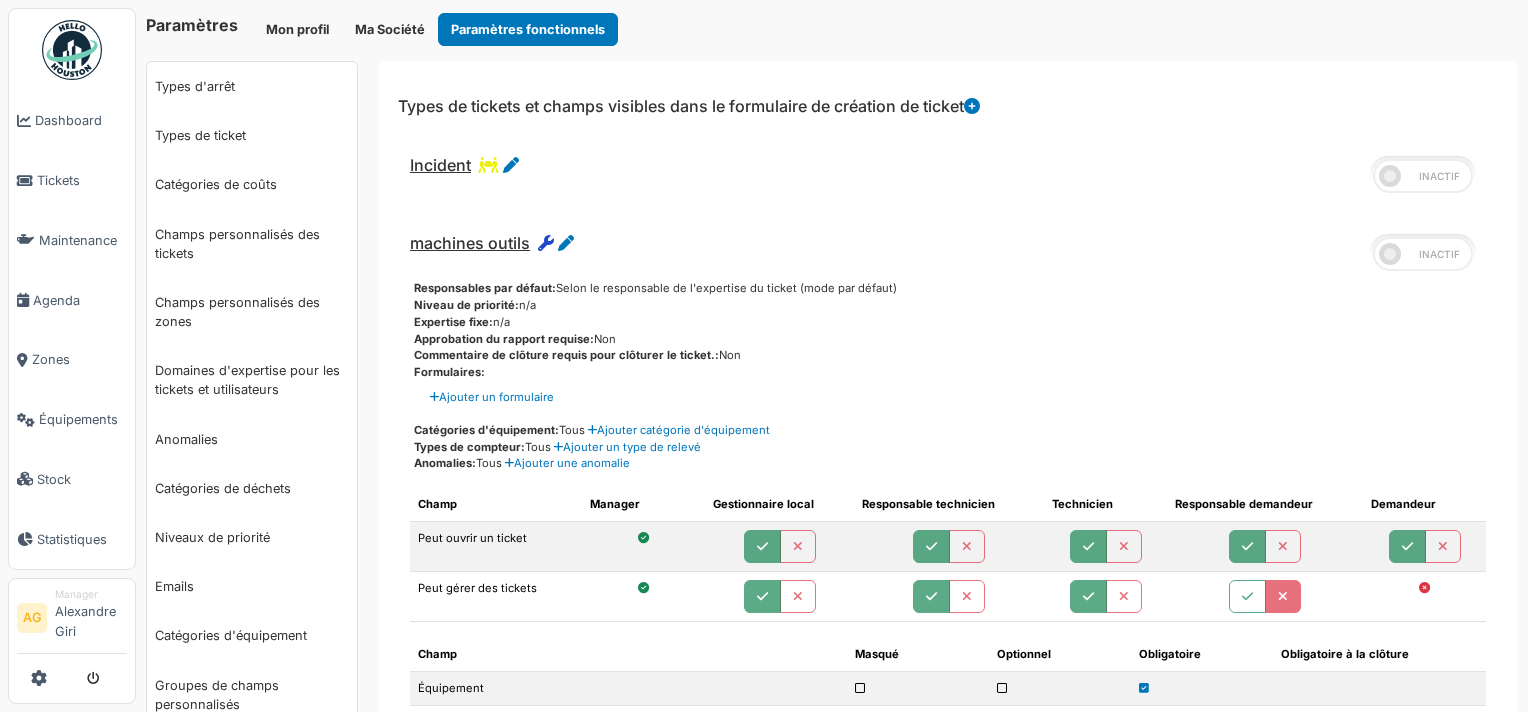 click at bounding box center (972, 106) 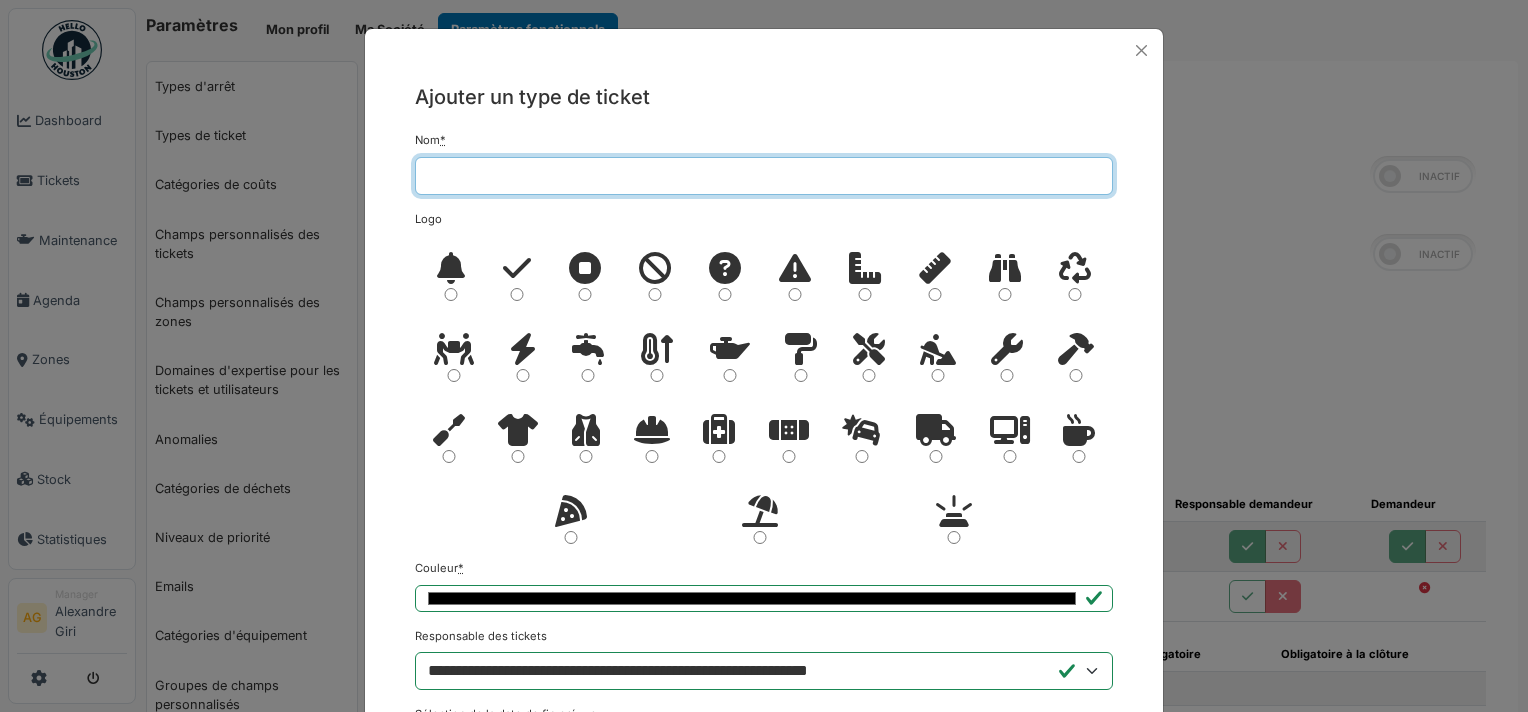 click on "Nom  *" at bounding box center (764, 176) 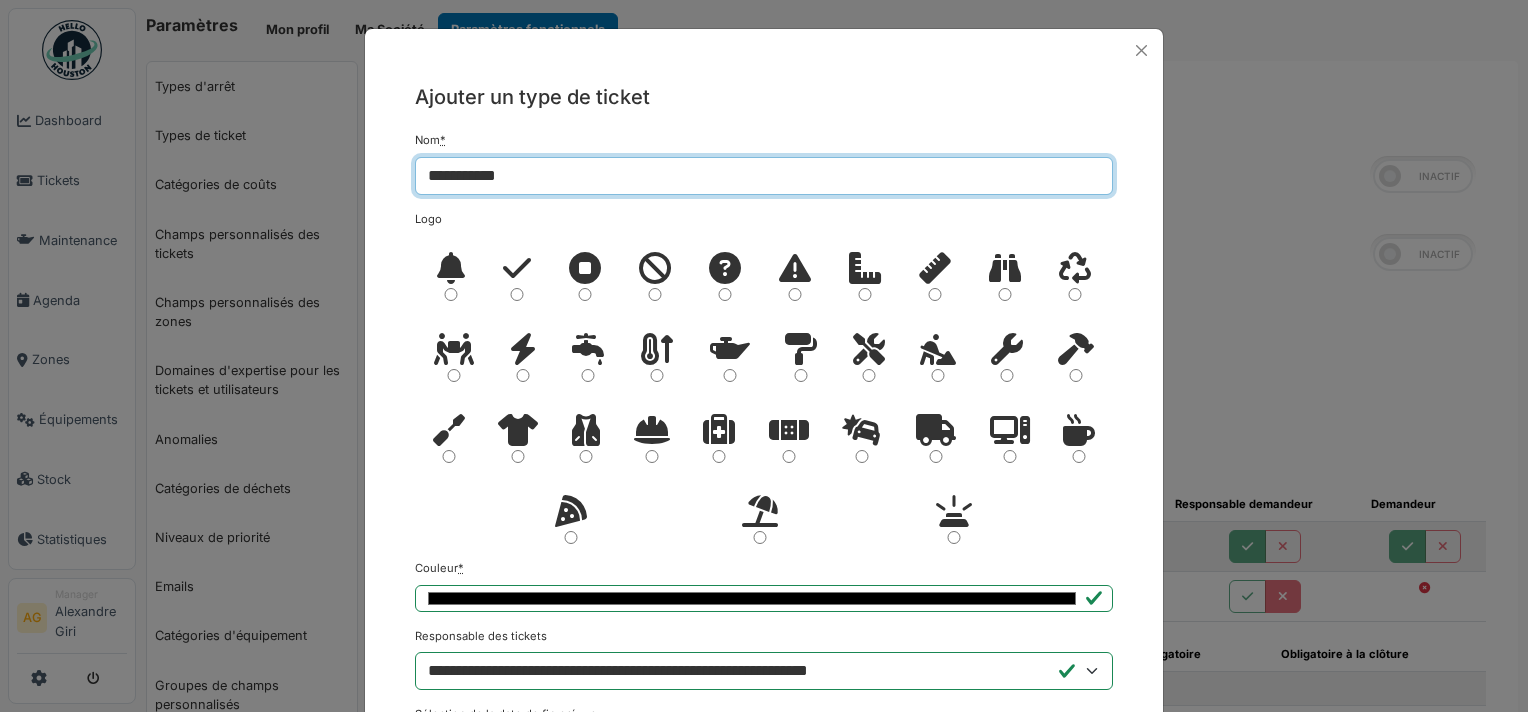 type on "**********" 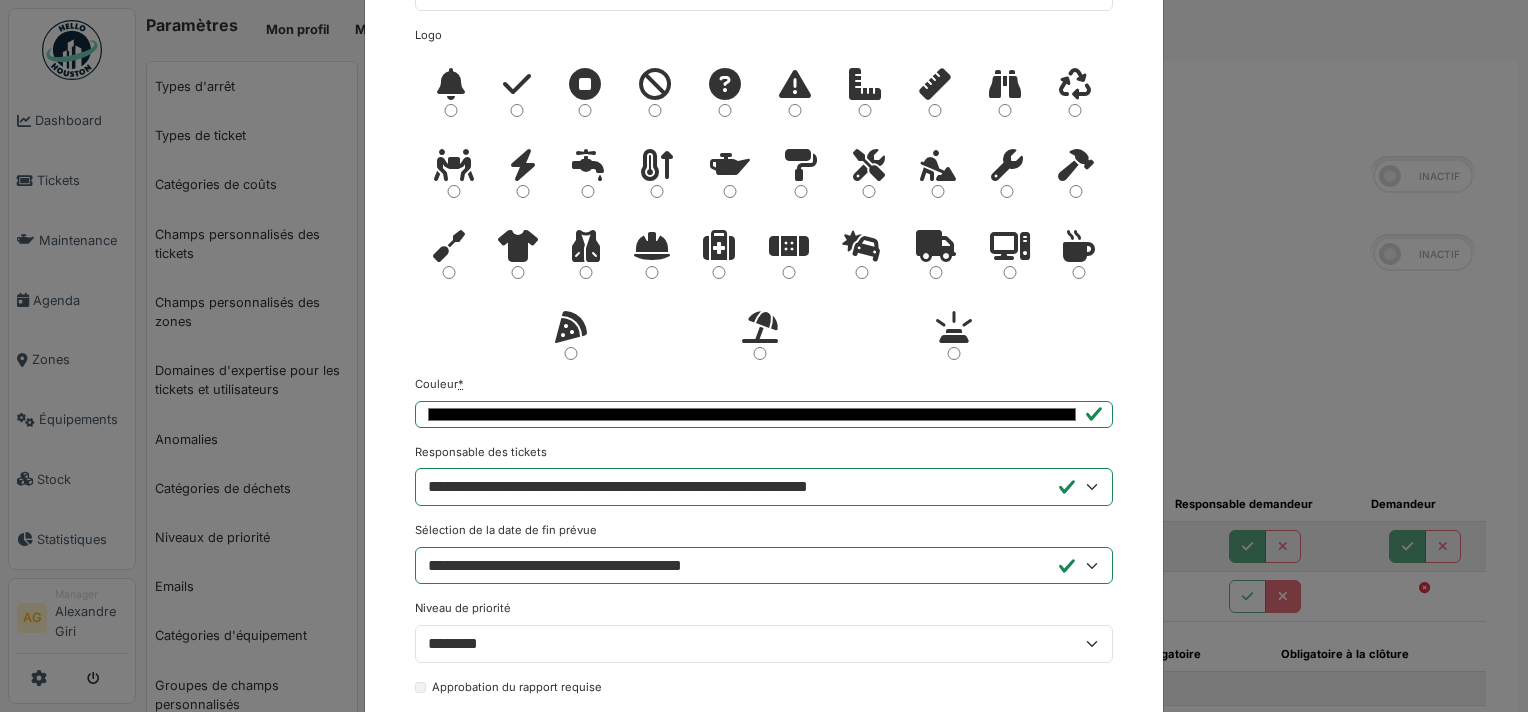 scroll, scrollTop: 300, scrollLeft: 0, axis: vertical 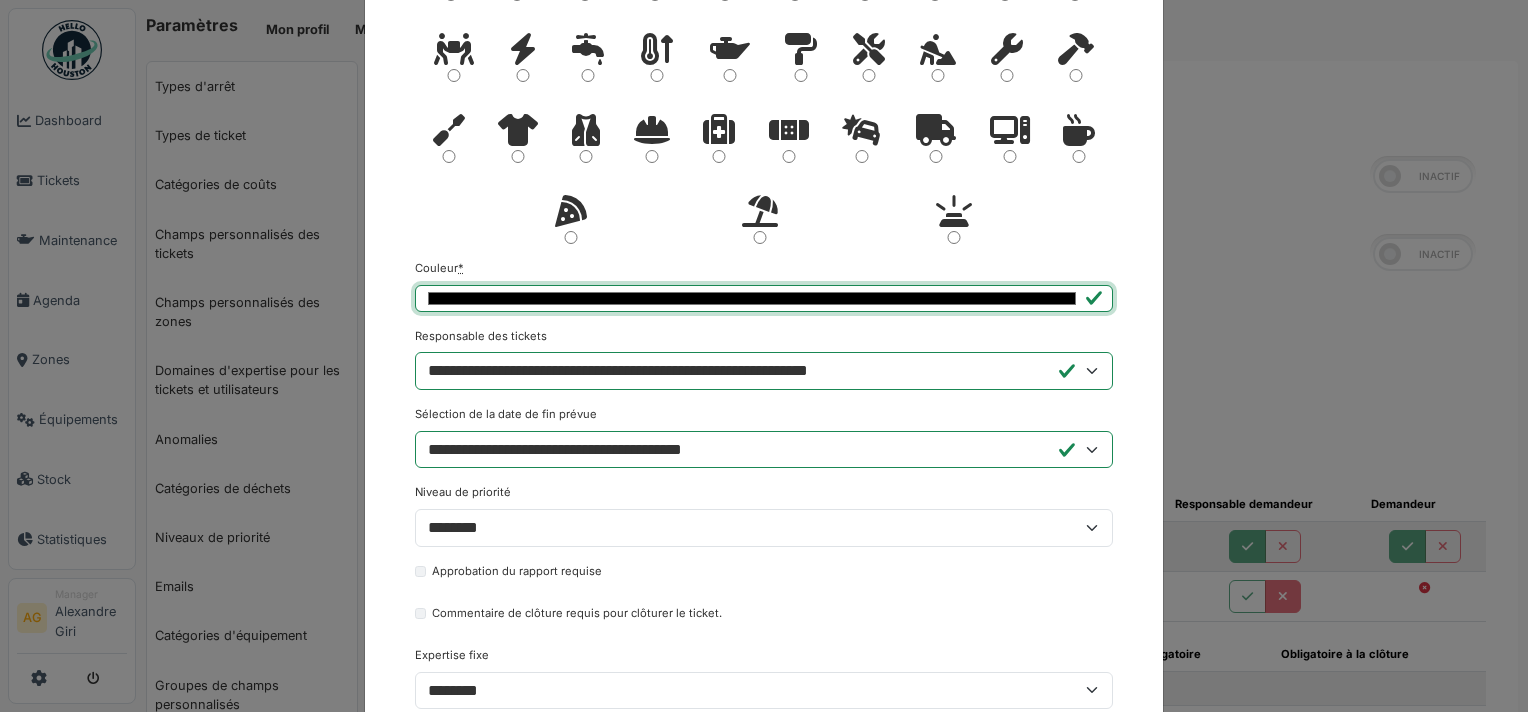 click on "*******" at bounding box center (764, 298) 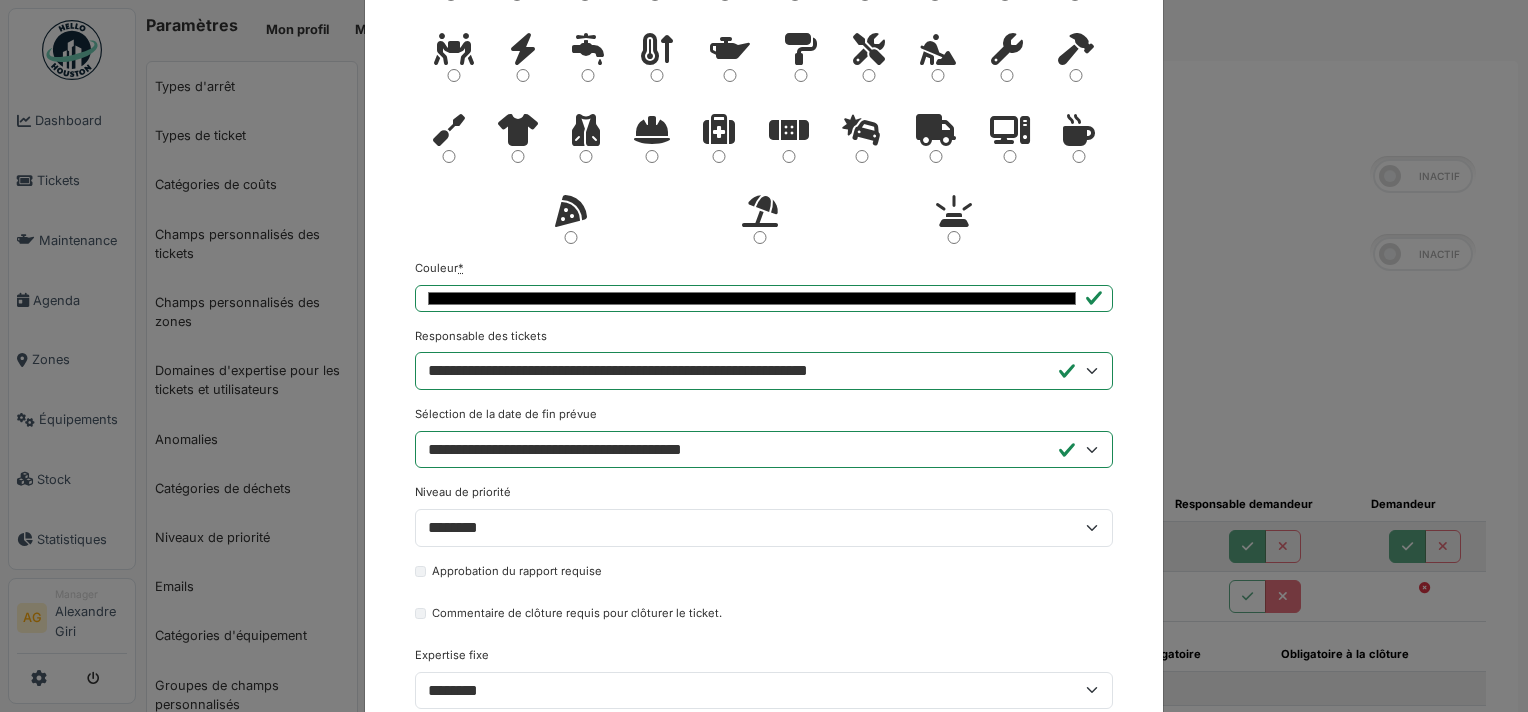 click on "**********" at bounding box center (764, 336) 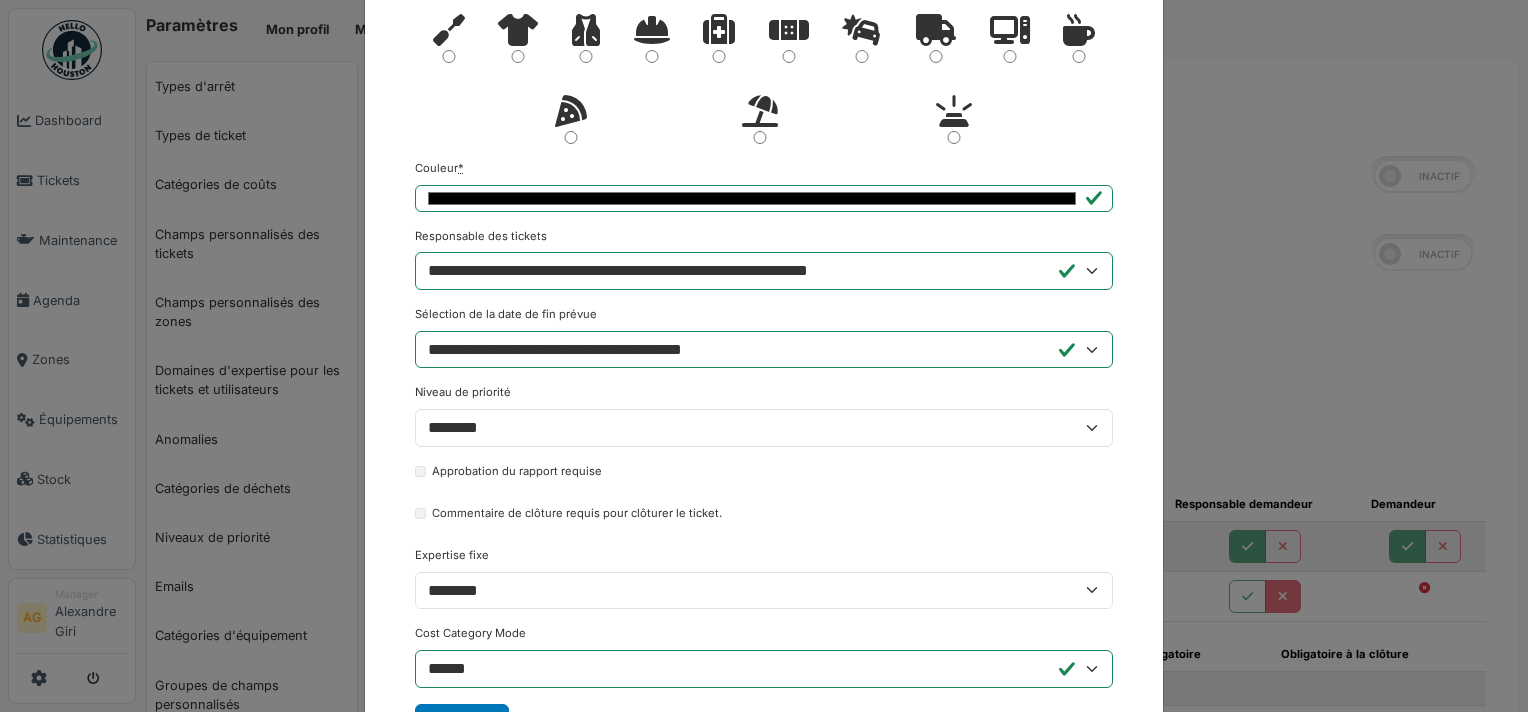scroll, scrollTop: 491, scrollLeft: 0, axis: vertical 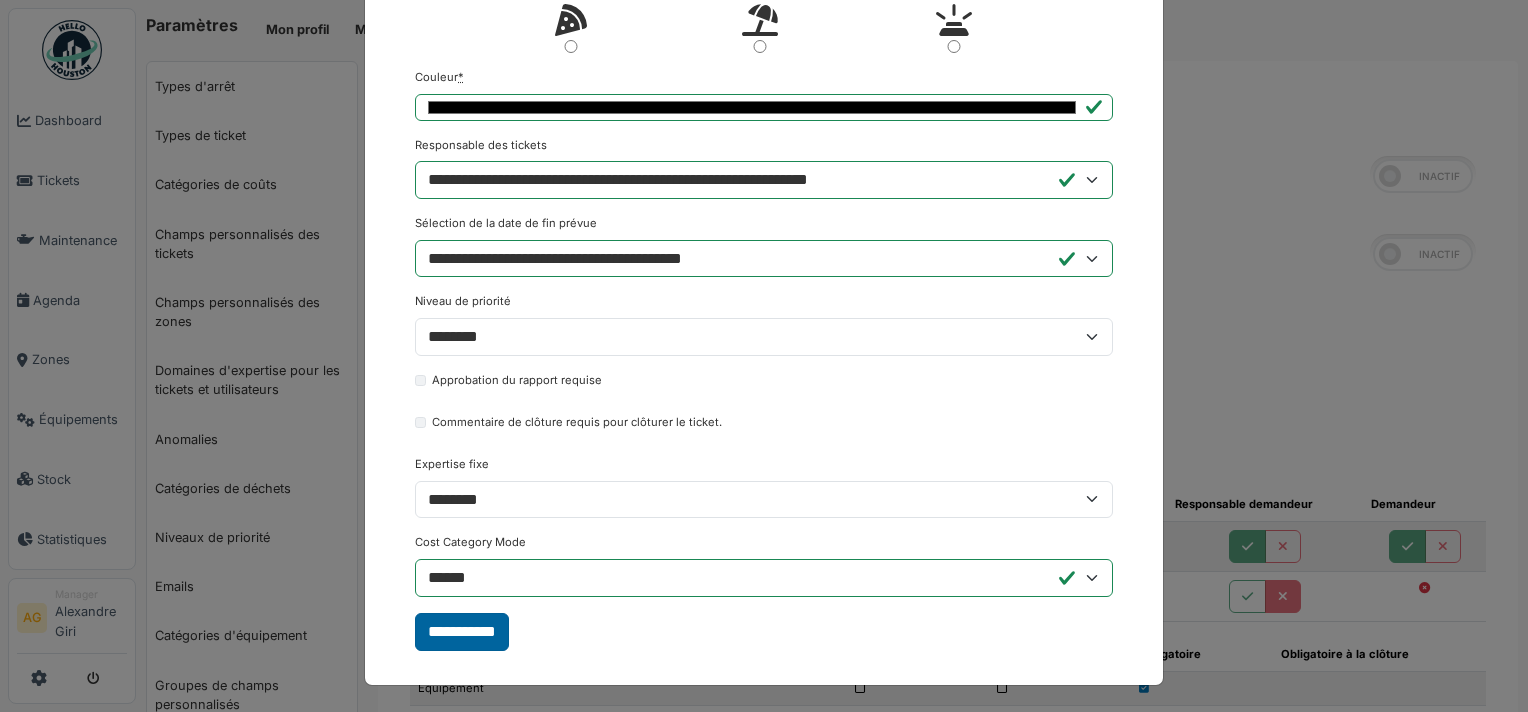click on "**********" at bounding box center (462, 632) 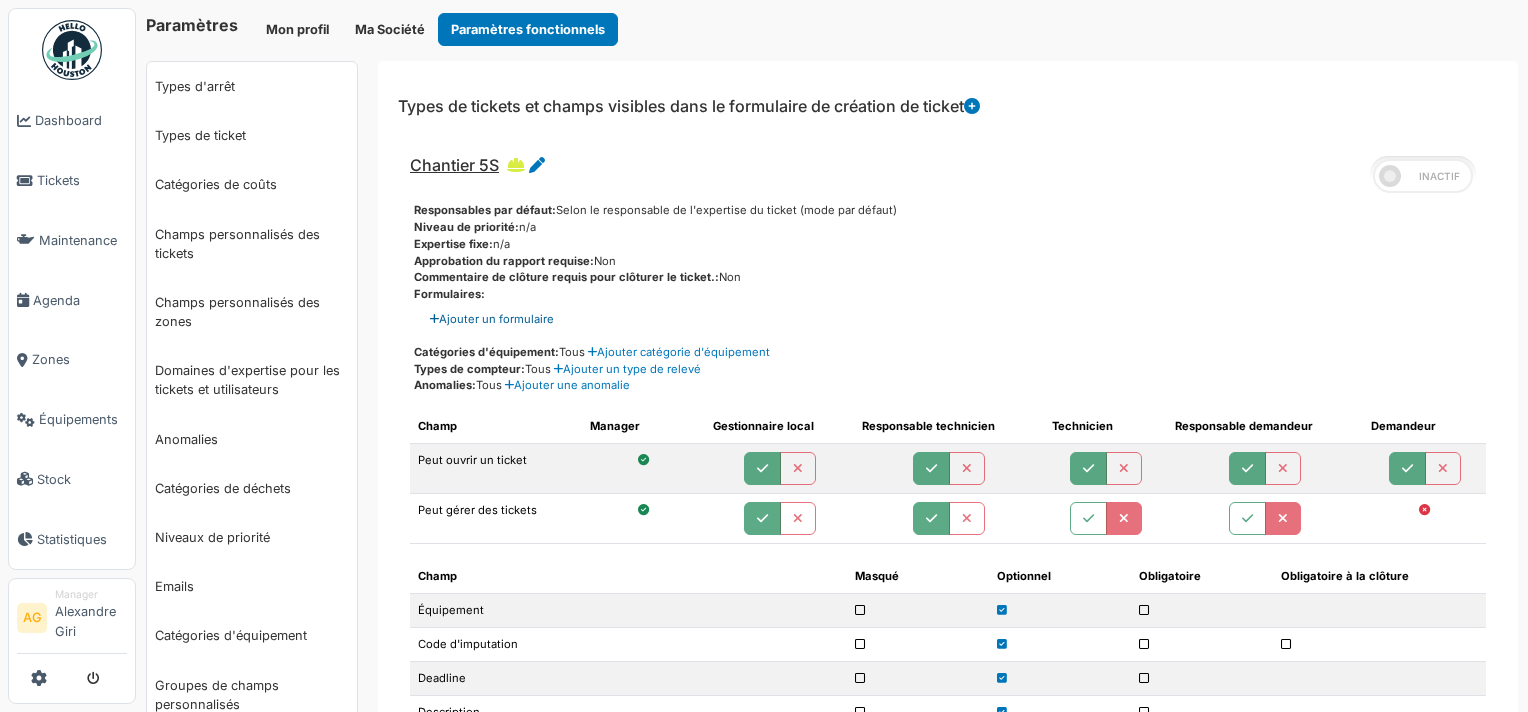 click on "Ajouter un formulaire" at bounding box center (492, 319) 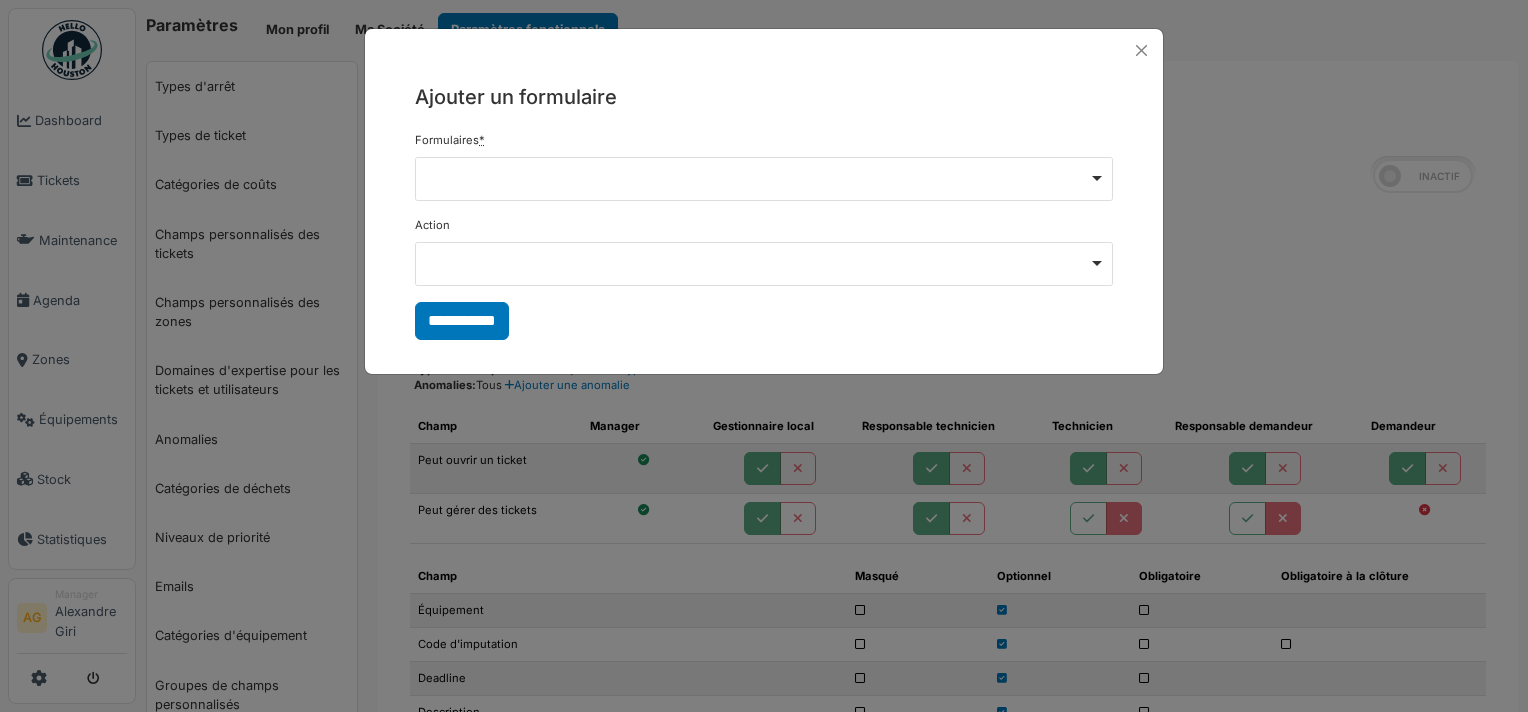 click on "Remove item" at bounding box center [764, 177] 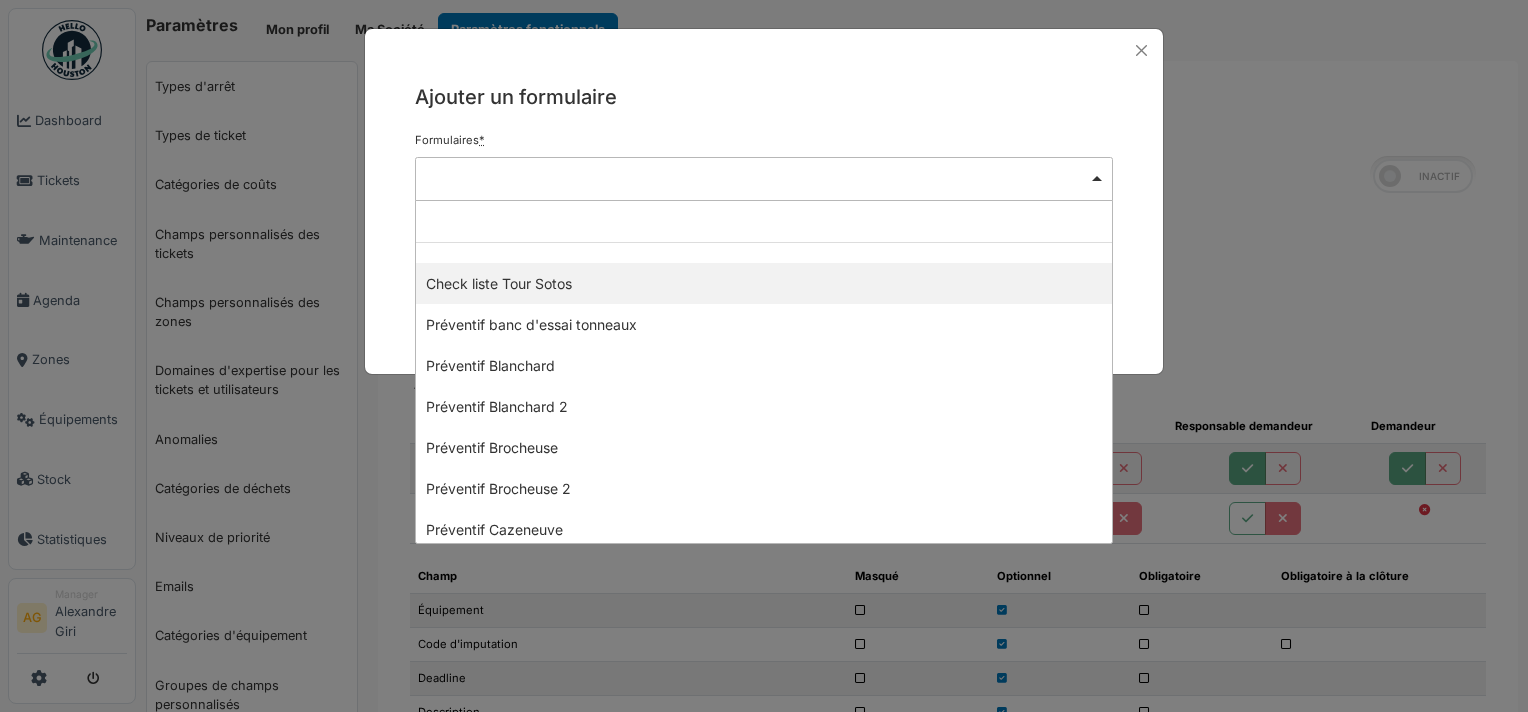 click on "Remove item" at bounding box center (764, 177) 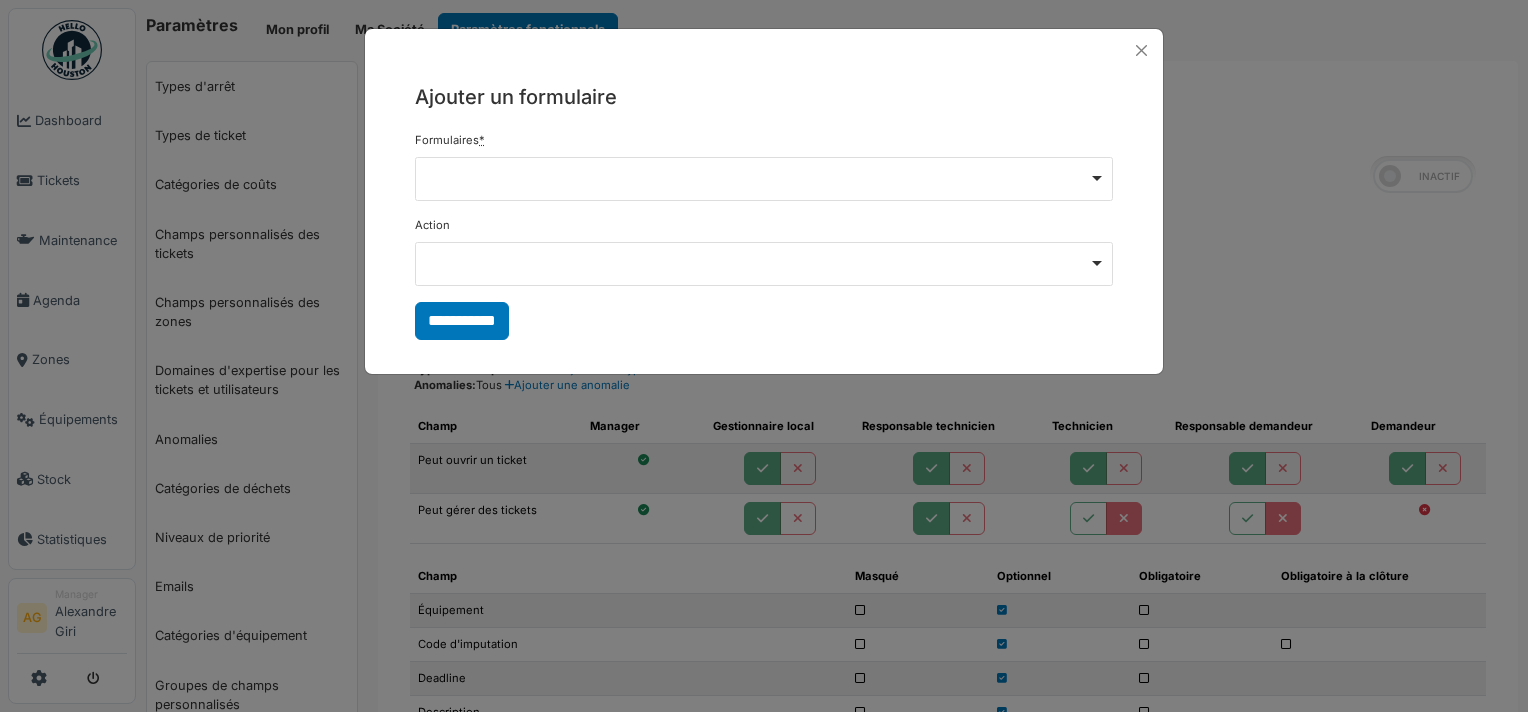 click on "Remove item" at bounding box center (764, 264) 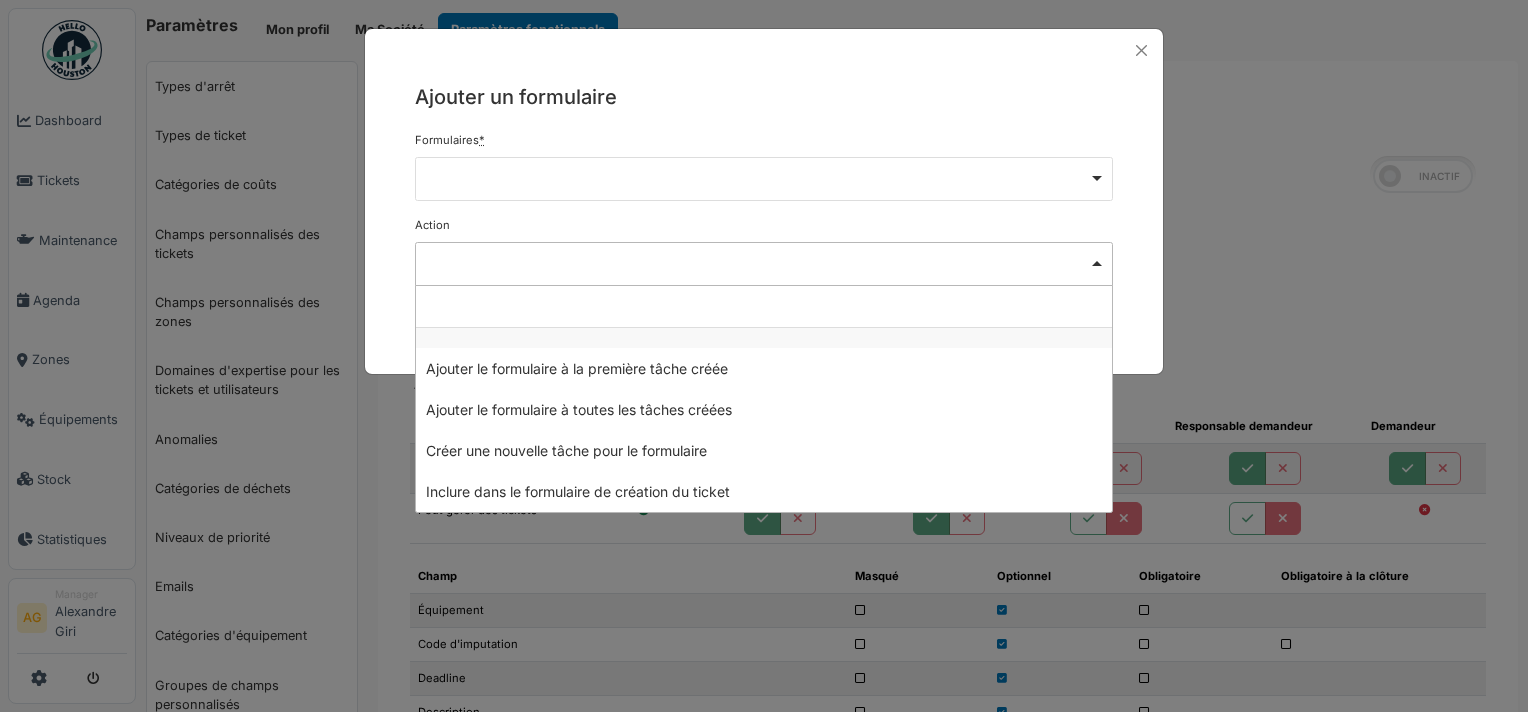 click on "Action Remove item Ajouter le formulaire à la première tâche créée Ajouter le formulaire à toutes les tâches créées Créer une nouvelle tâche pour le formulaire Inclure dans le formulaire de création du ticket" at bounding box center [764, 251] 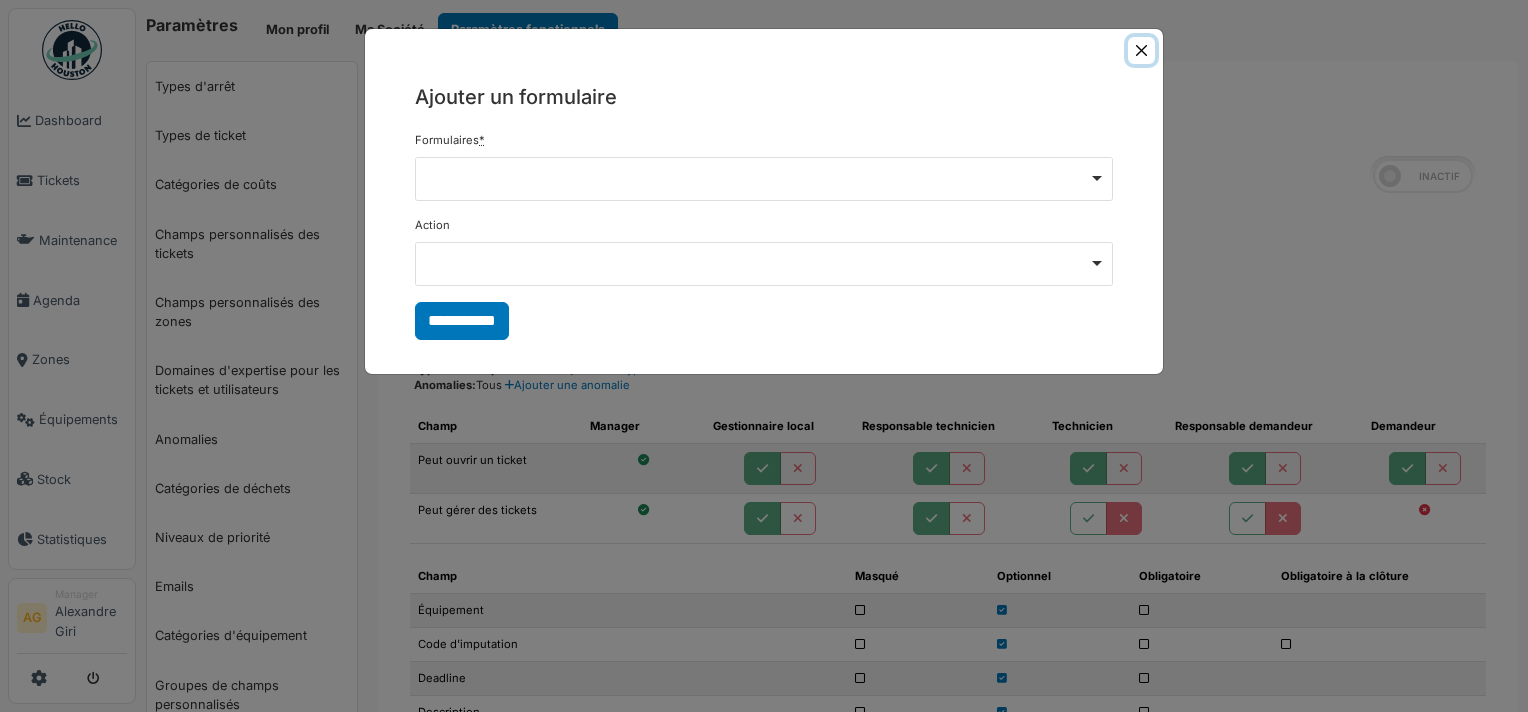 click at bounding box center (1141, 50) 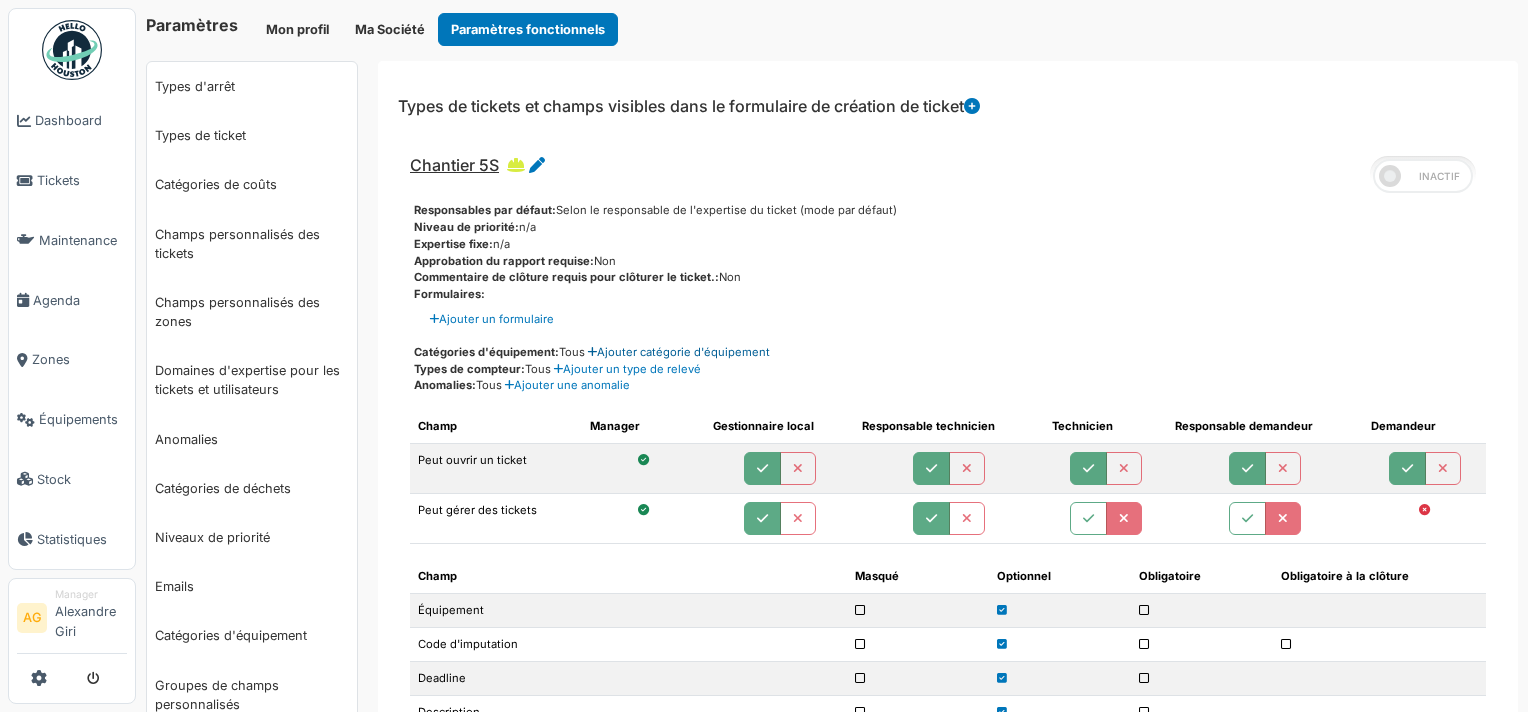 click on "Ajouter catégorie d'équipement" at bounding box center (677, 352) 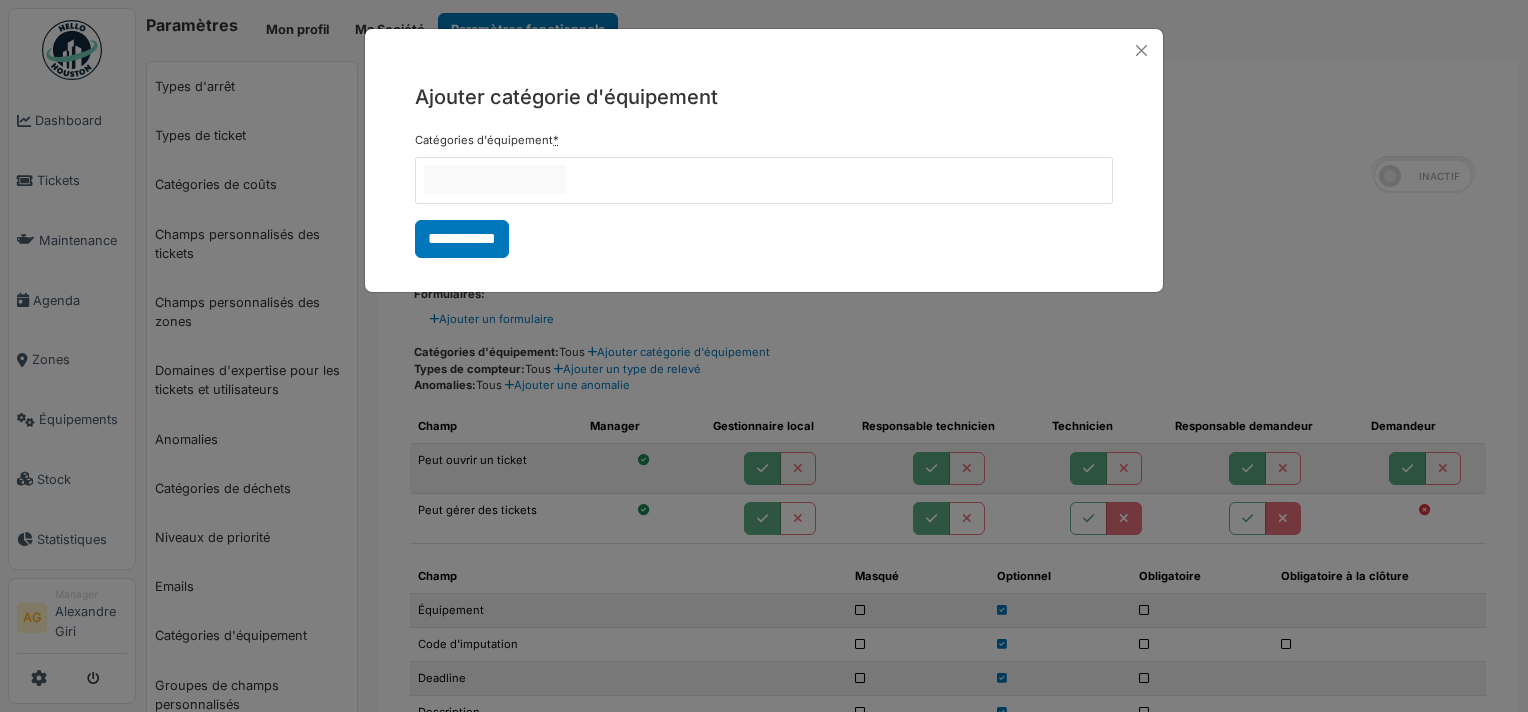 click at bounding box center (764, 180) 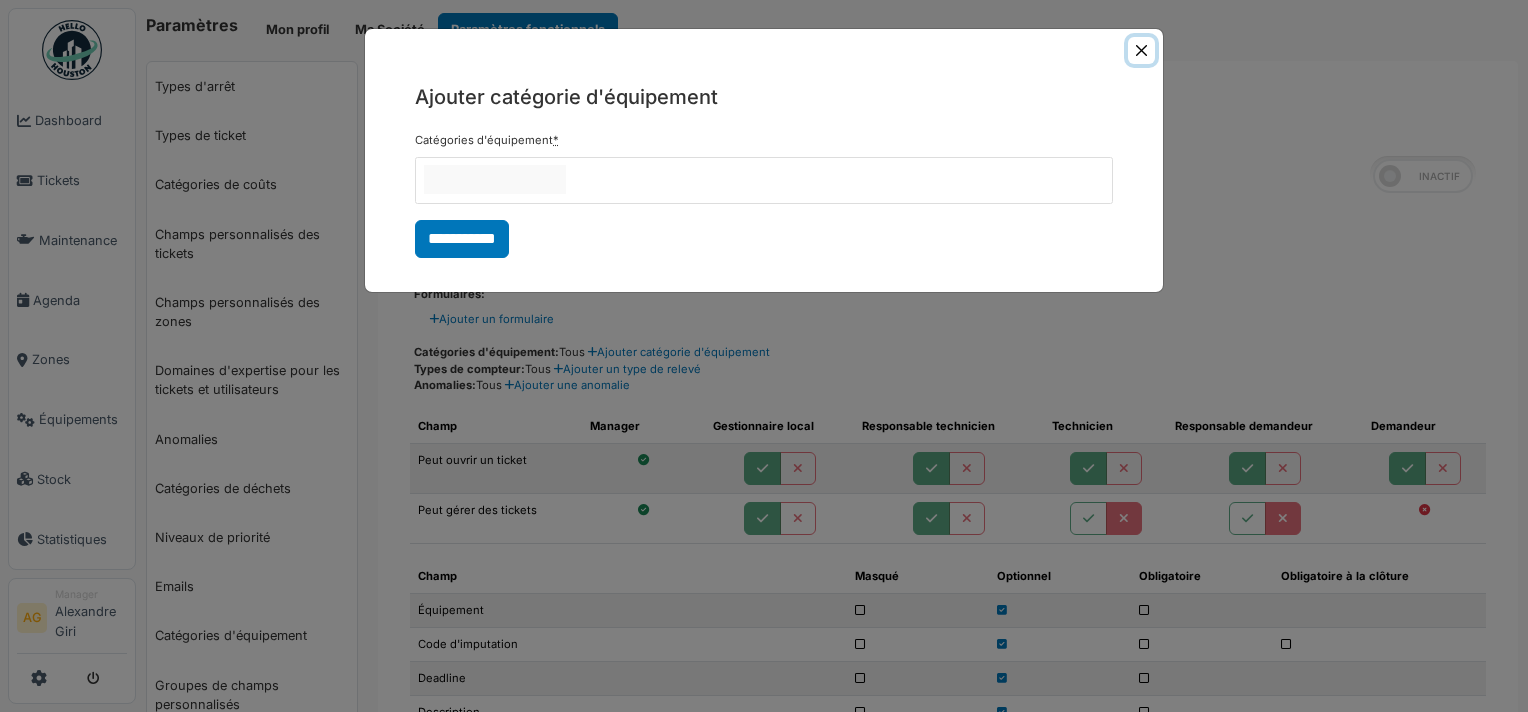 click at bounding box center [1141, 50] 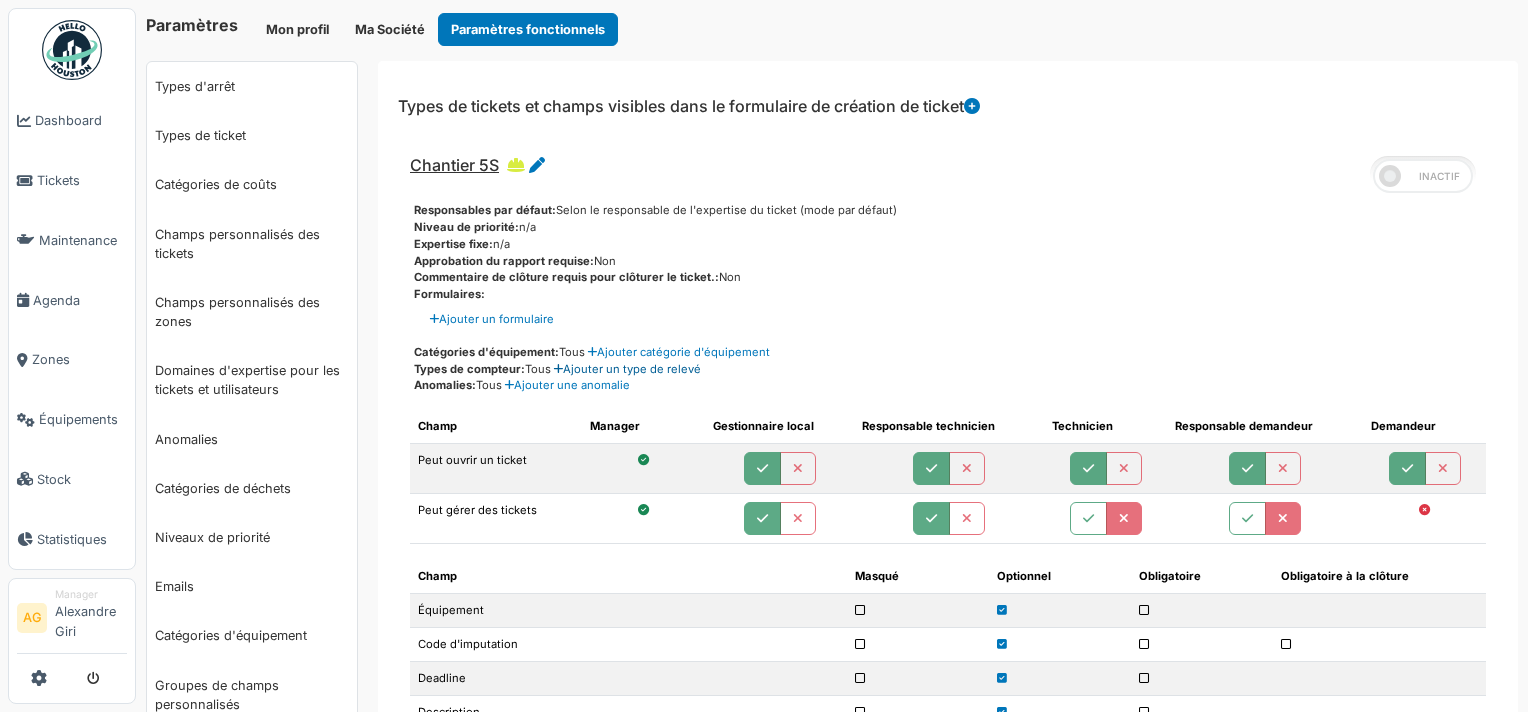 click on "Ajouter un type de relevé" at bounding box center (626, 369) 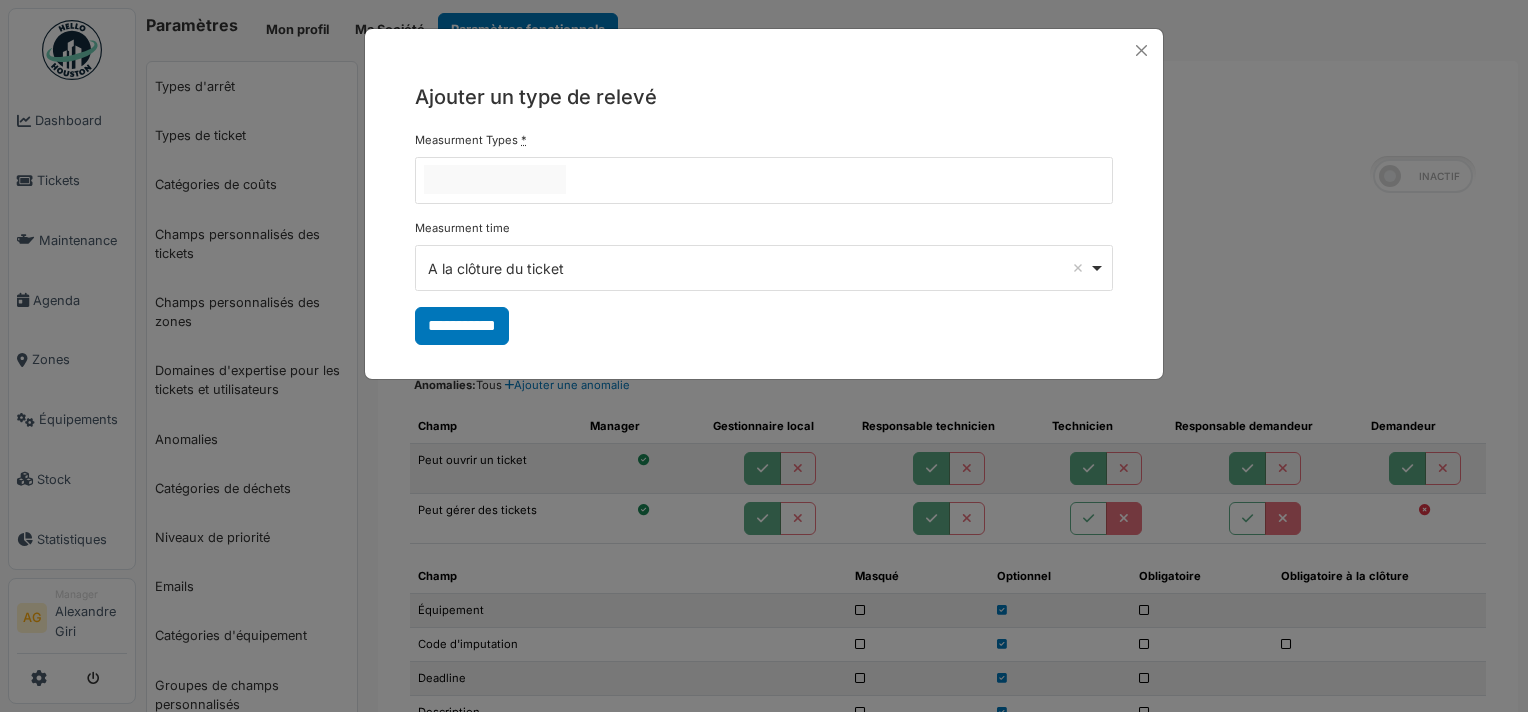 click at bounding box center [495, 179] 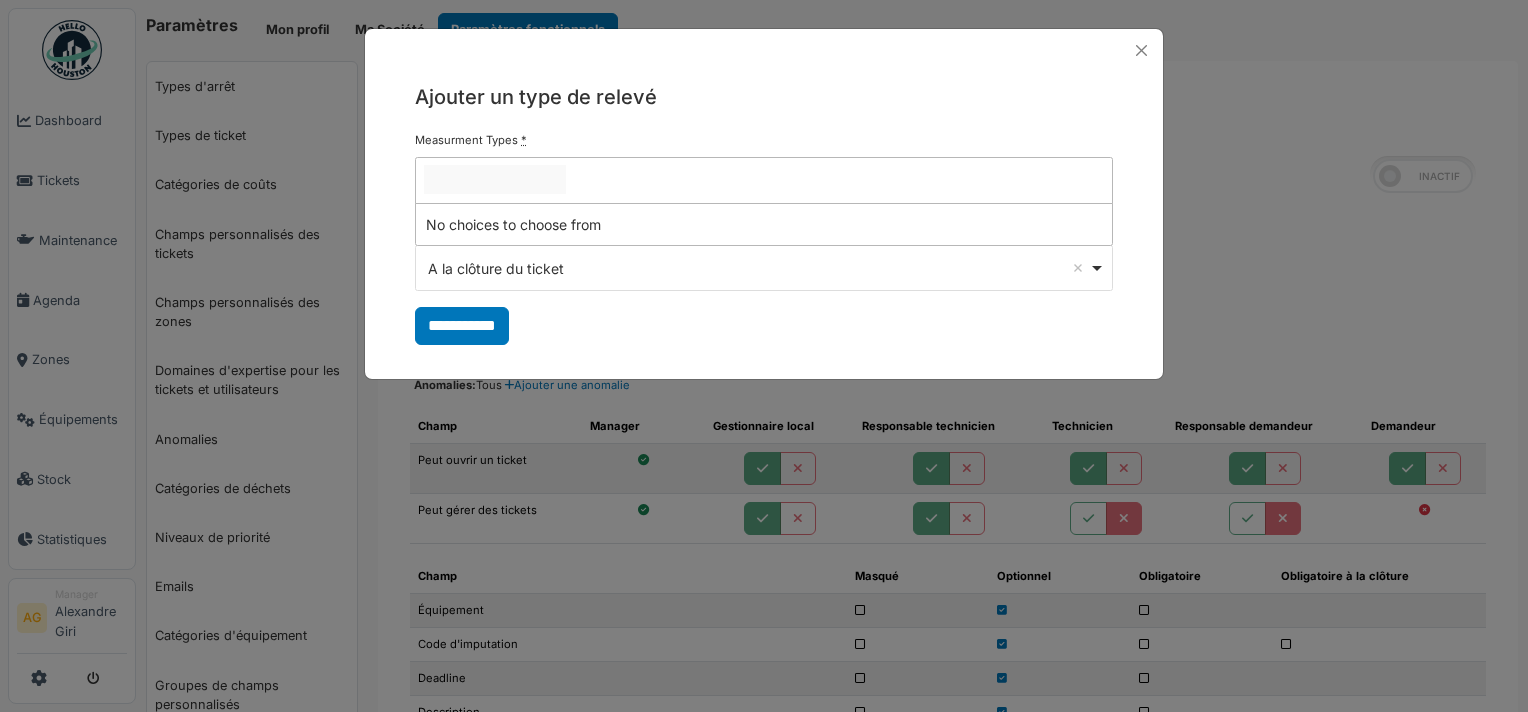 click at bounding box center (495, 179) 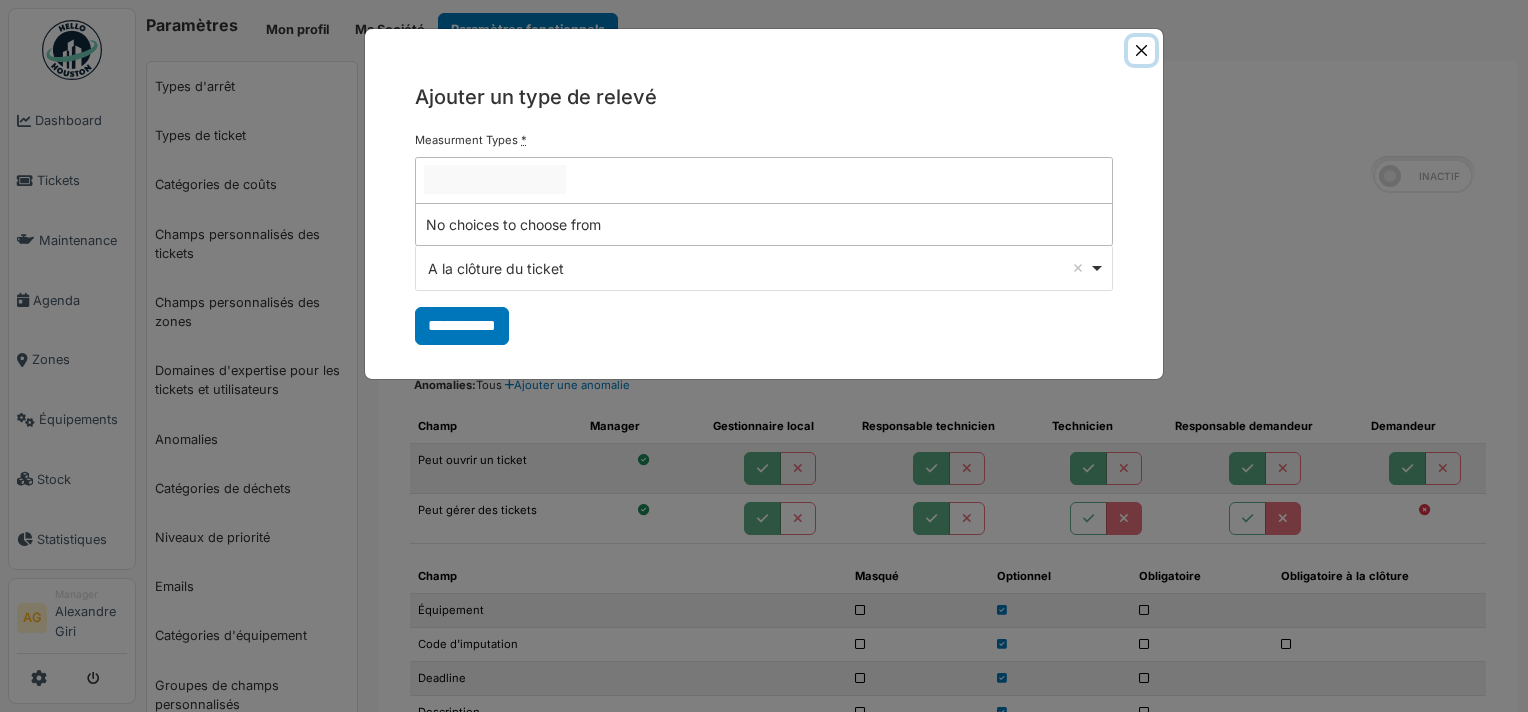 click at bounding box center (1141, 50) 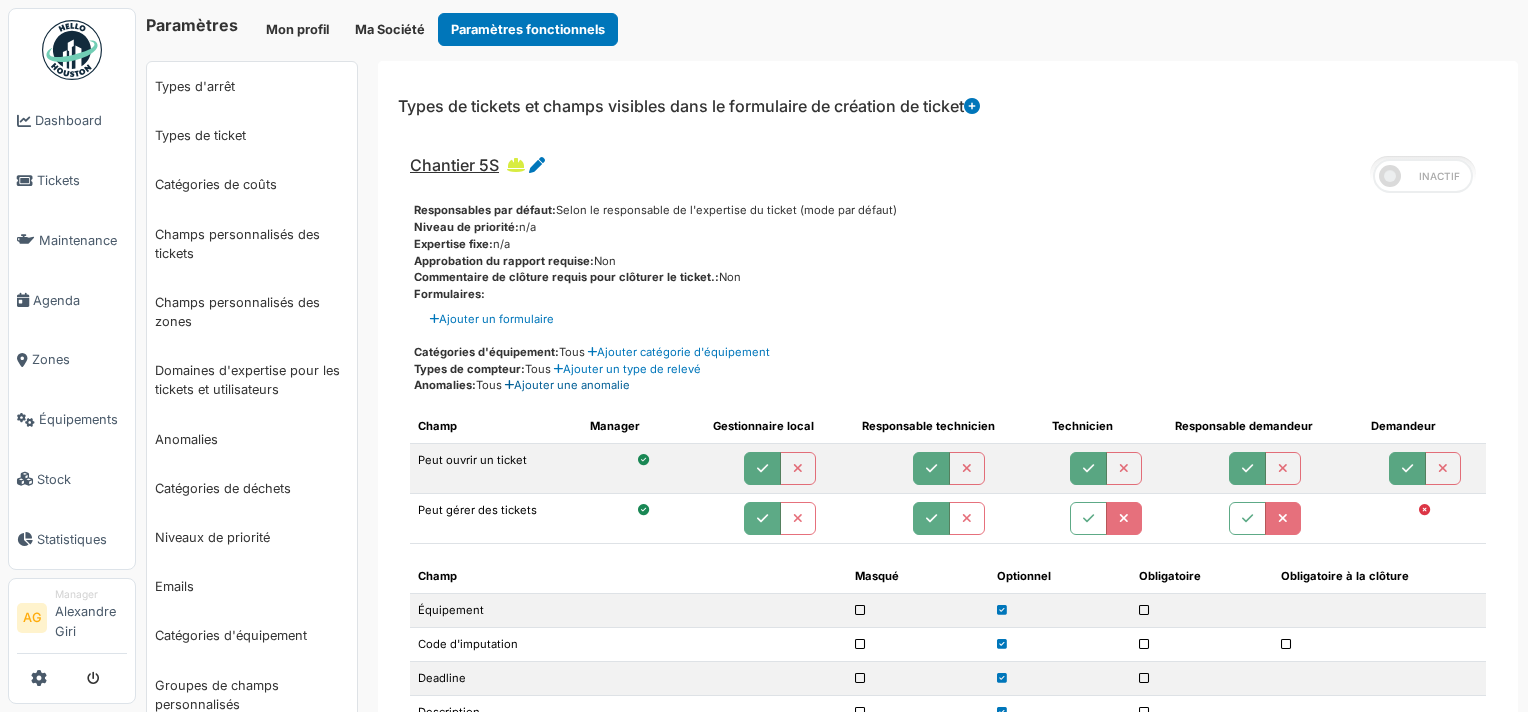 click on "Ajouter une anomalie" at bounding box center (566, 385) 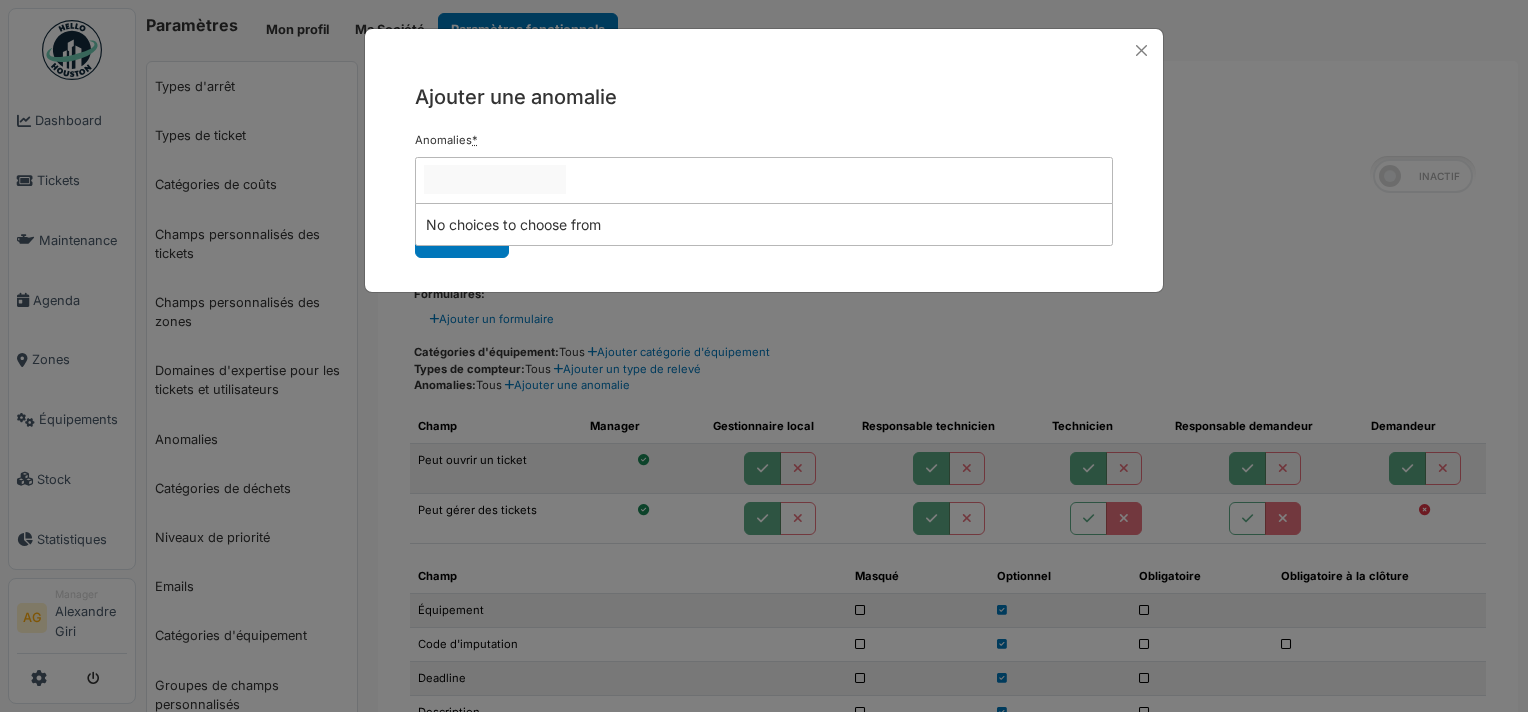 click at bounding box center (495, 179) 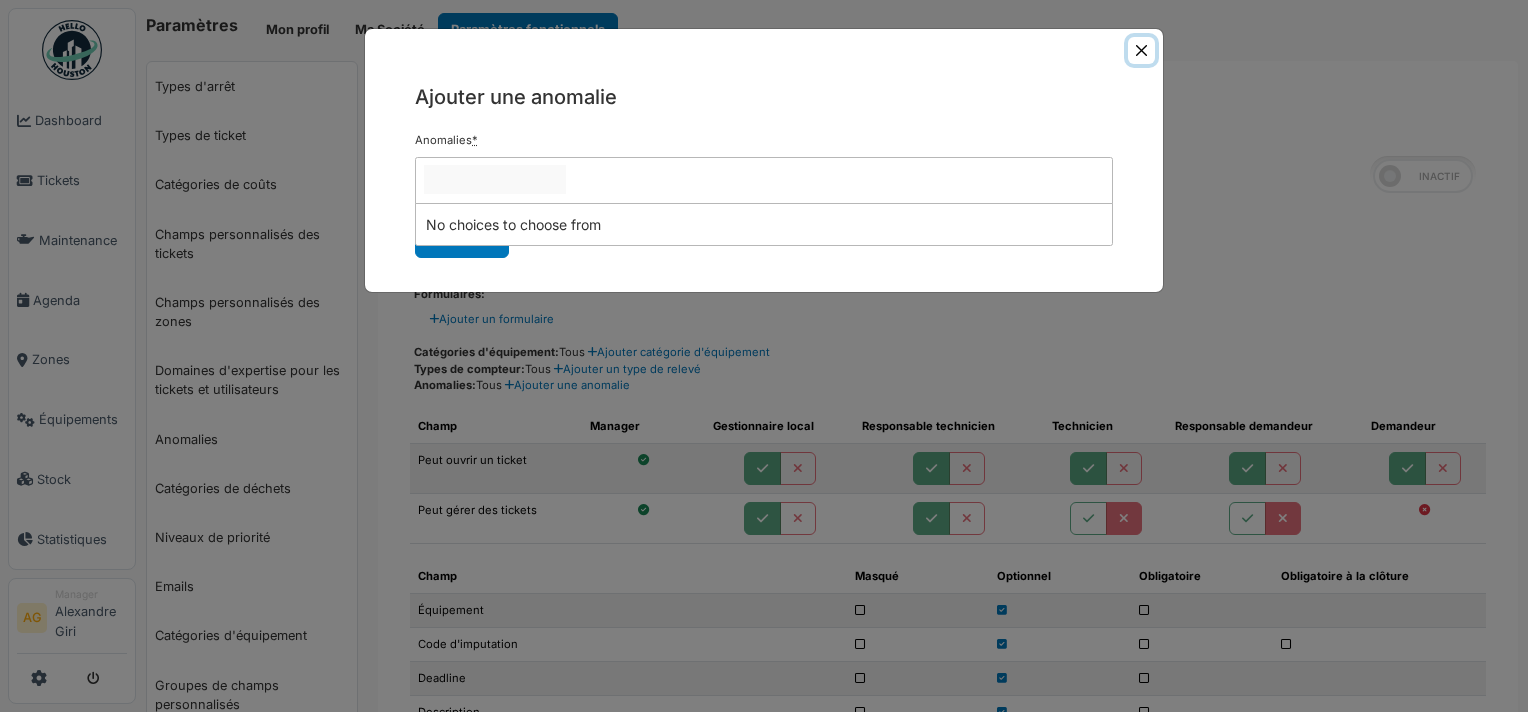 click at bounding box center (1141, 50) 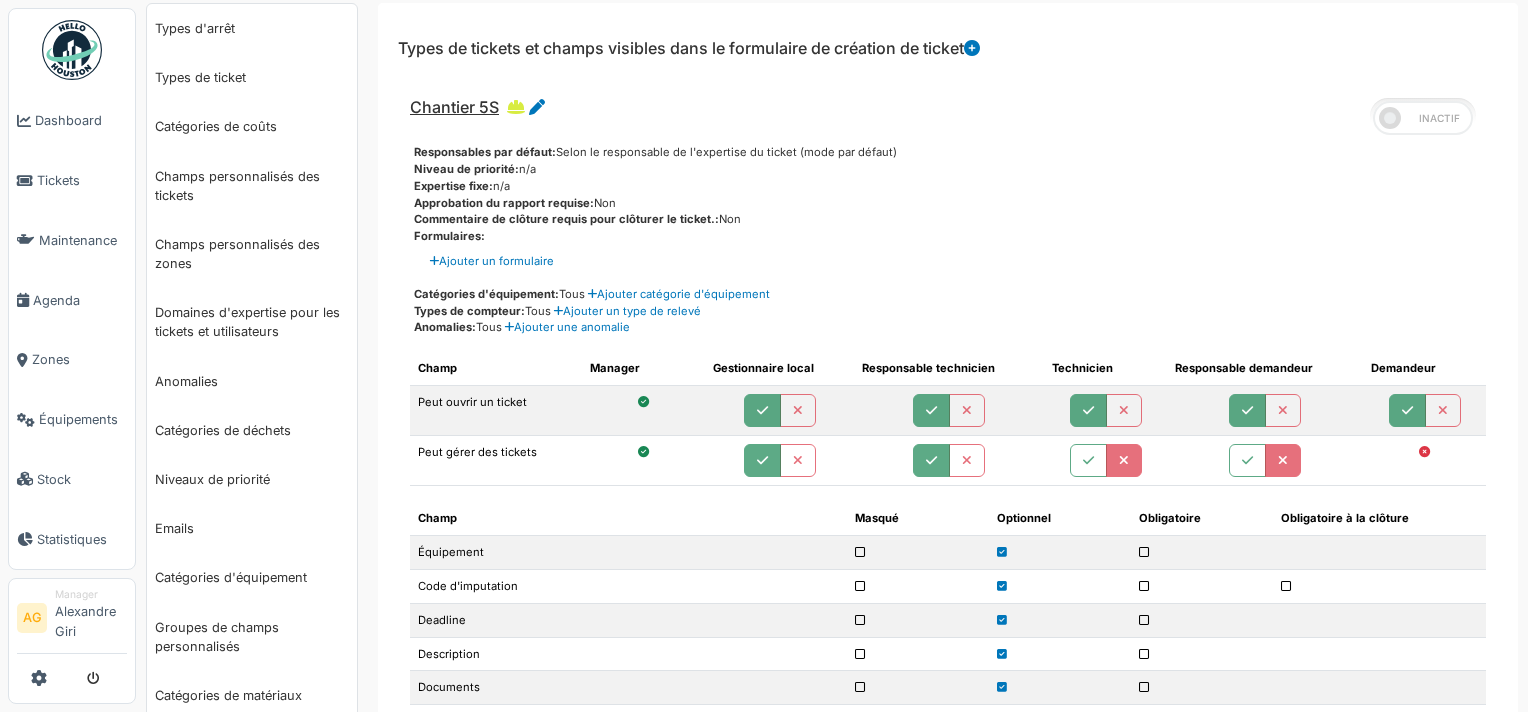 scroll, scrollTop: 0, scrollLeft: 0, axis: both 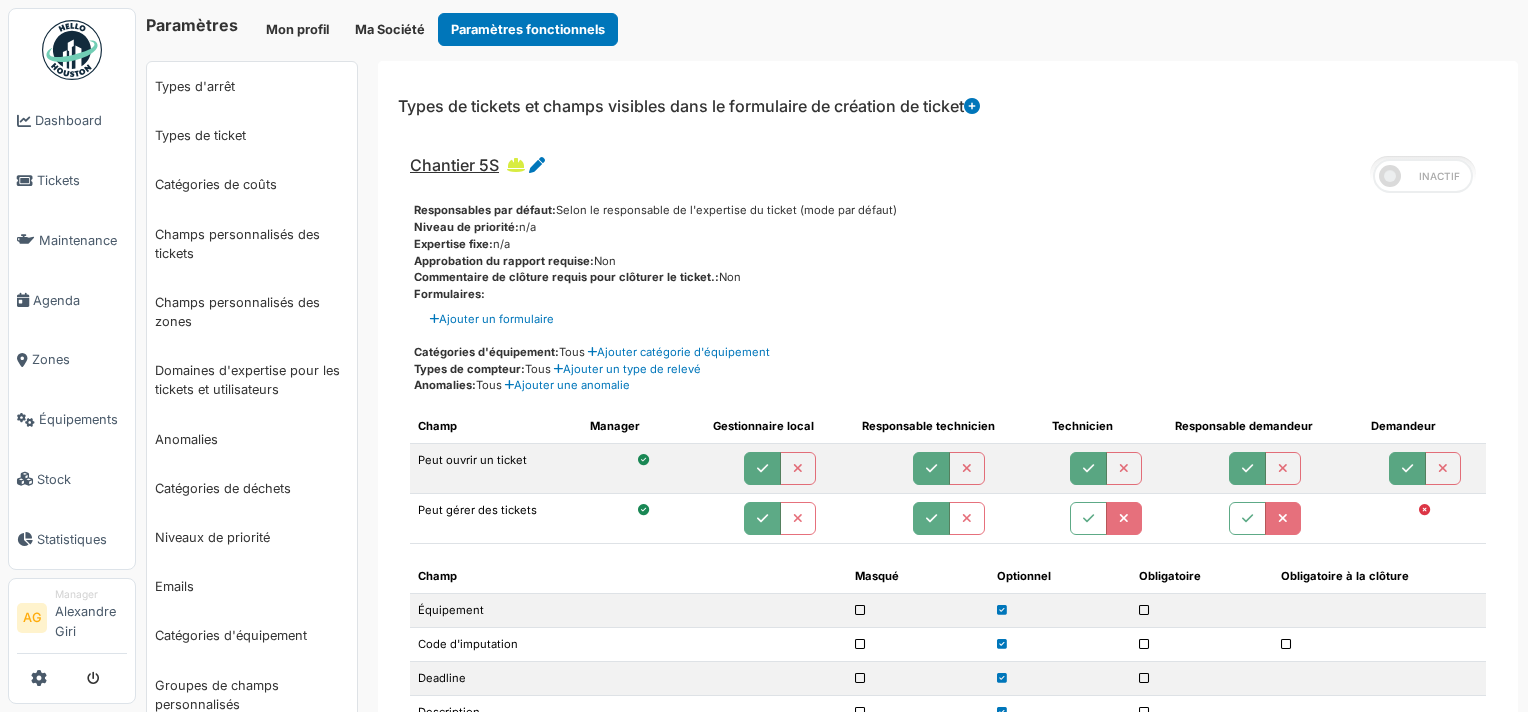 click at bounding box center [972, 106] 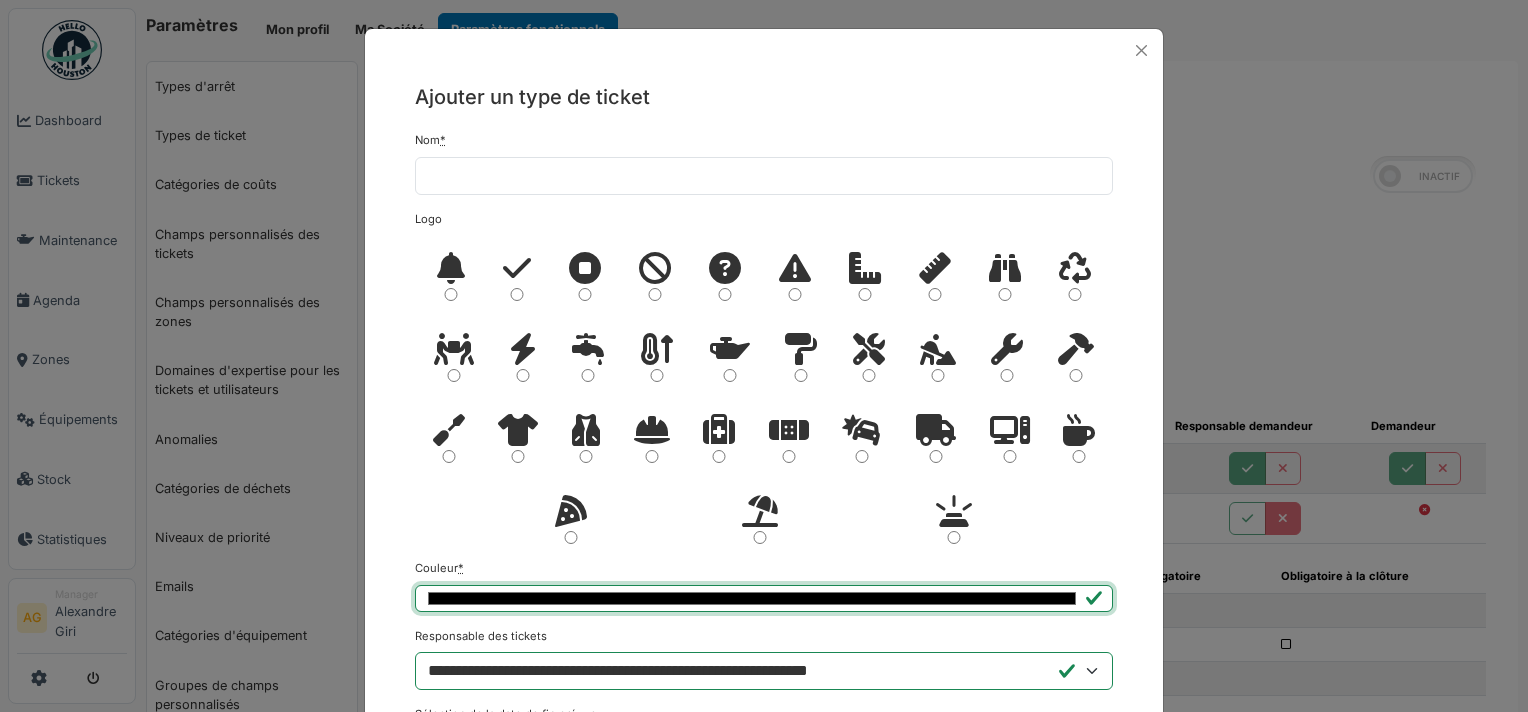 click on "*******" at bounding box center [764, 598] 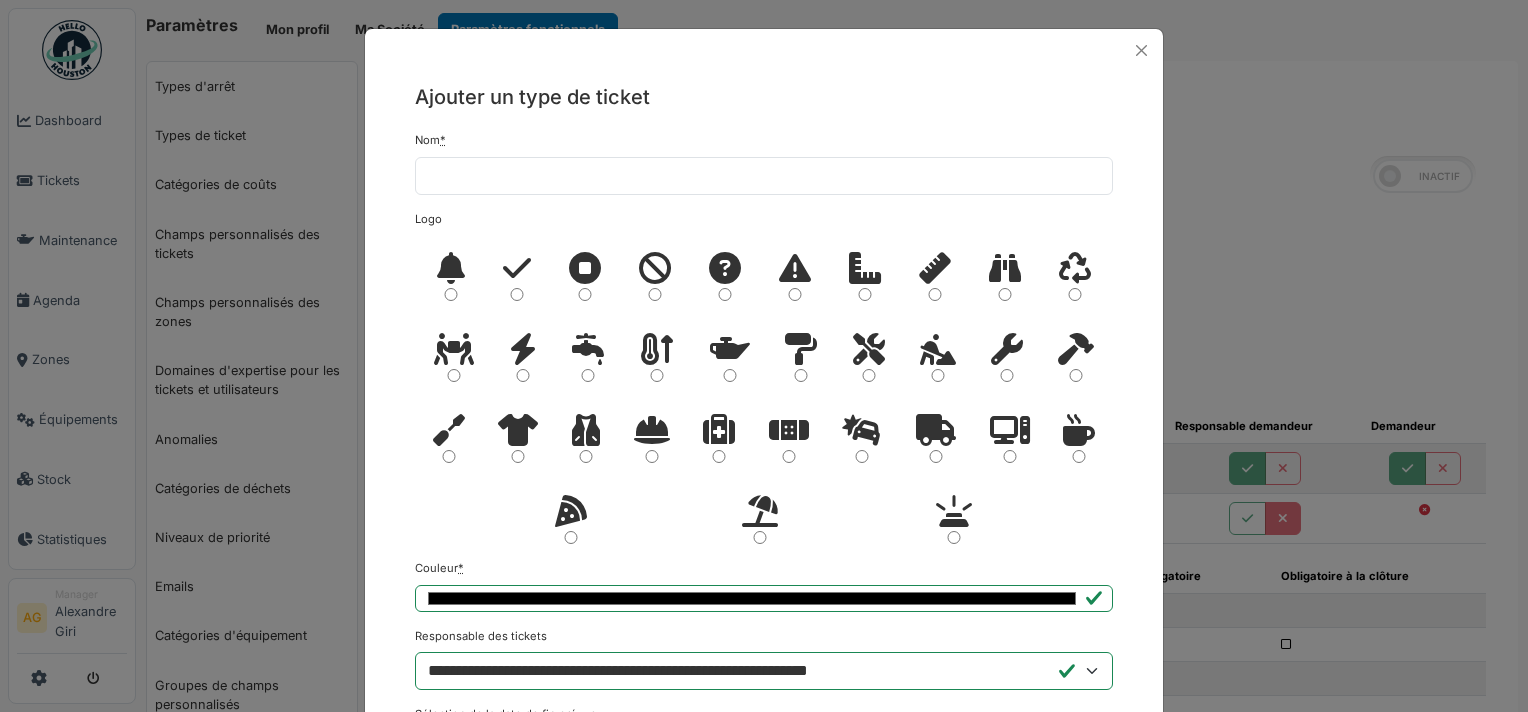 click on "**********" at bounding box center [764, 659] 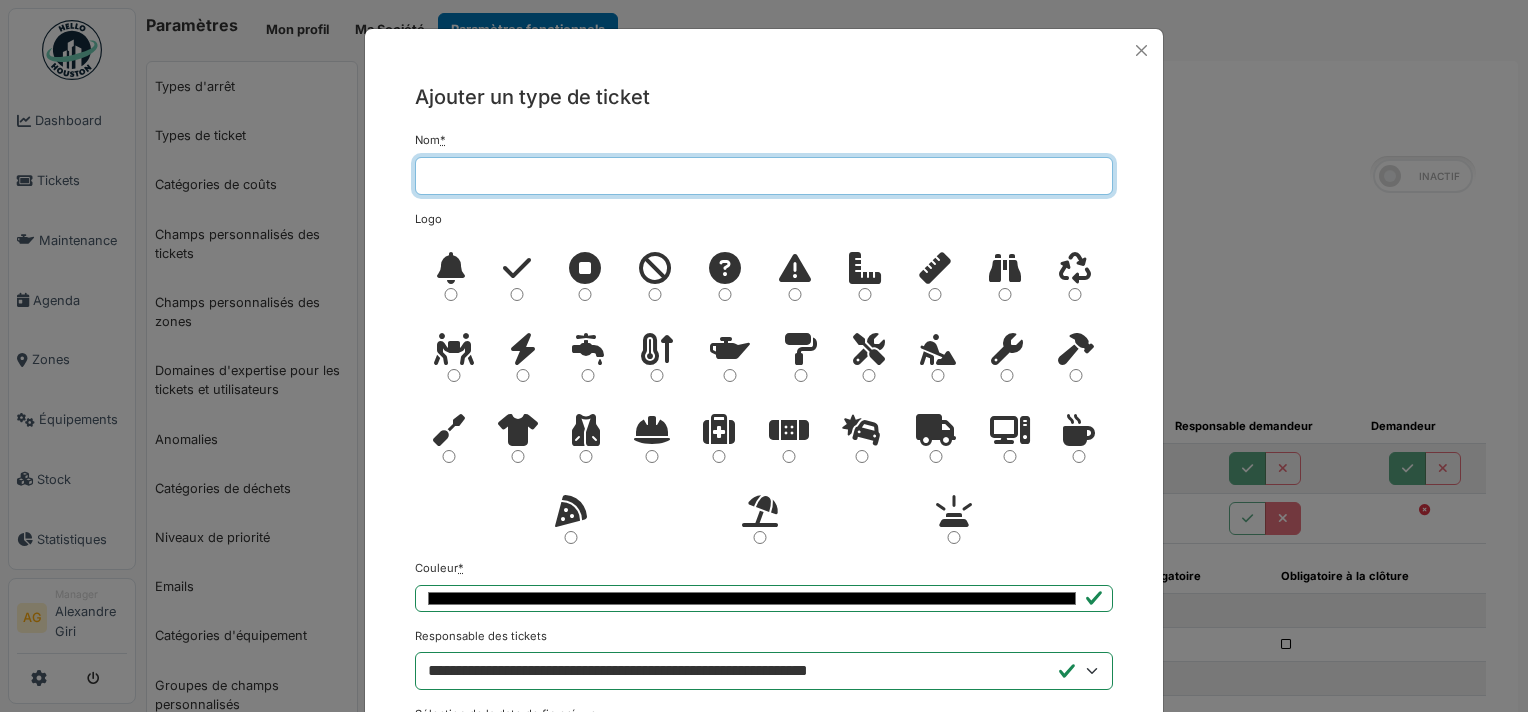 click on "Nom  *" at bounding box center (764, 176) 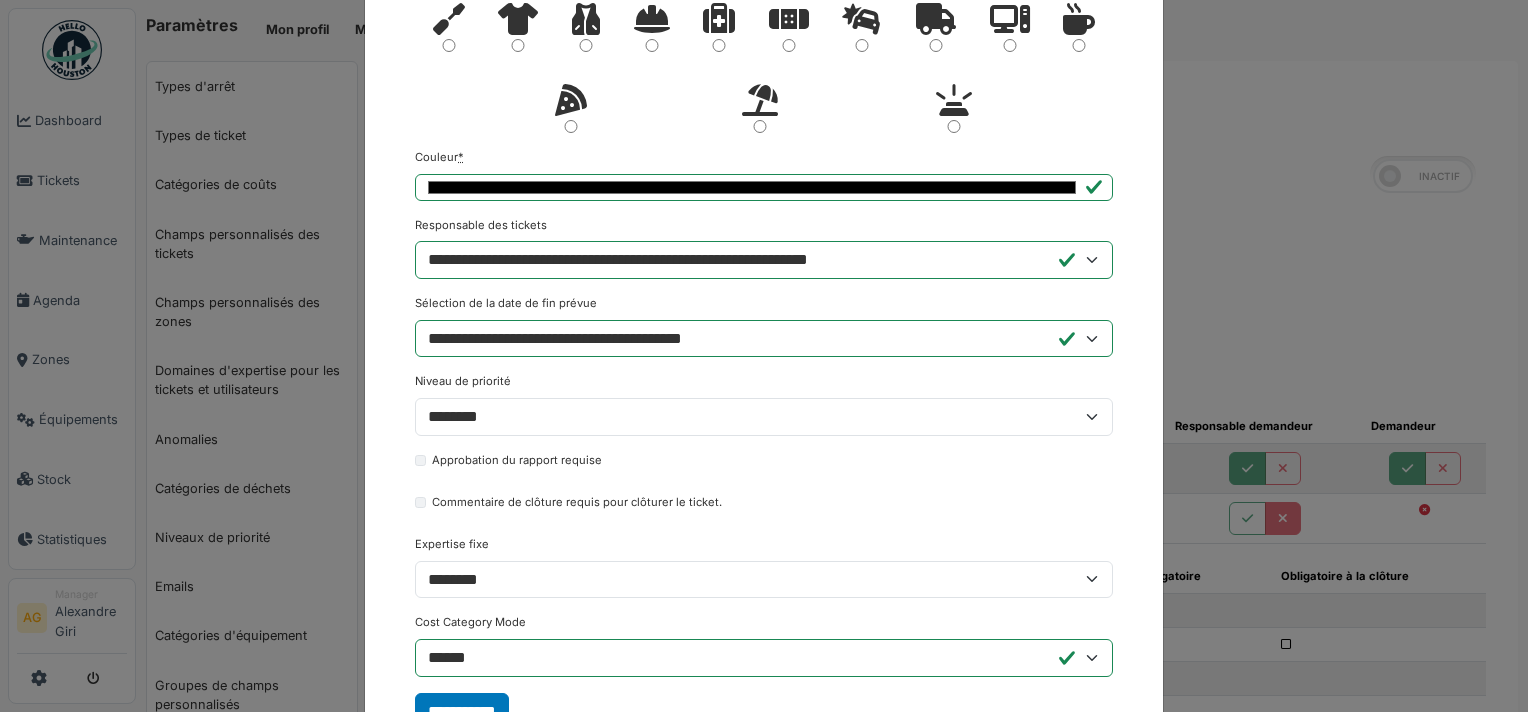 scroll, scrollTop: 491, scrollLeft: 0, axis: vertical 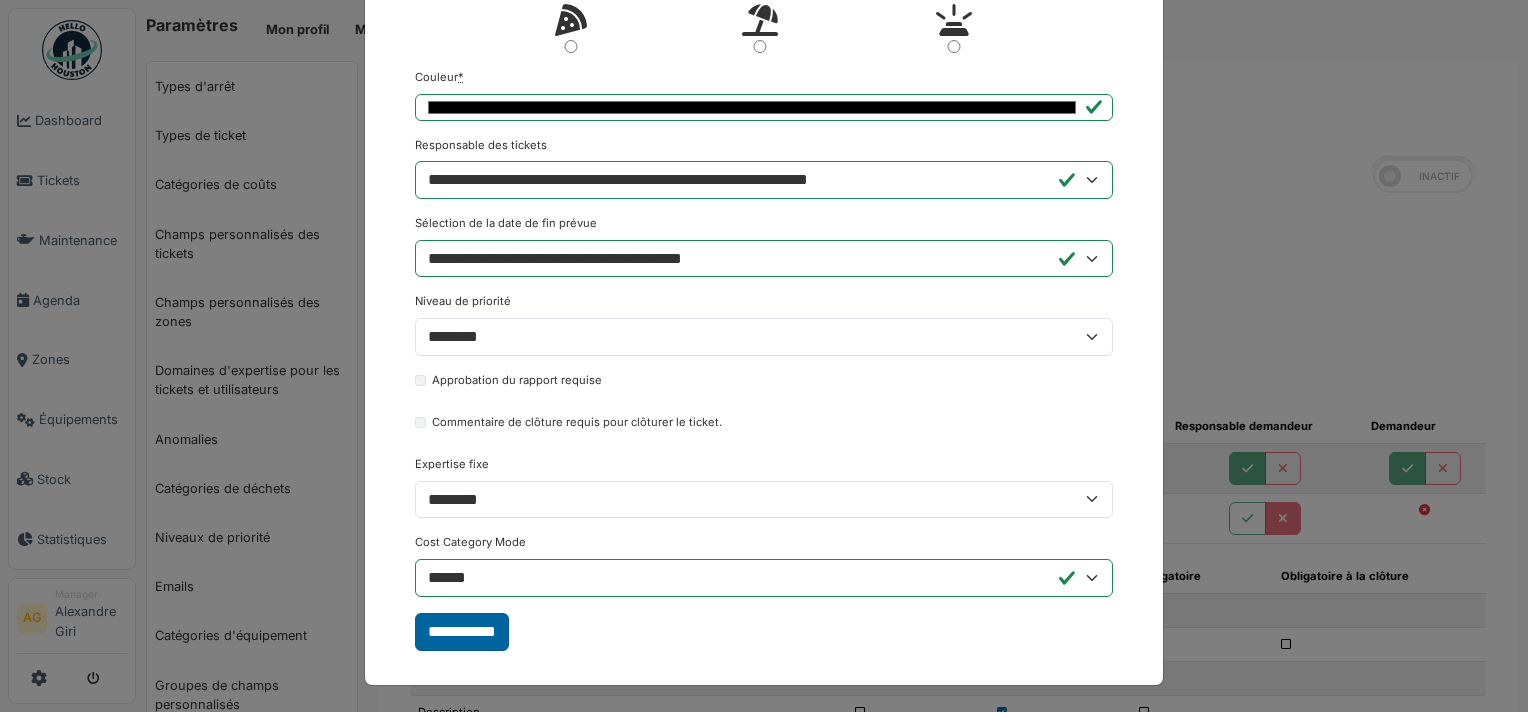 type on "**********" 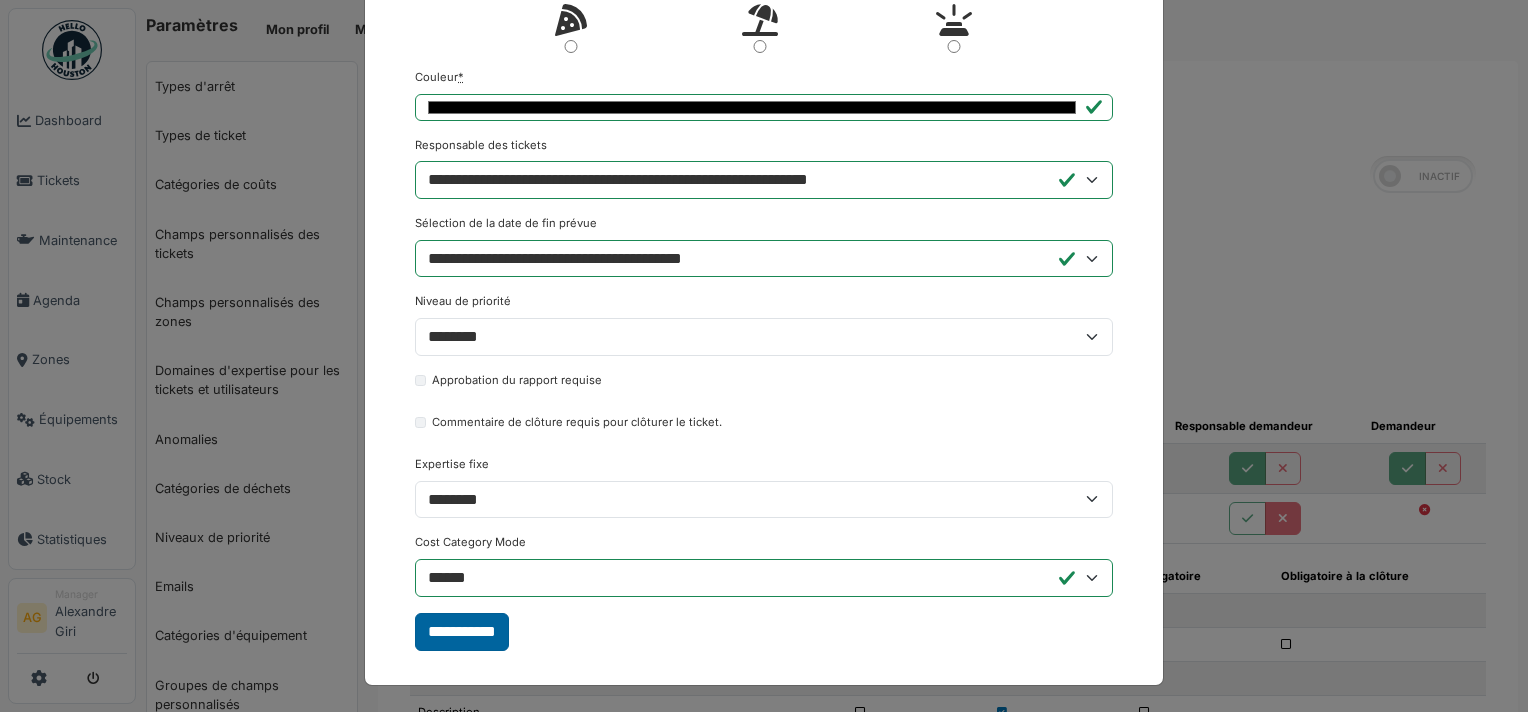 click on "**********" at bounding box center (462, 632) 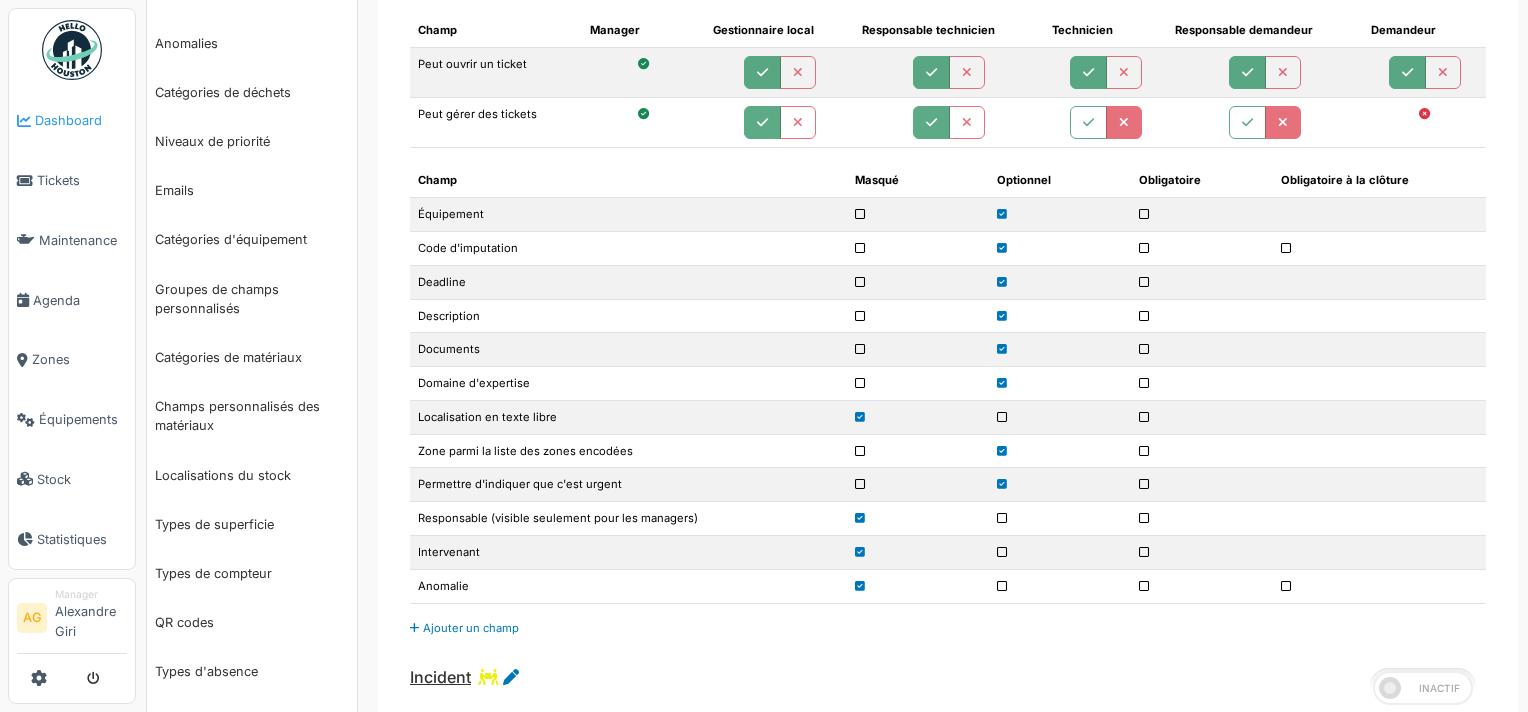 scroll, scrollTop: 0, scrollLeft: 0, axis: both 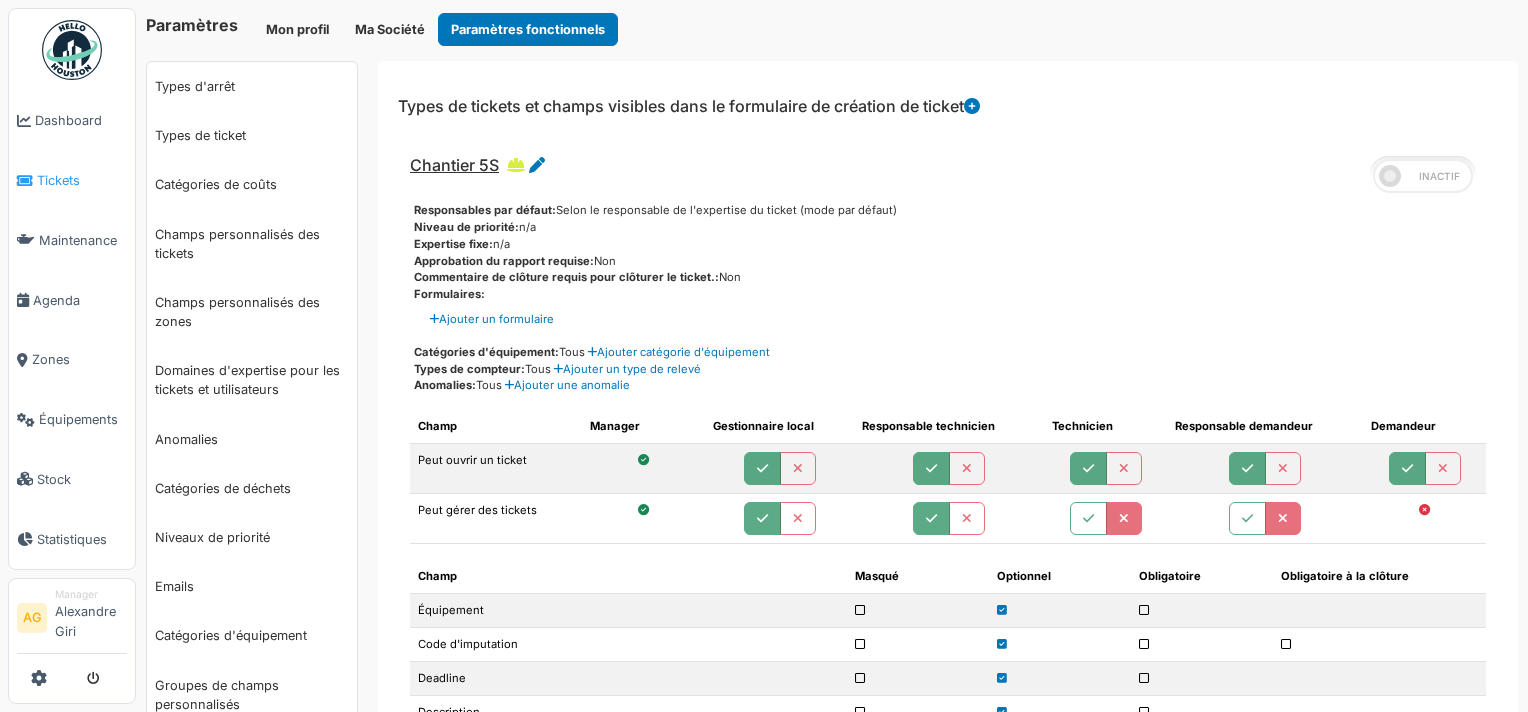 click on "Tickets" at bounding box center [82, 180] 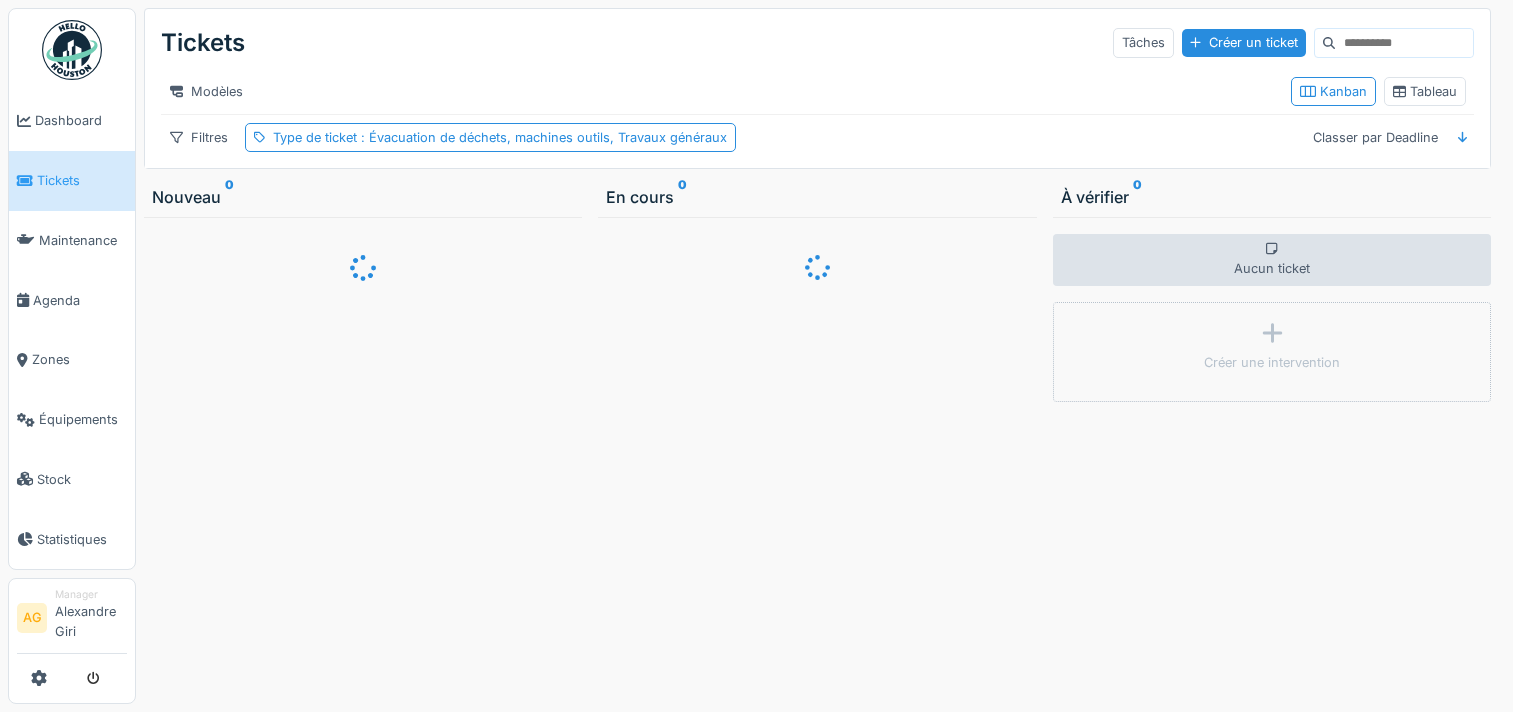 scroll, scrollTop: 0, scrollLeft: 0, axis: both 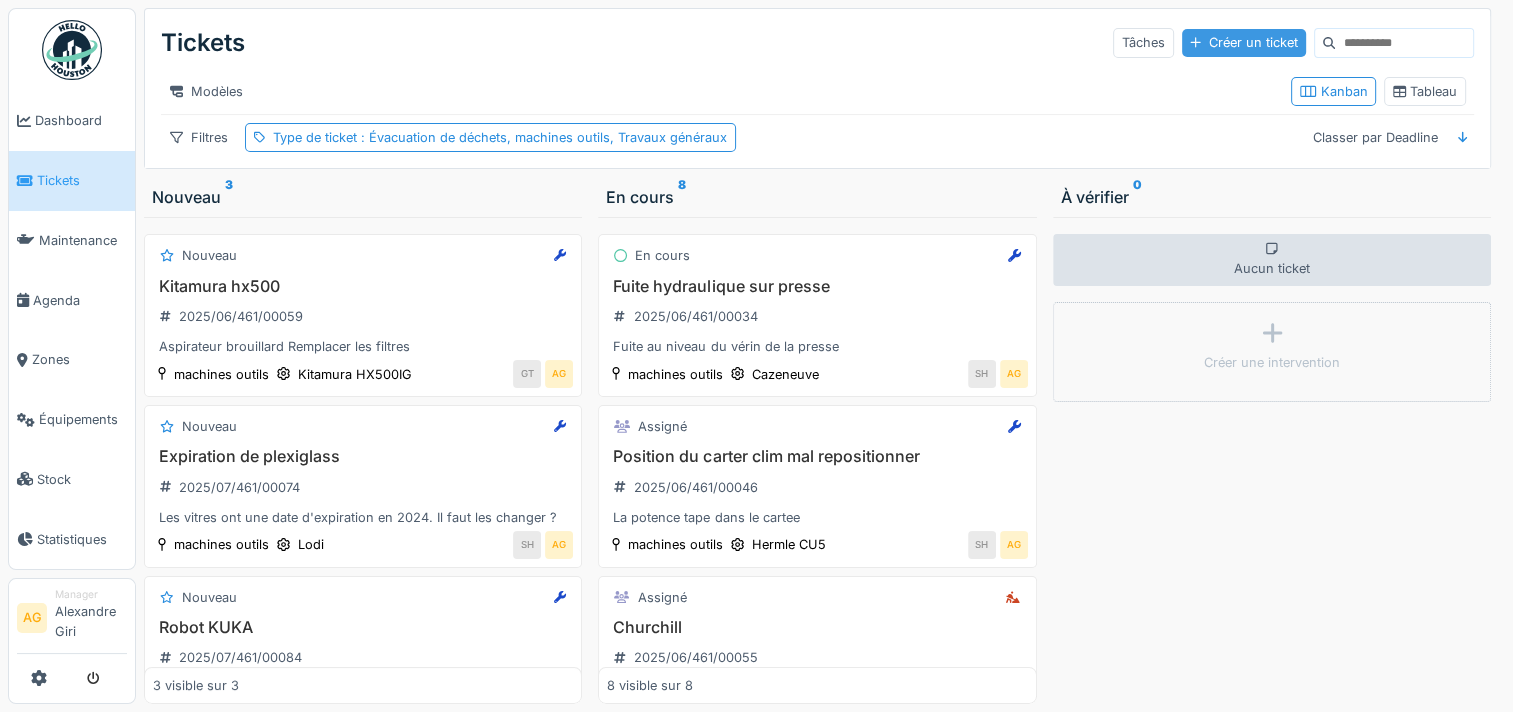 click on "Créer un ticket" at bounding box center (1244, 42) 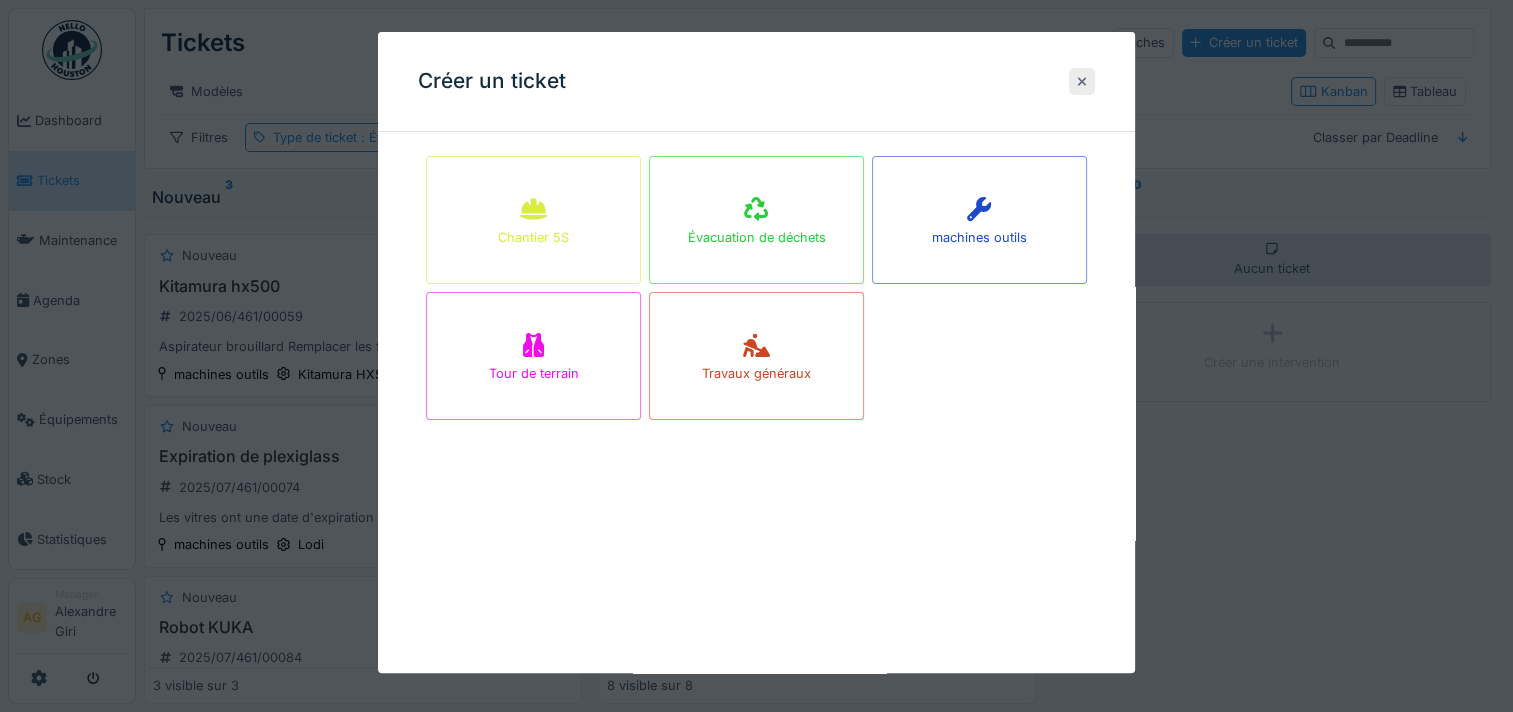 click at bounding box center (1082, 81) 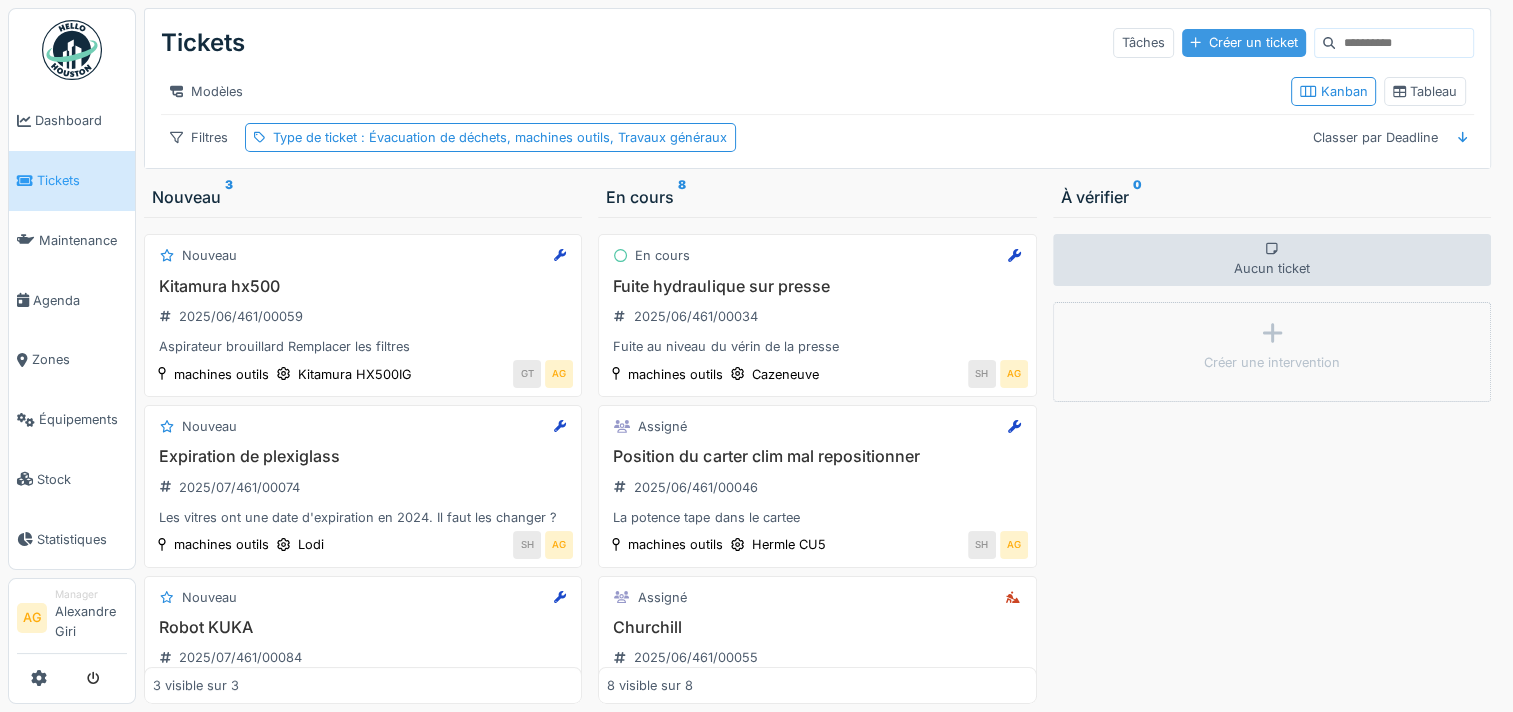 click on "Créer un ticket" at bounding box center (1244, 42) 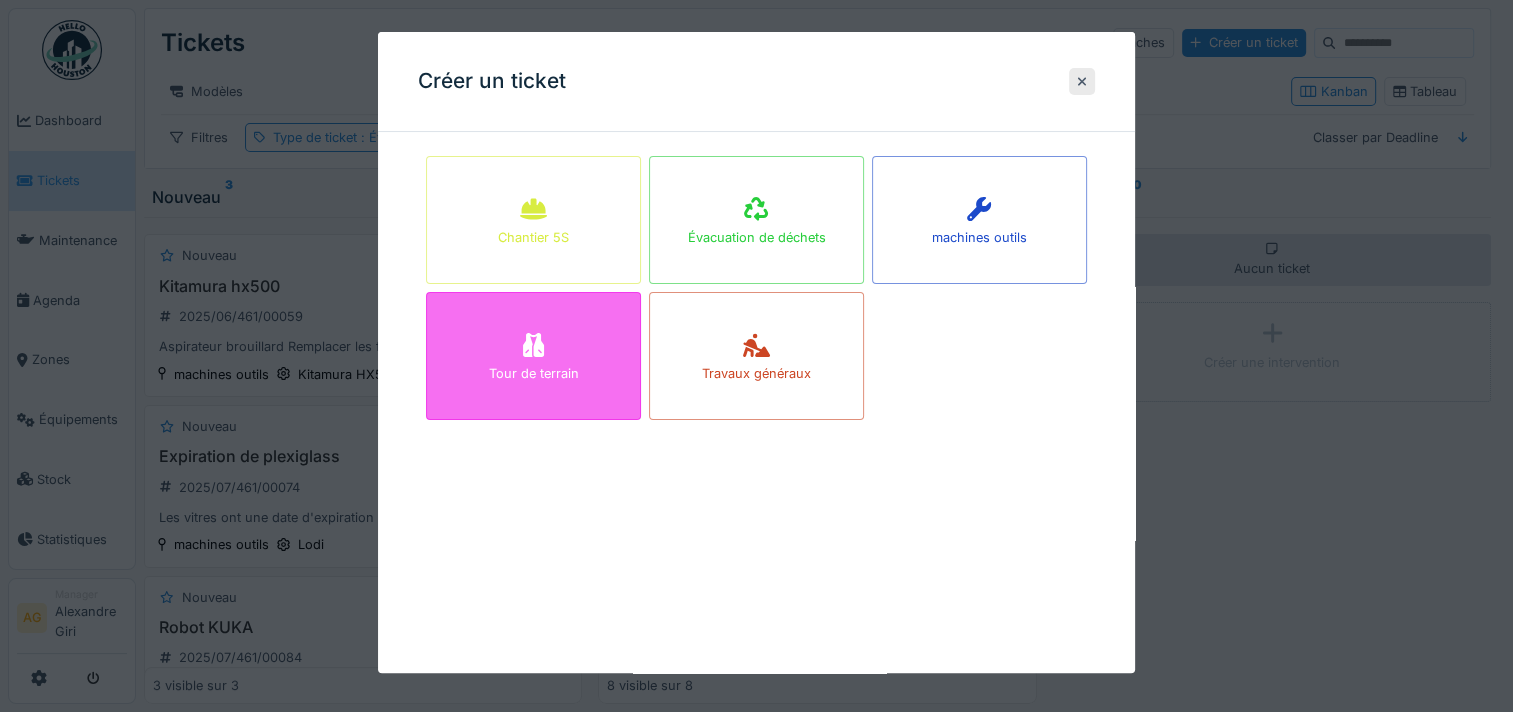 click on "Tour de terrain" at bounding box center (533, 356) 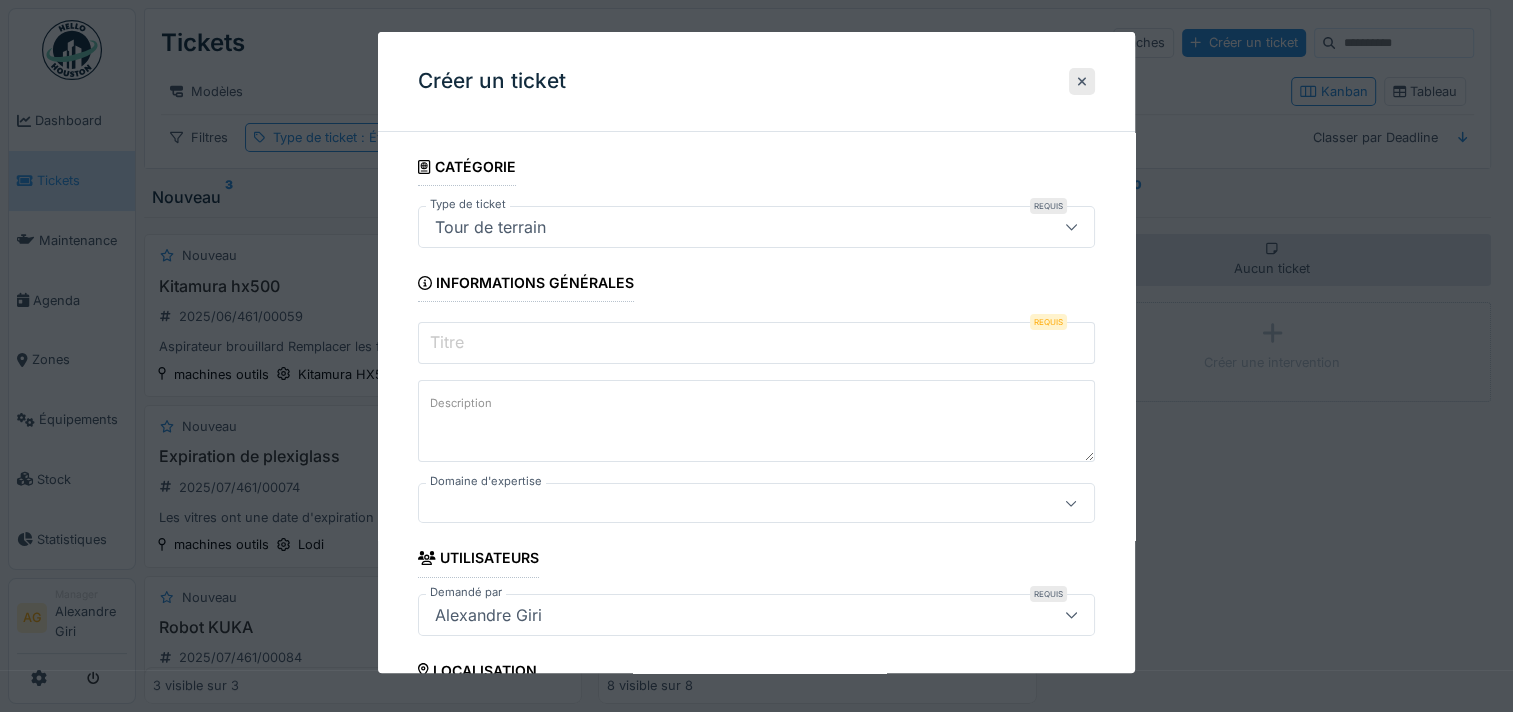 click on "Titre" at bounding box center (756, 343) 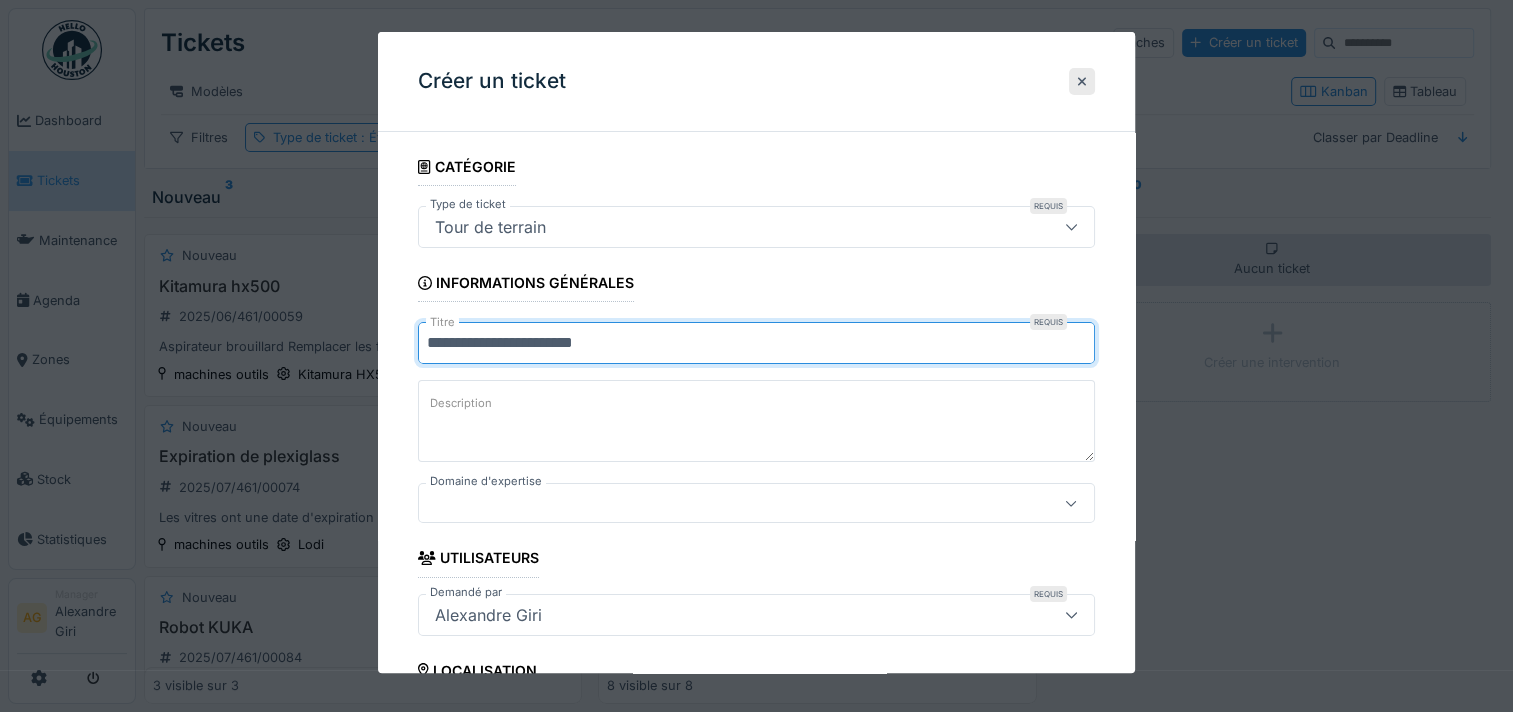 type on "**********" 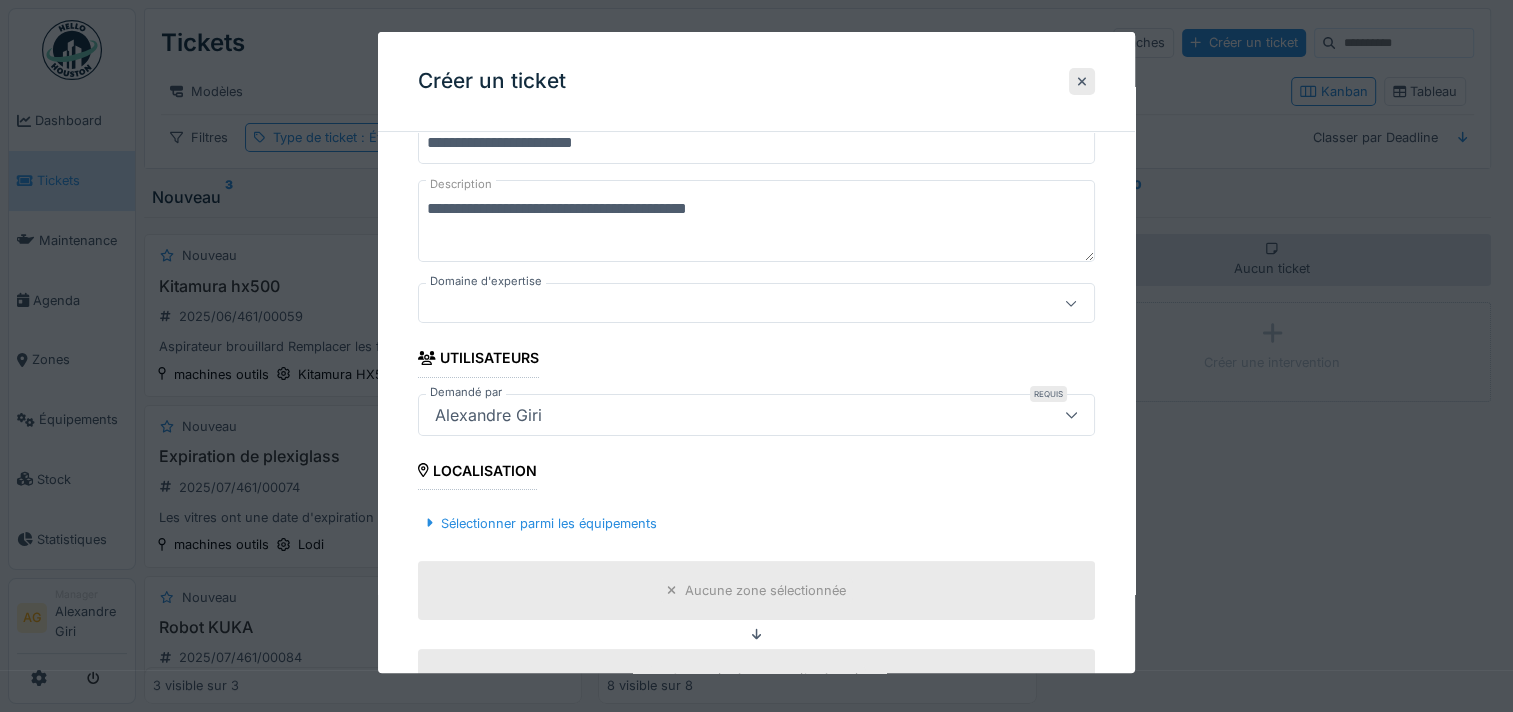 scroll, scrollTop: 300, scrollLeft: 0, axis: vertical 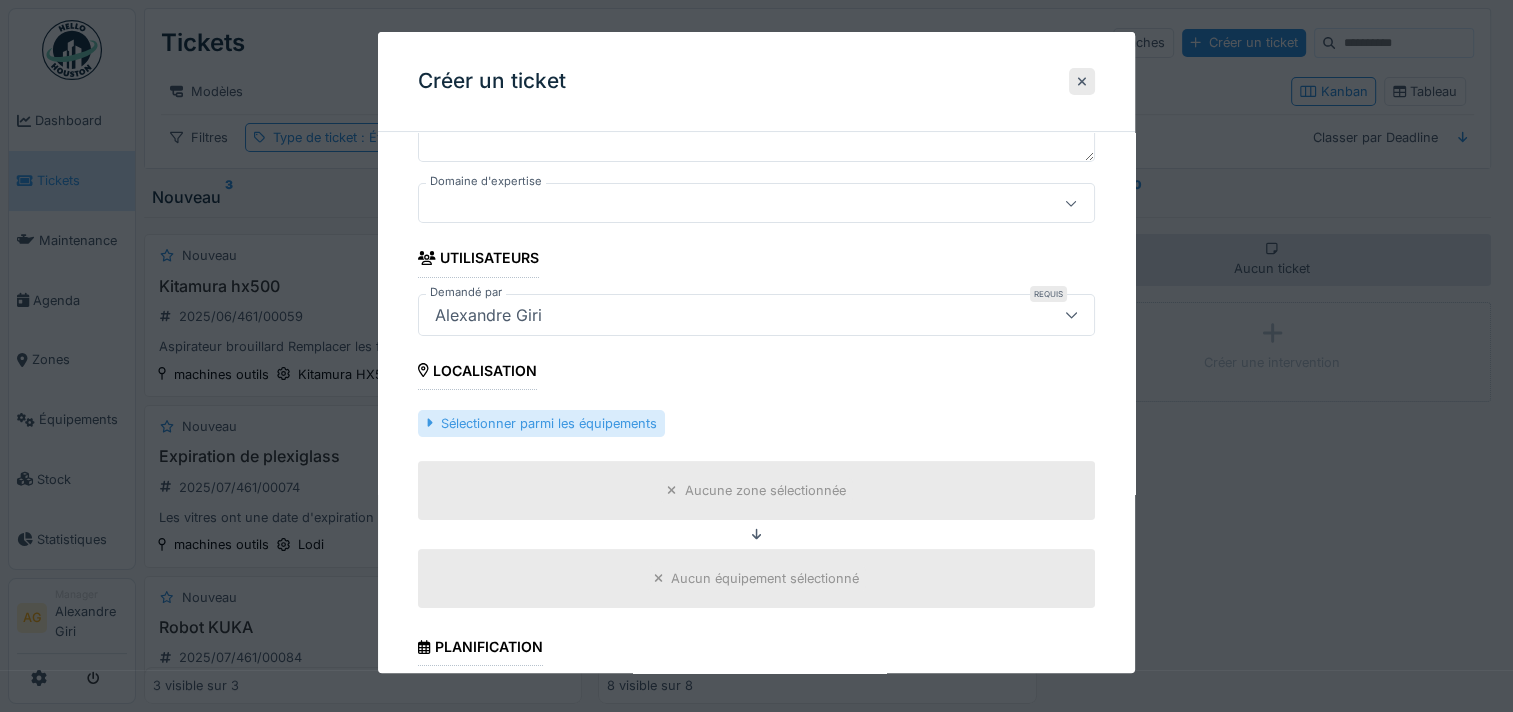 type on "**********" 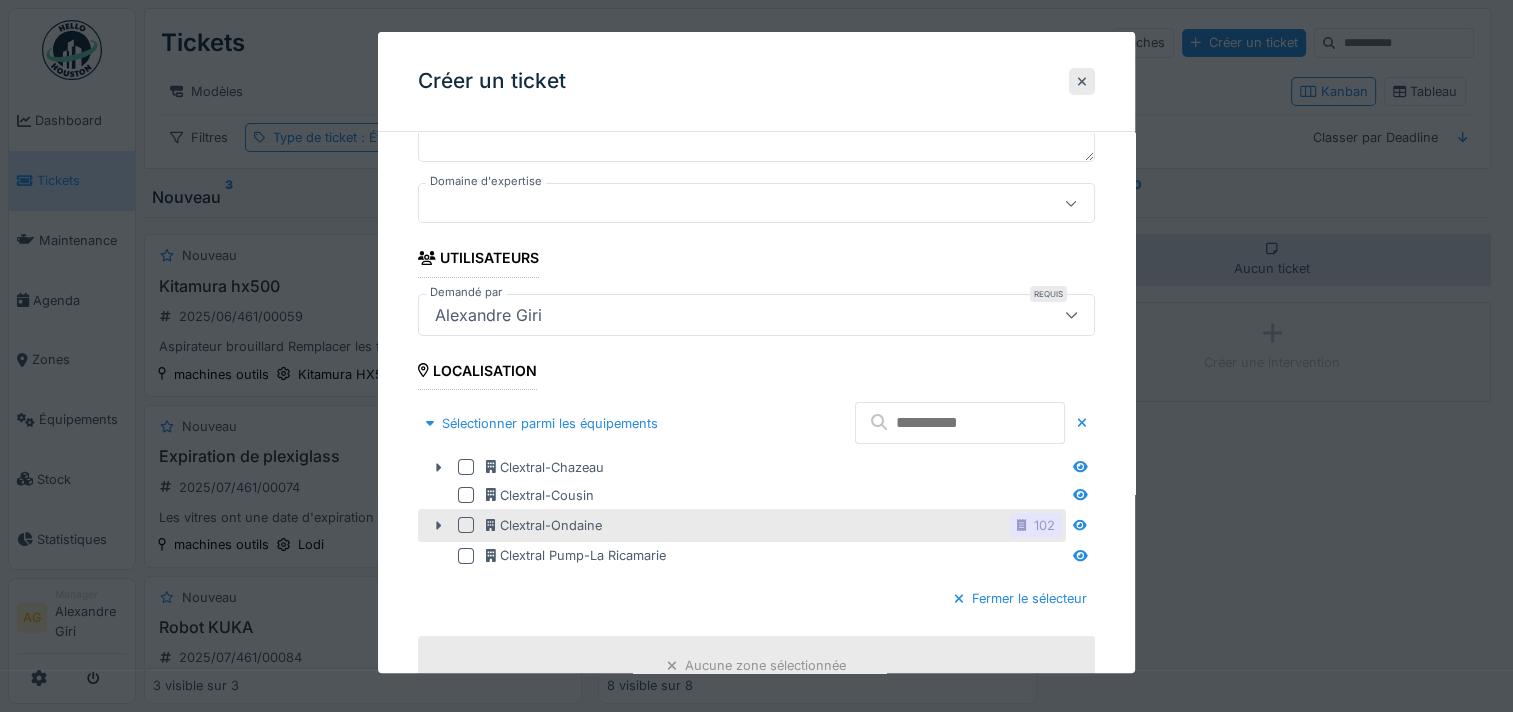 click at bounding box center (466, 525) 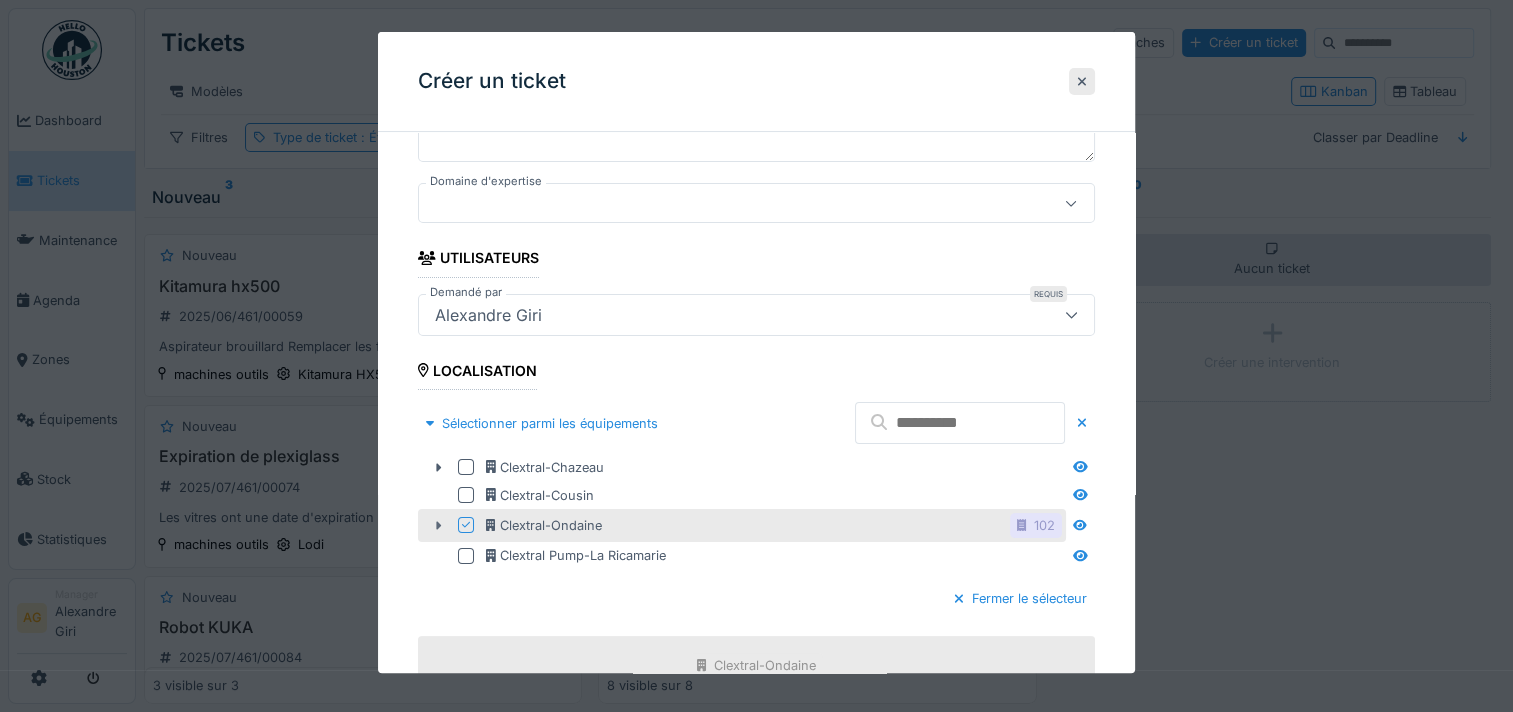 click 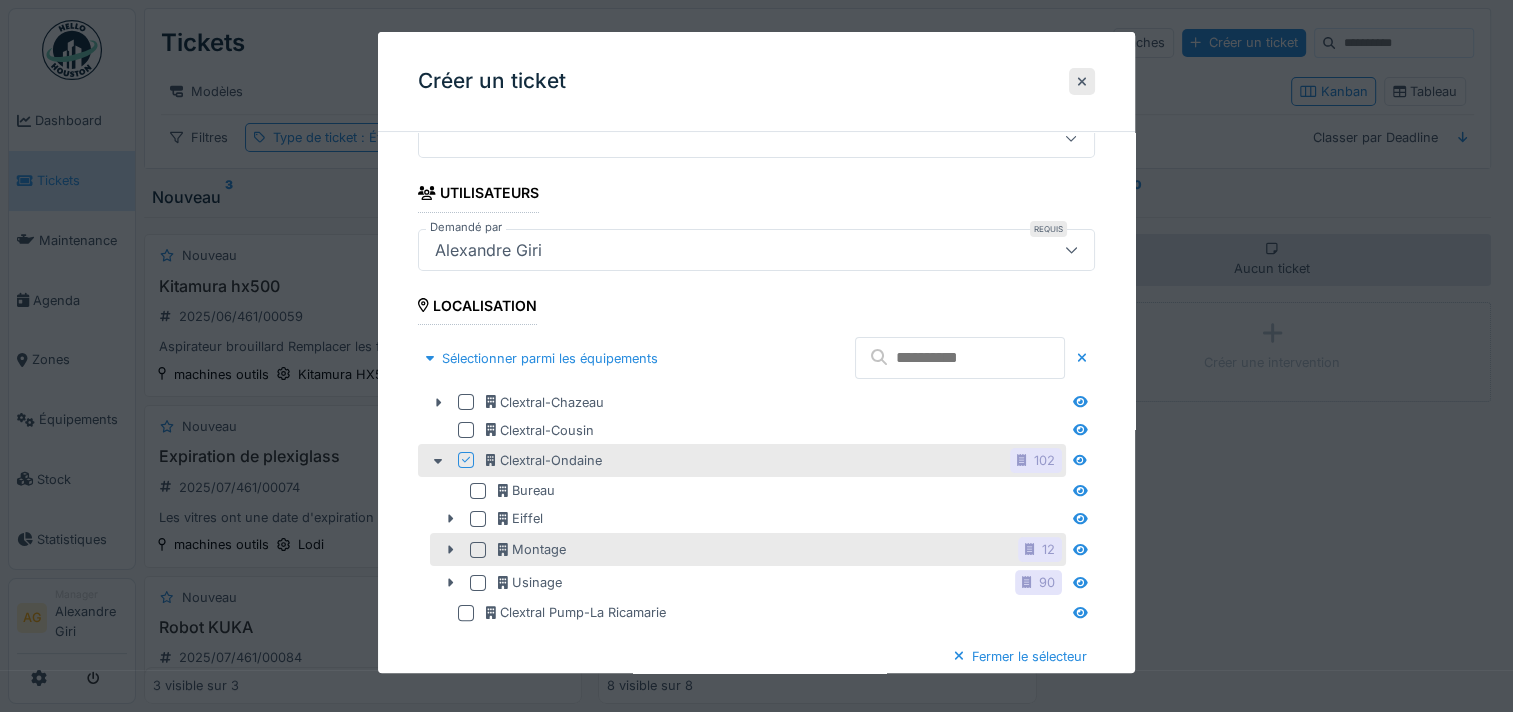scroll, scrollTop: 400, scrollLeft: 0, axis: vertical 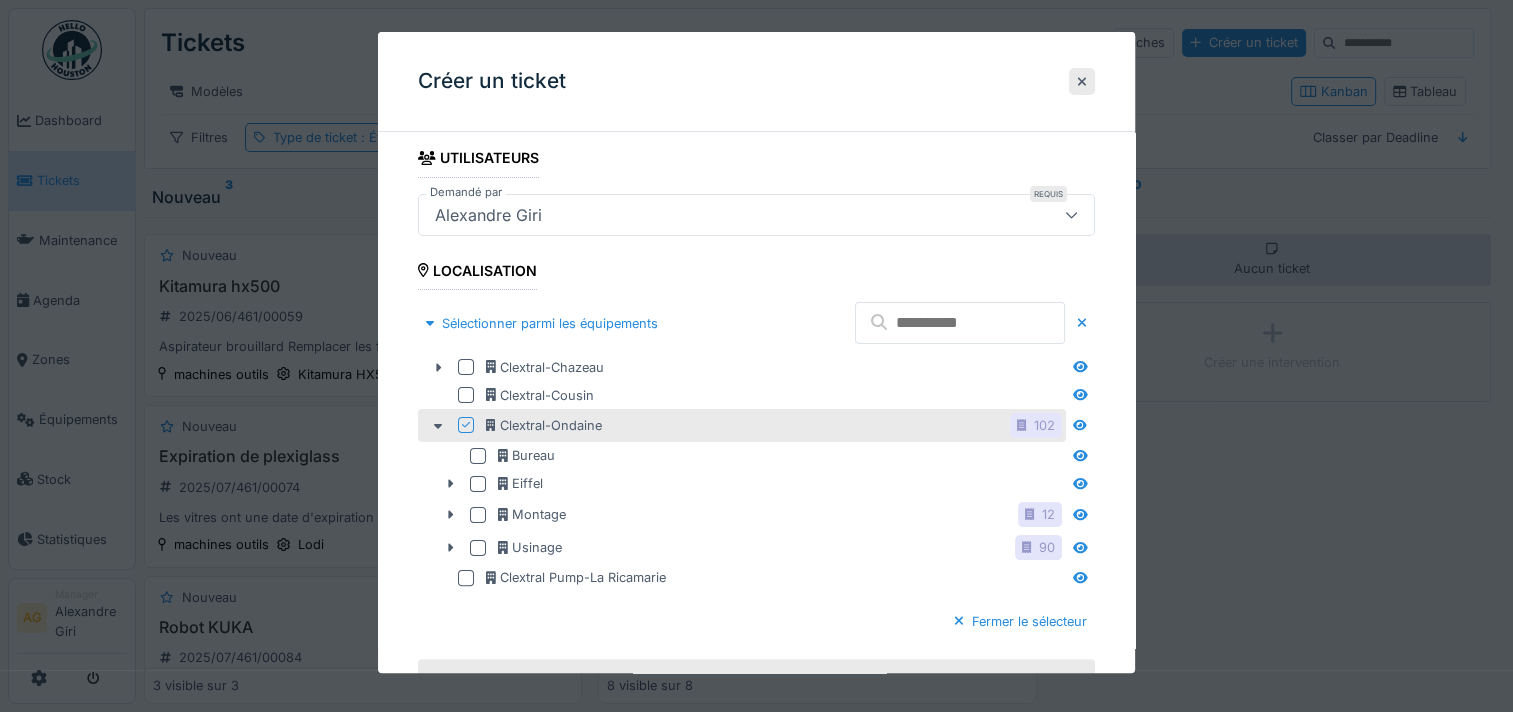 click 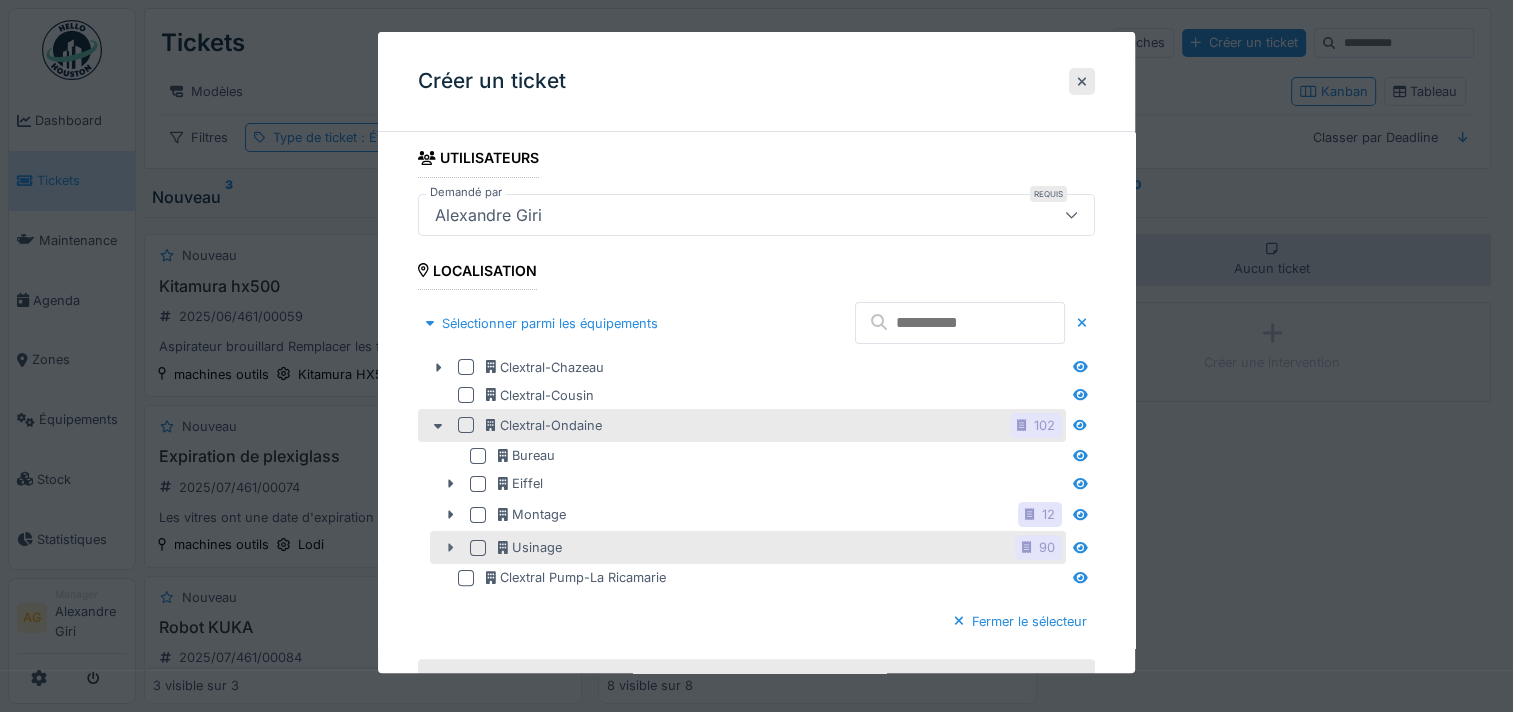 click 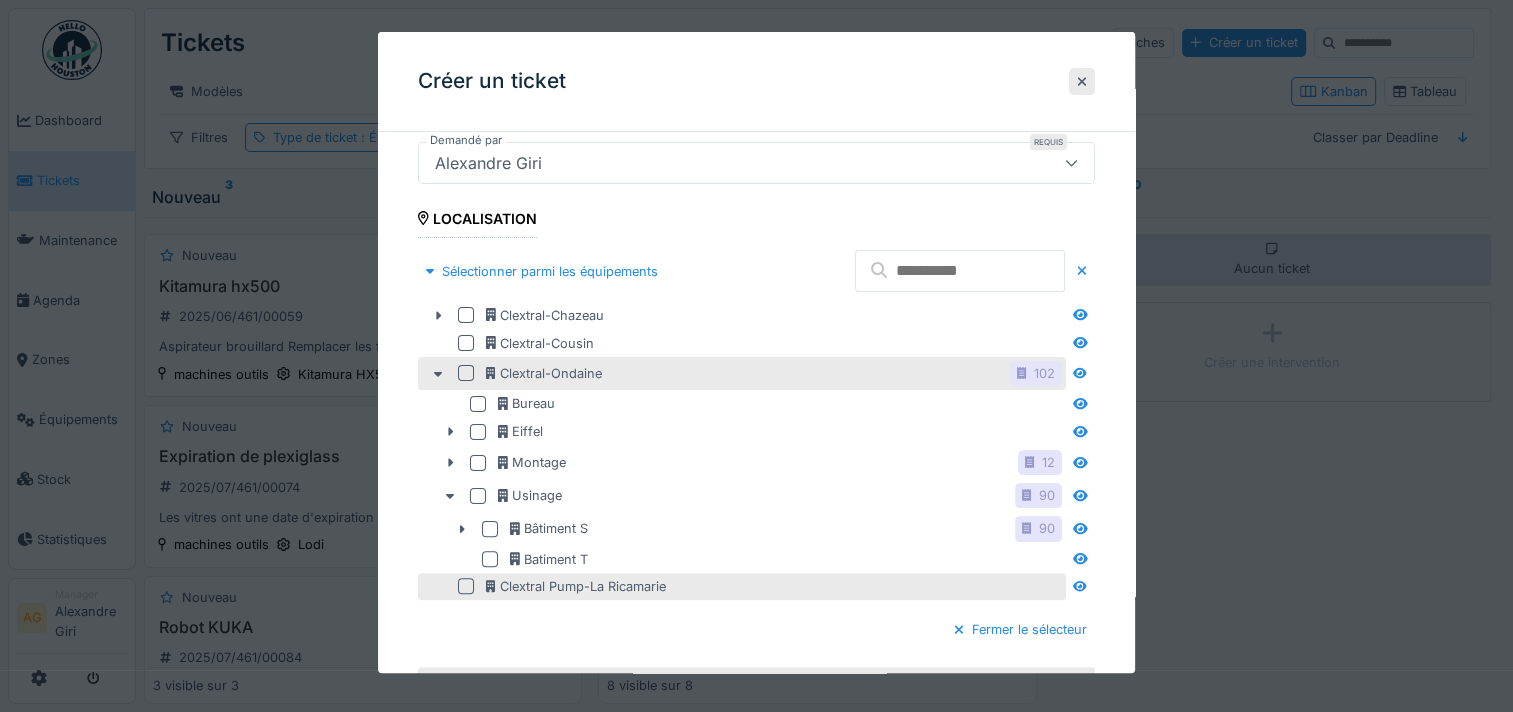 scroll, scrollTop: 500, scrollLeft: 0, axis: vertical 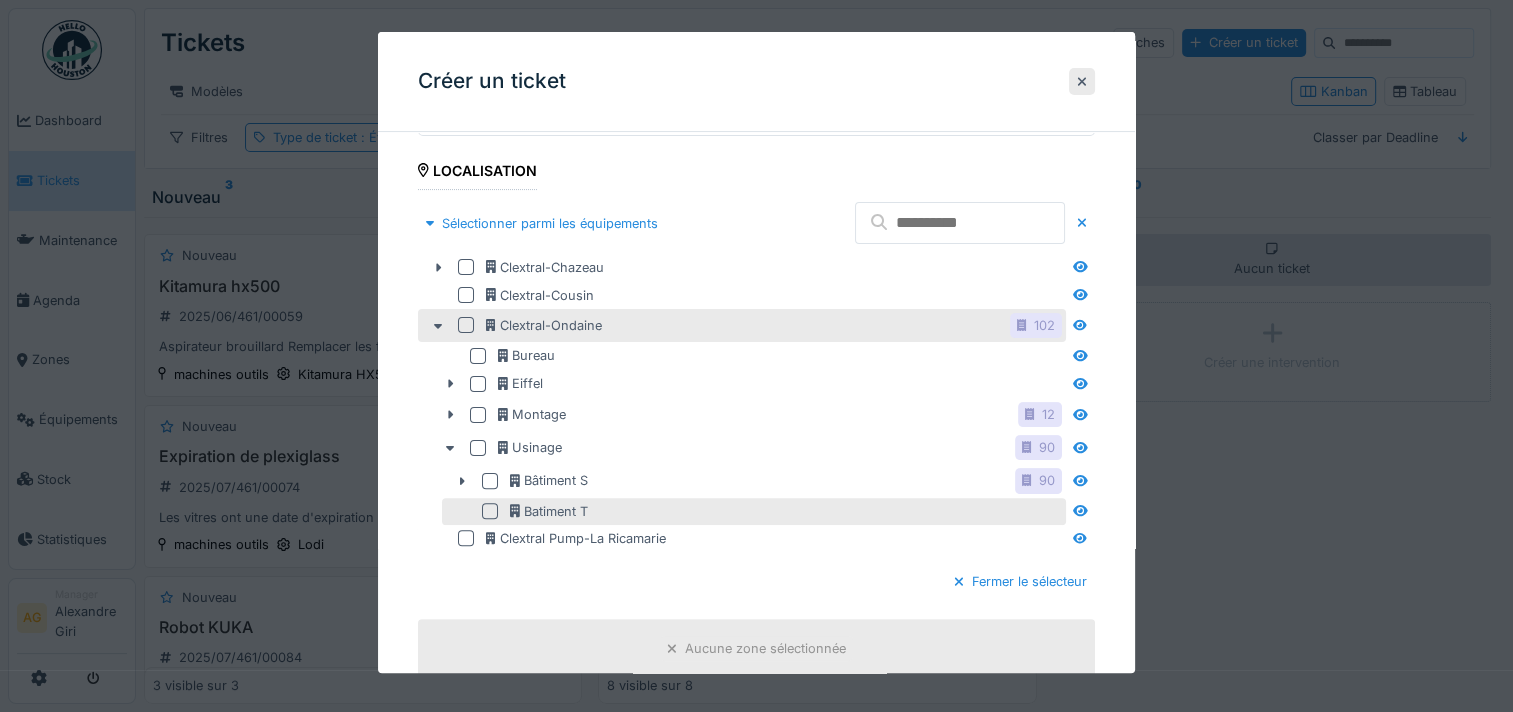 click at bounding box center (490, 511) 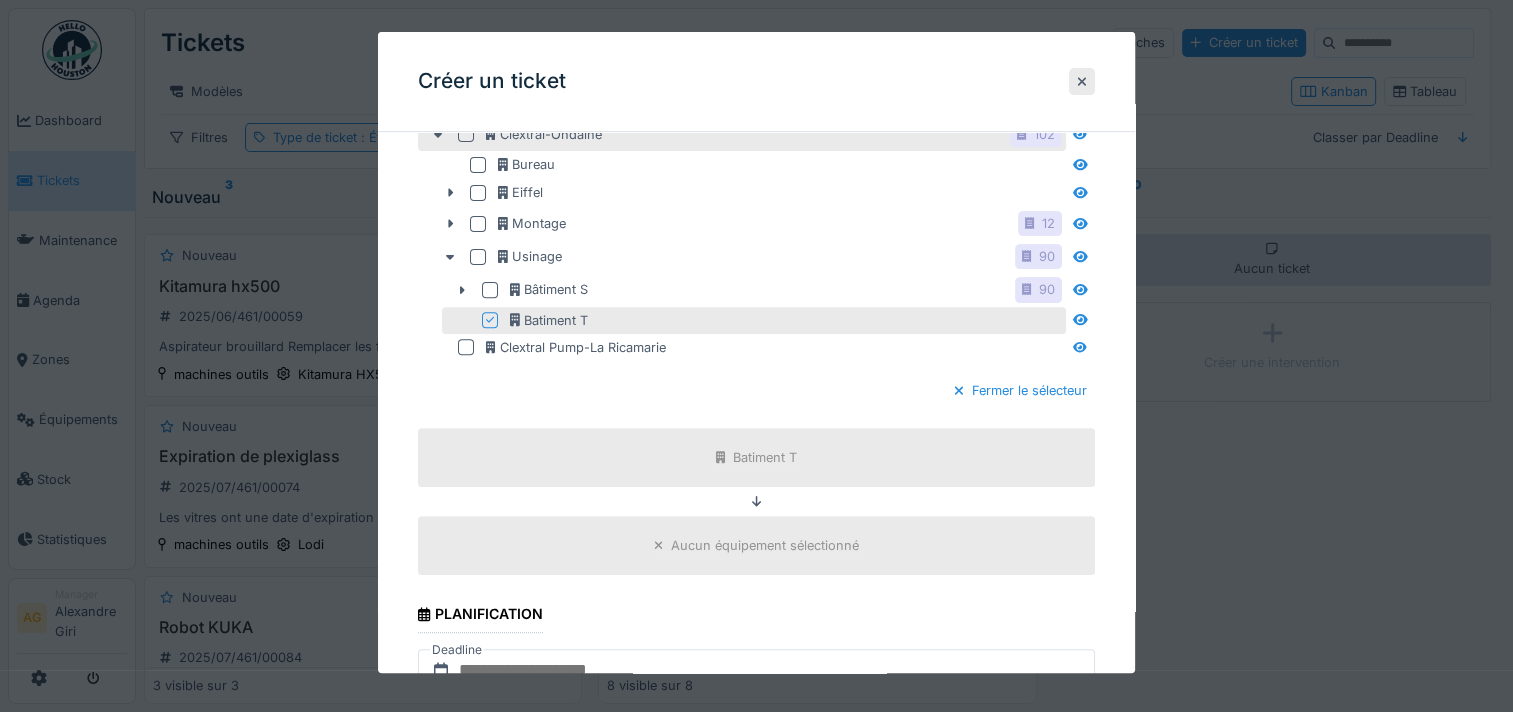 scroll, scrollTop: 1000, scrollLeft: 0, axis: vertical 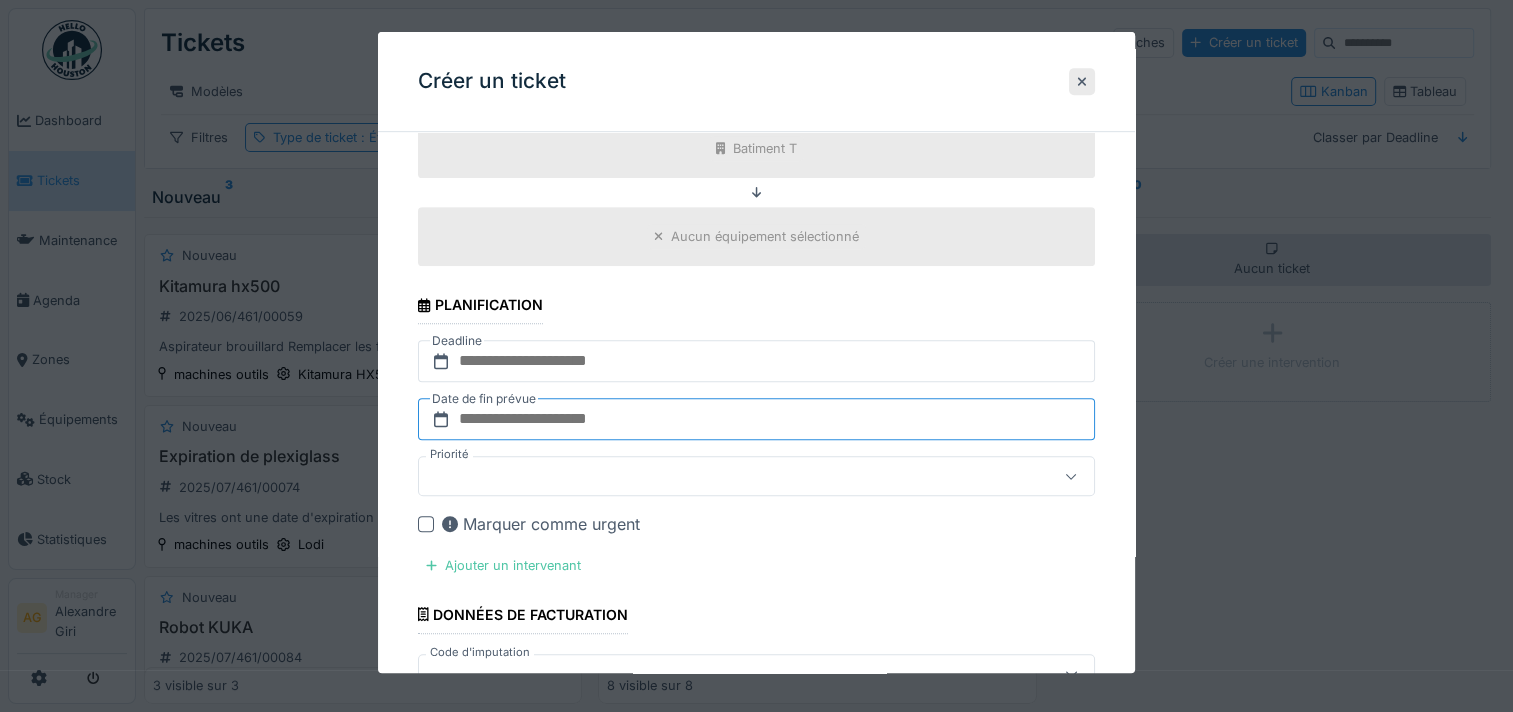 click at bounding box center (756, 419) 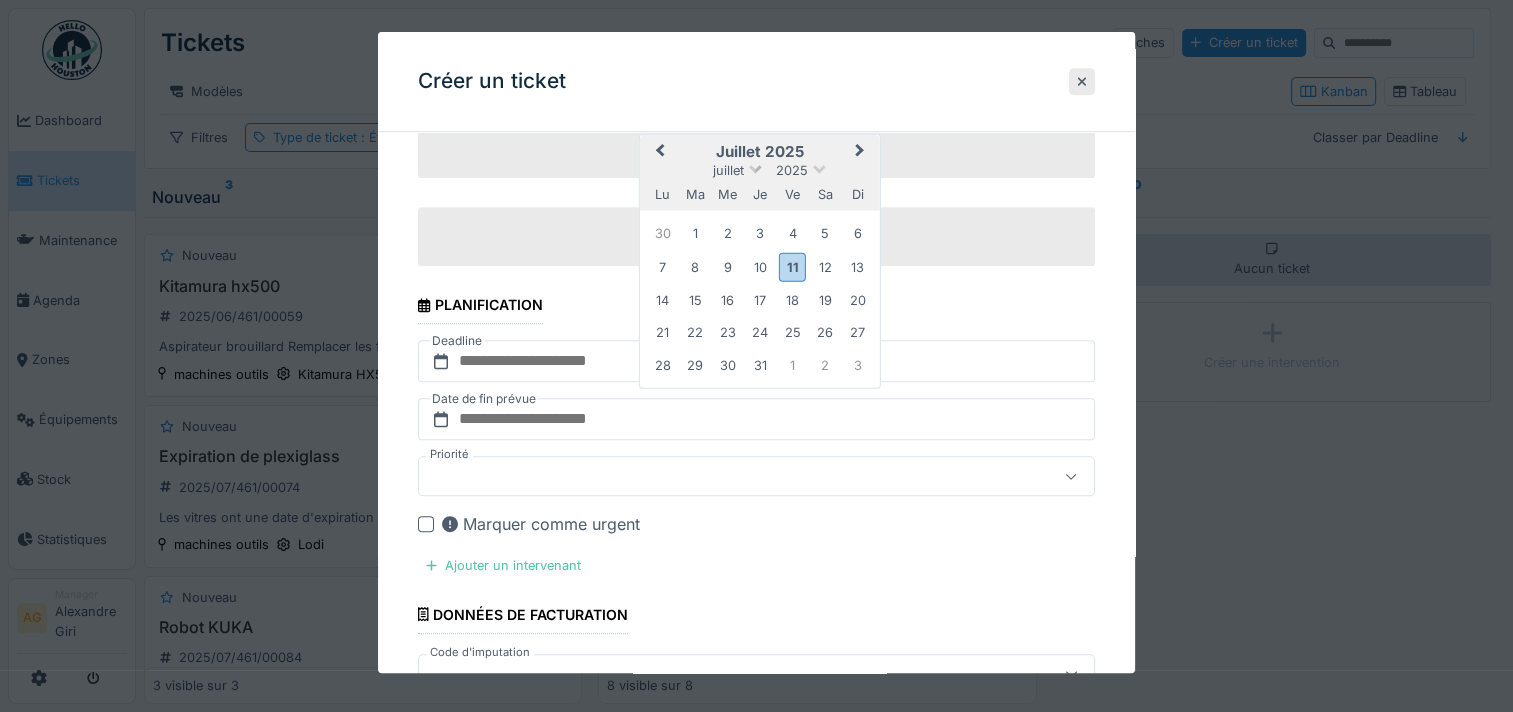 click at bounding box center (755, 166) 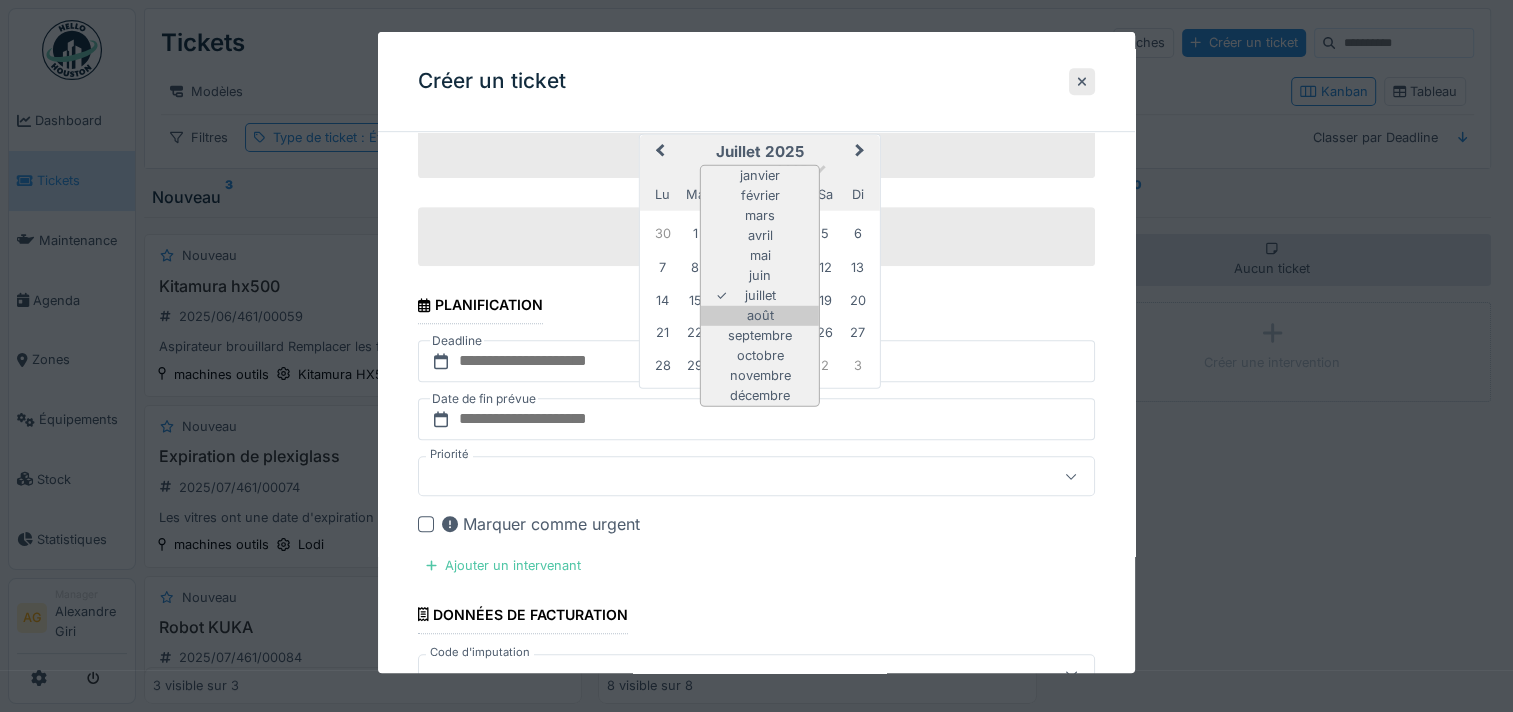 click on "août" at bounding box center (760, 316) 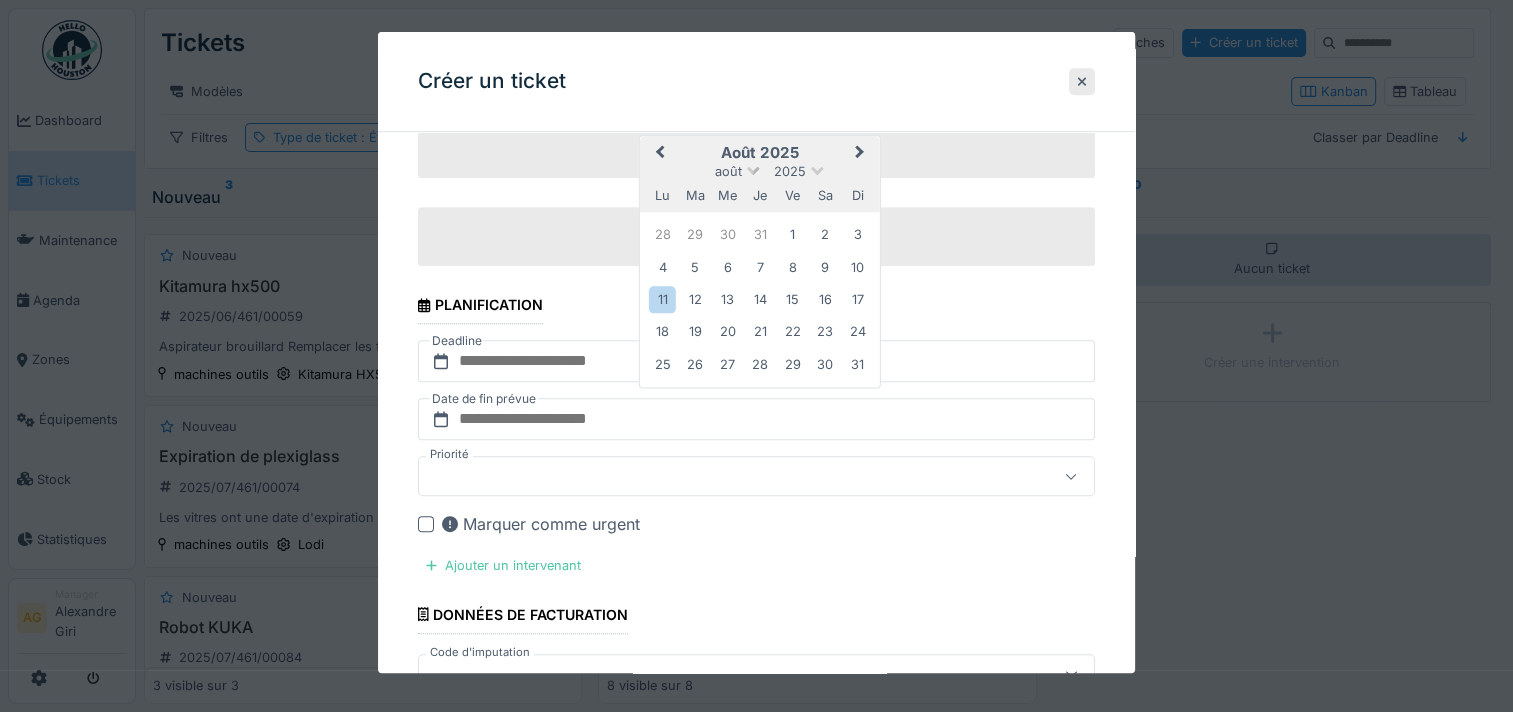 click at bounding box center (753, 168) 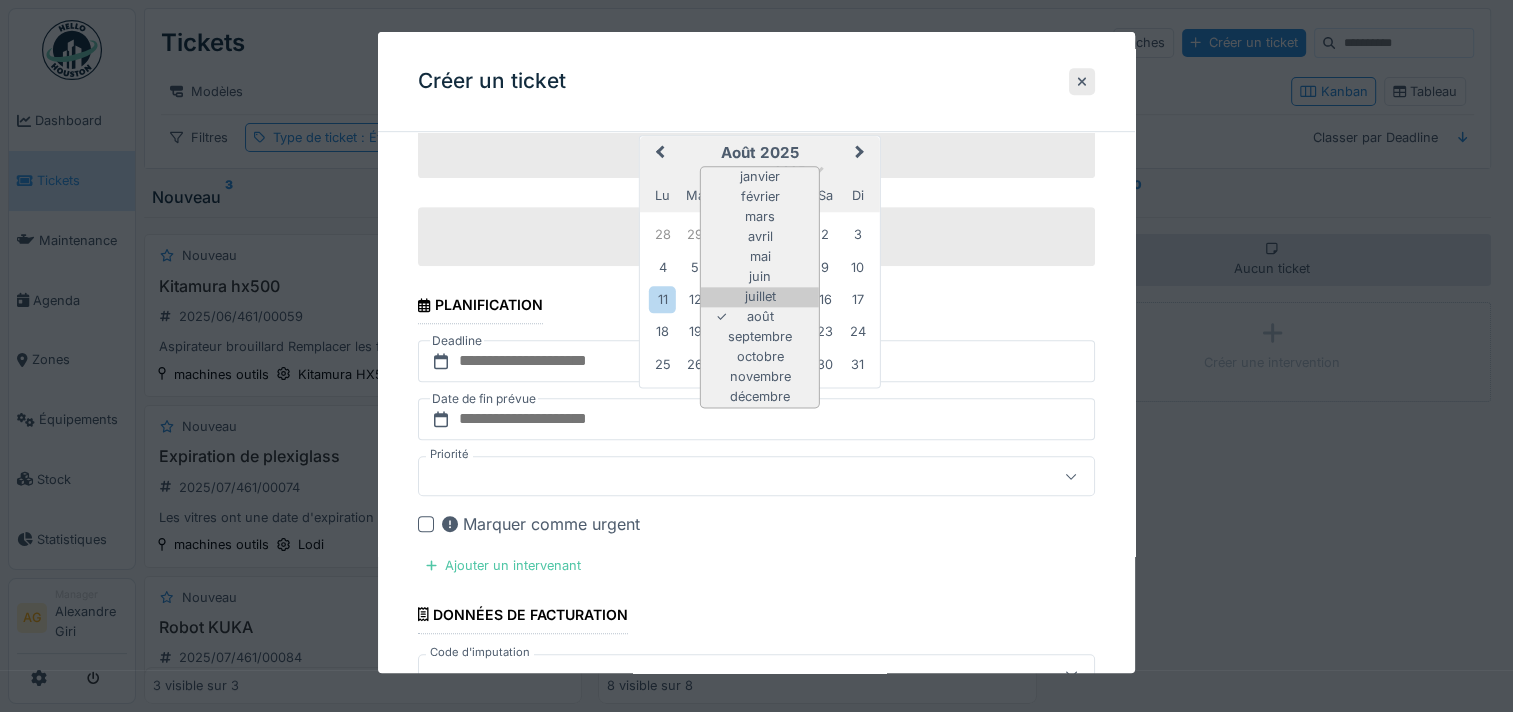 click on "juillet" at bounding box center [760, 298] 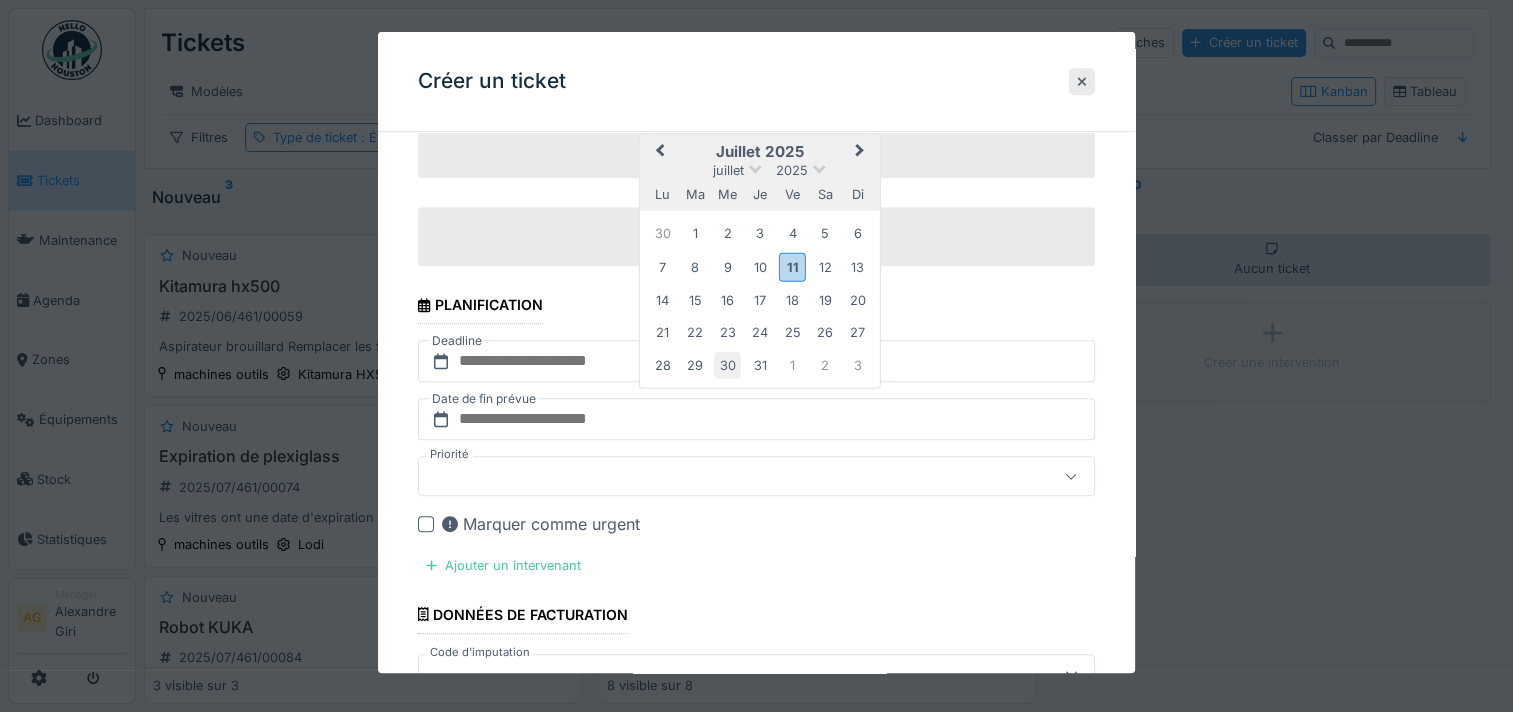 click on "30" at bounding box center (727, 365) 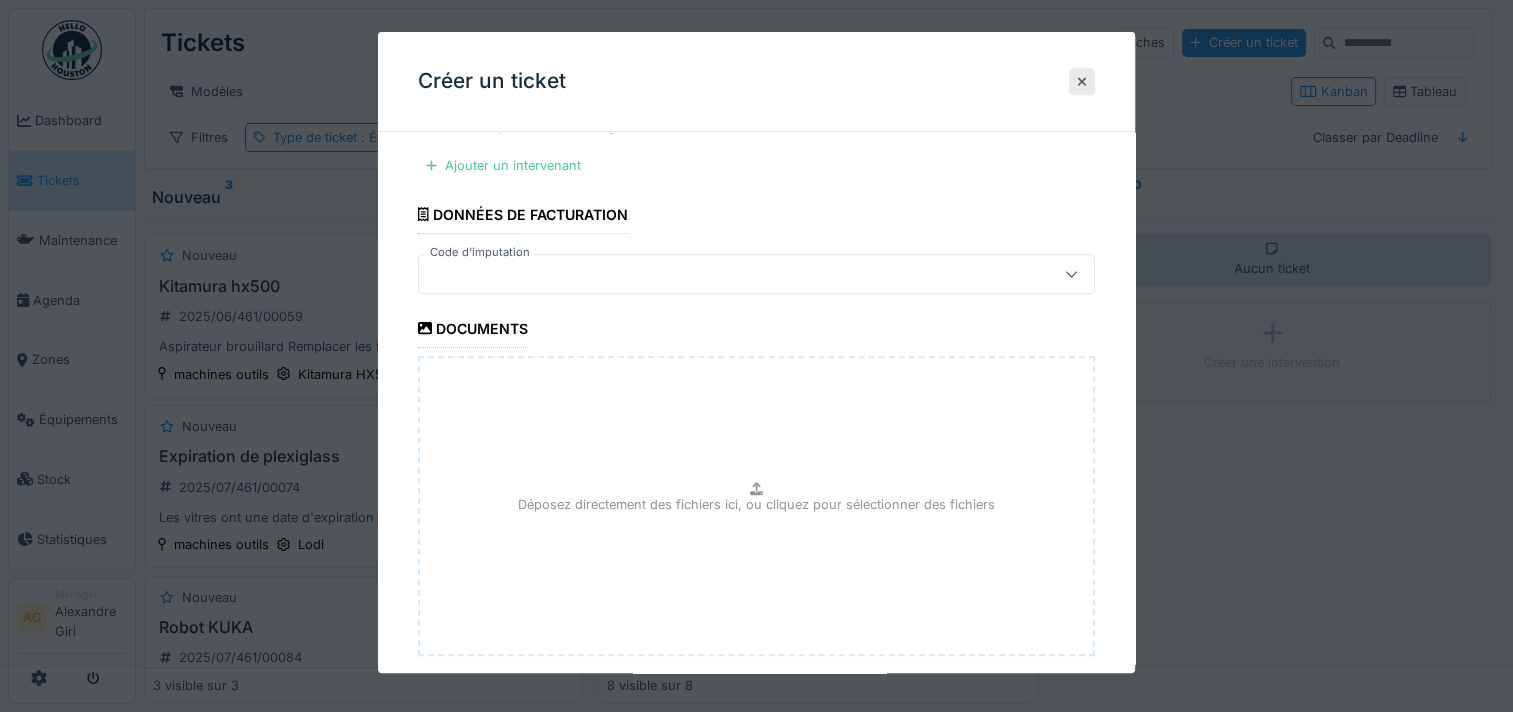 scroll, scrollTop: 1505, scrollLeft: 0, axis: vertical 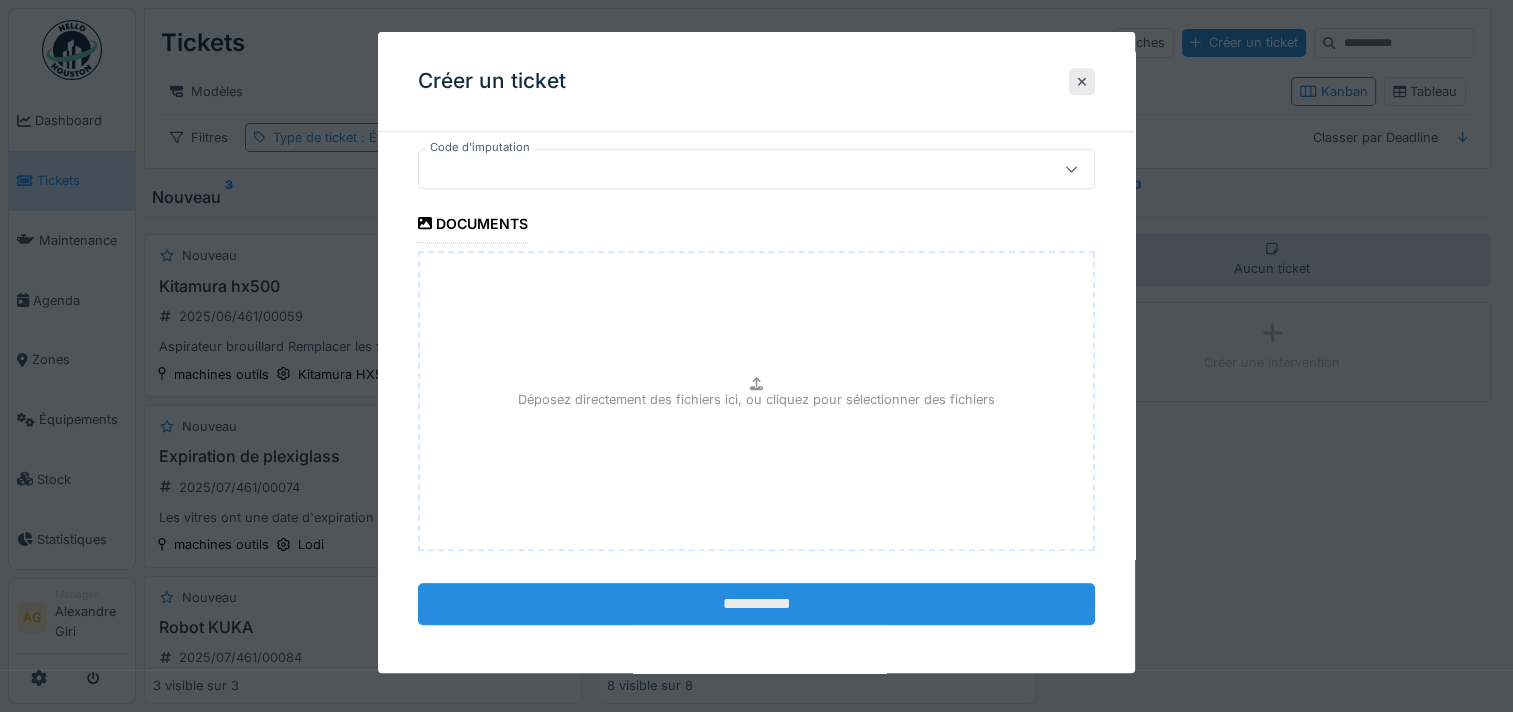click on "**********" at bounding box center [756, 604] 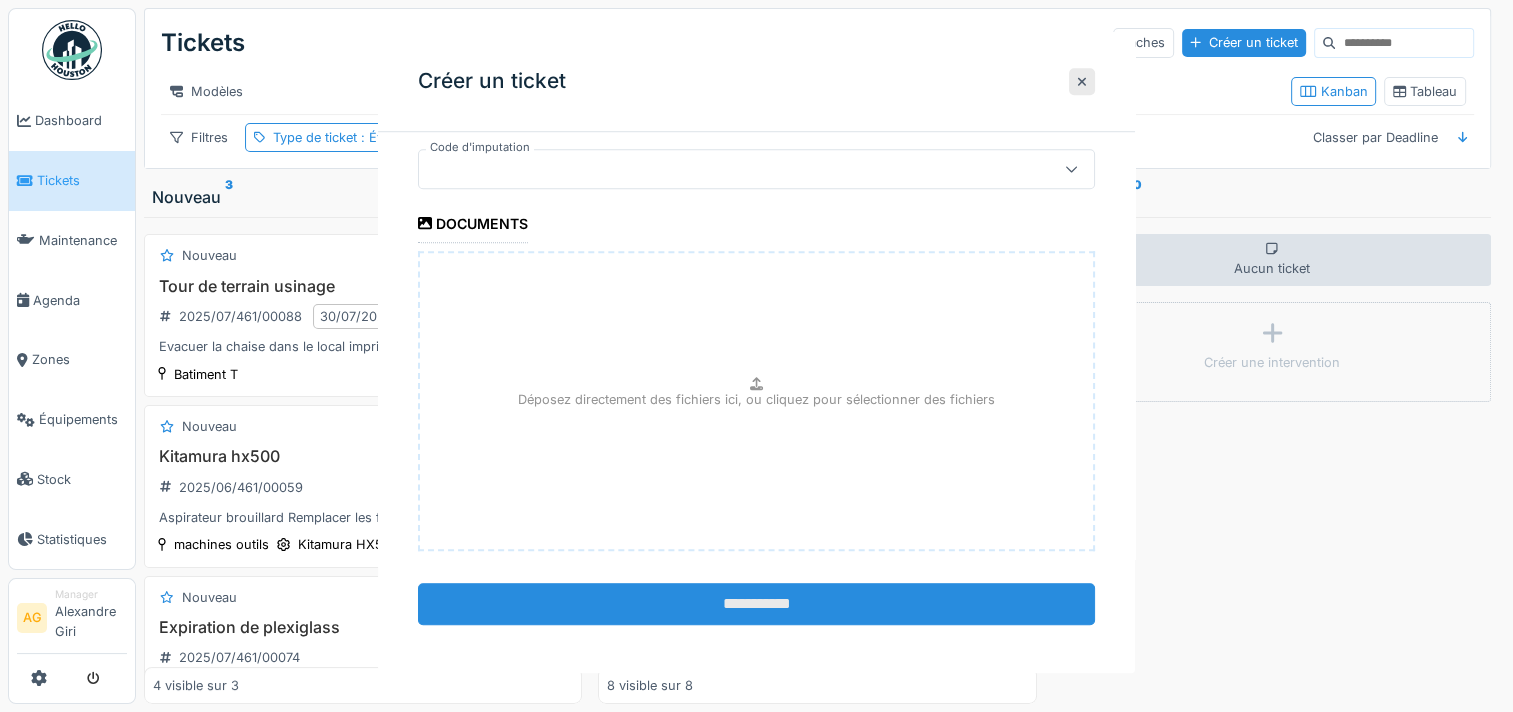 scroll, scrollTop: 0, scrollLeft: 0, axis: both 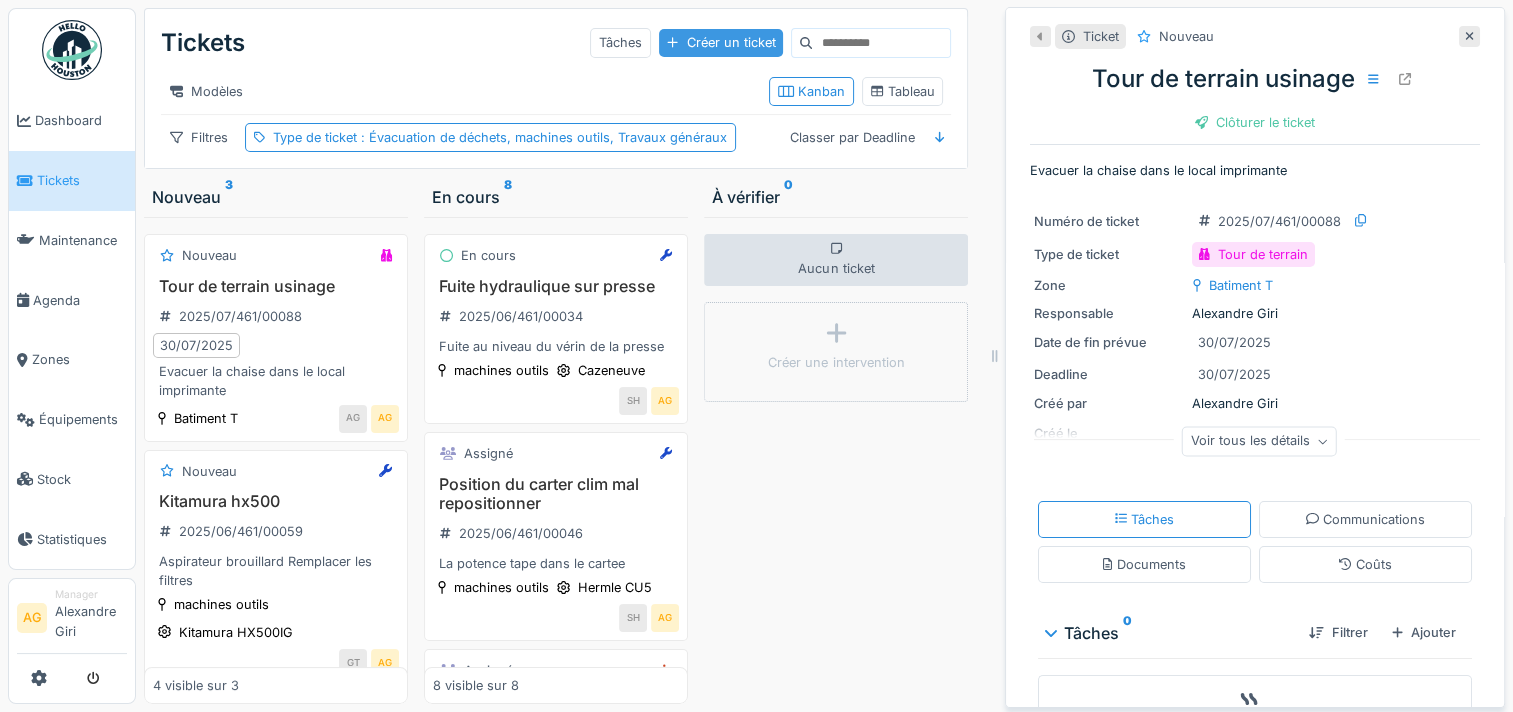 click on "Créer un ticket" at bounding box center [721, 42] 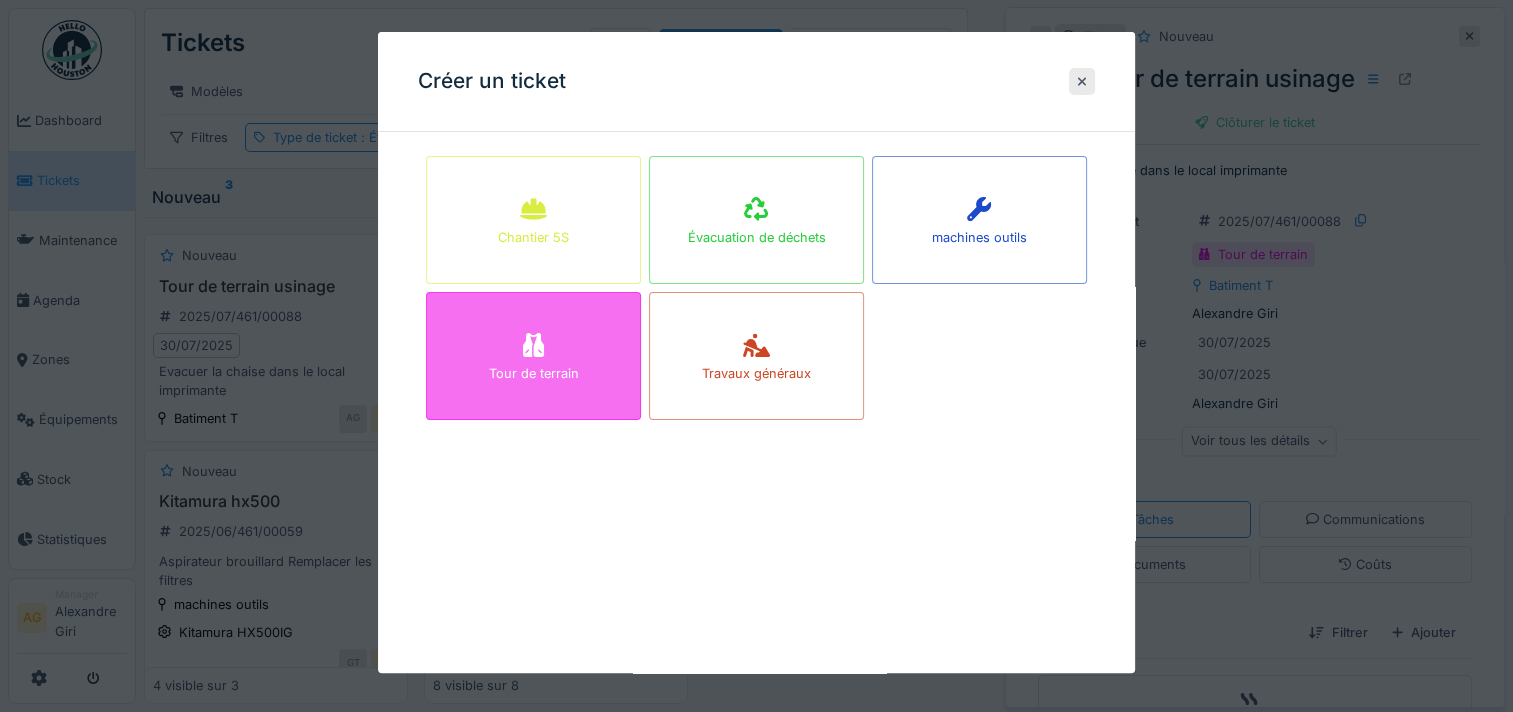click 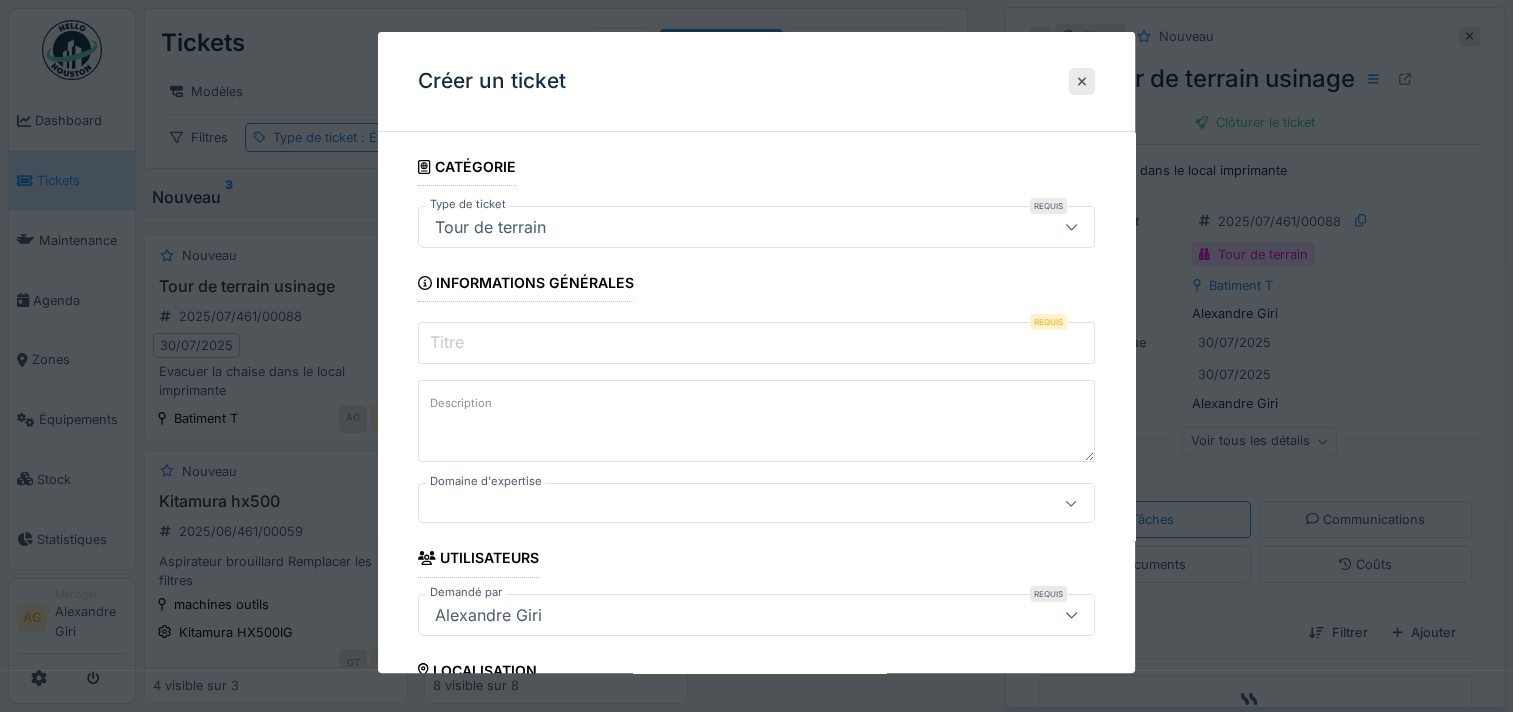click on "Titre" at bounding box center [756, 343] 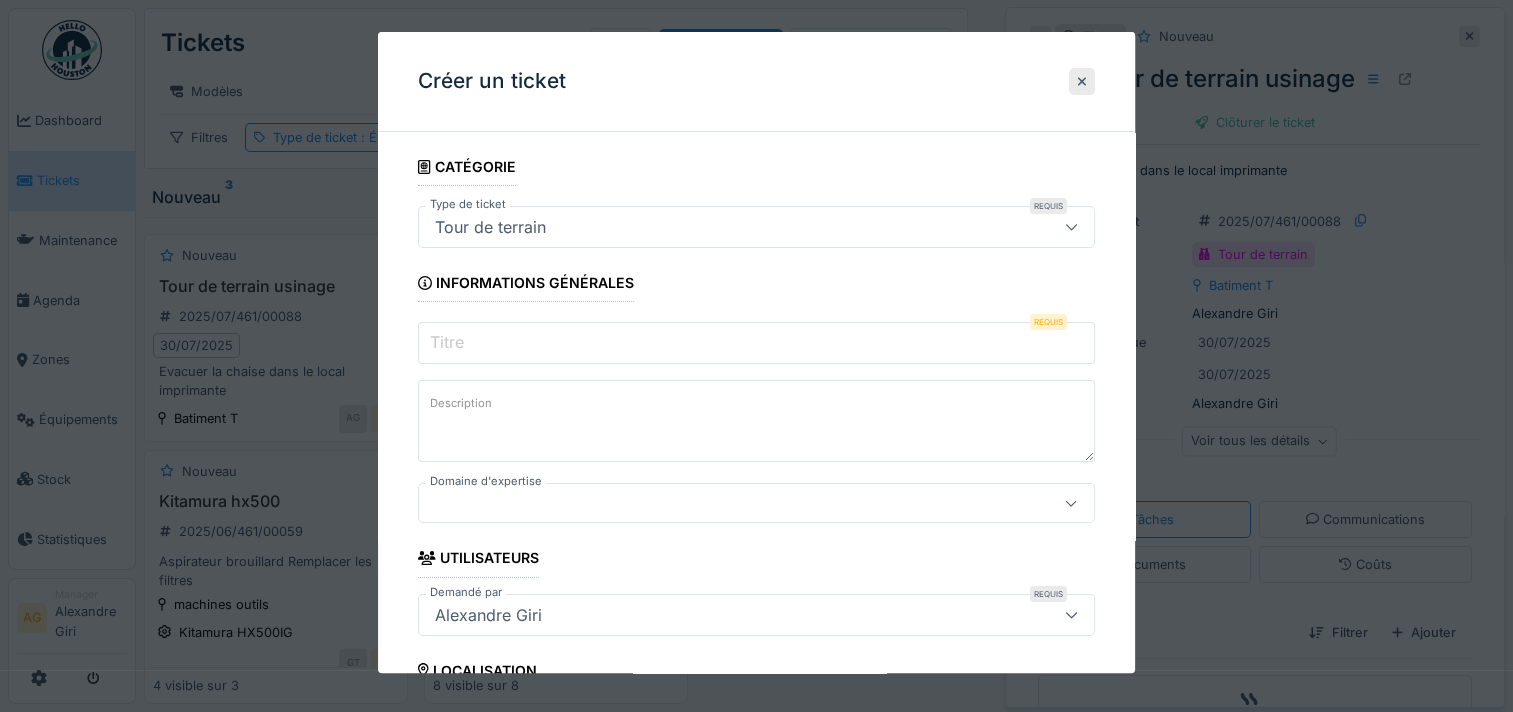 type on "**********" 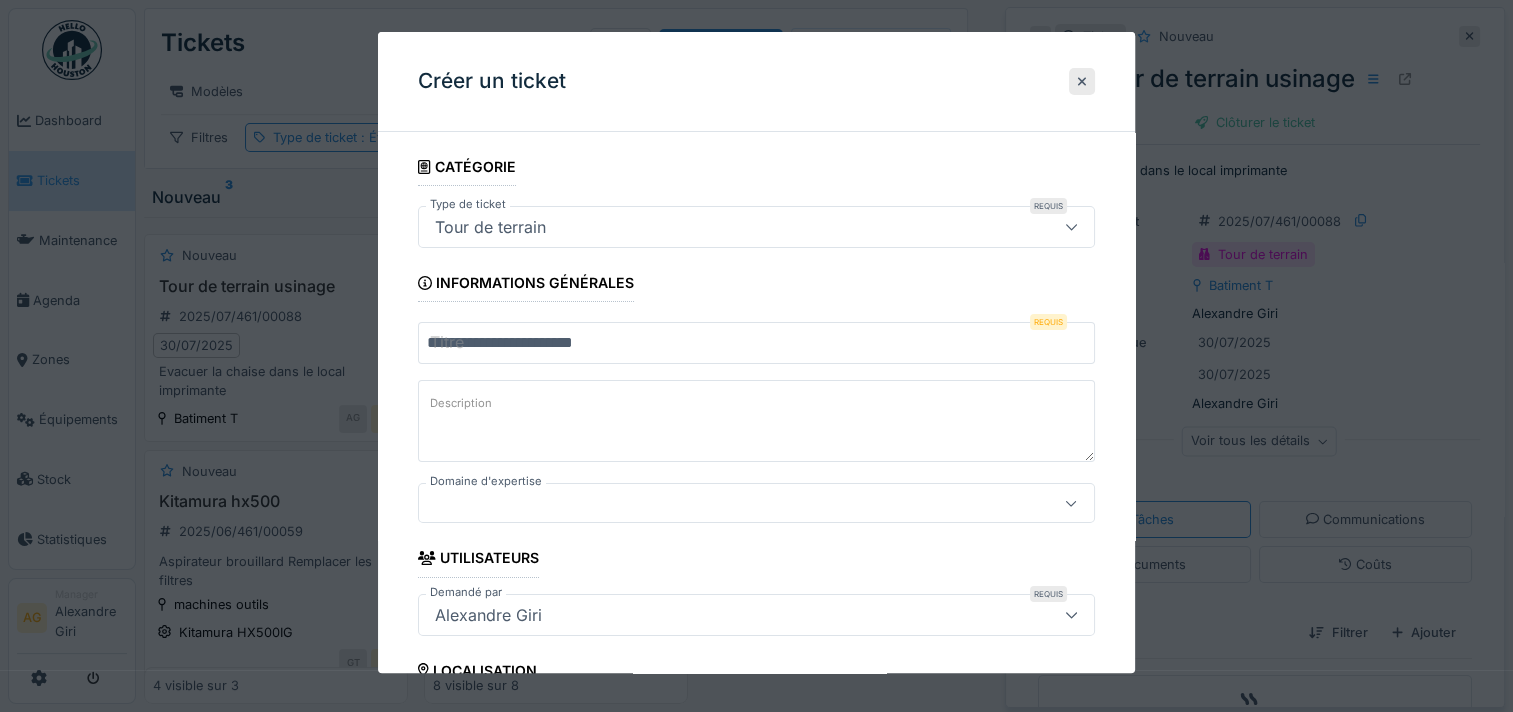 type on "**********" 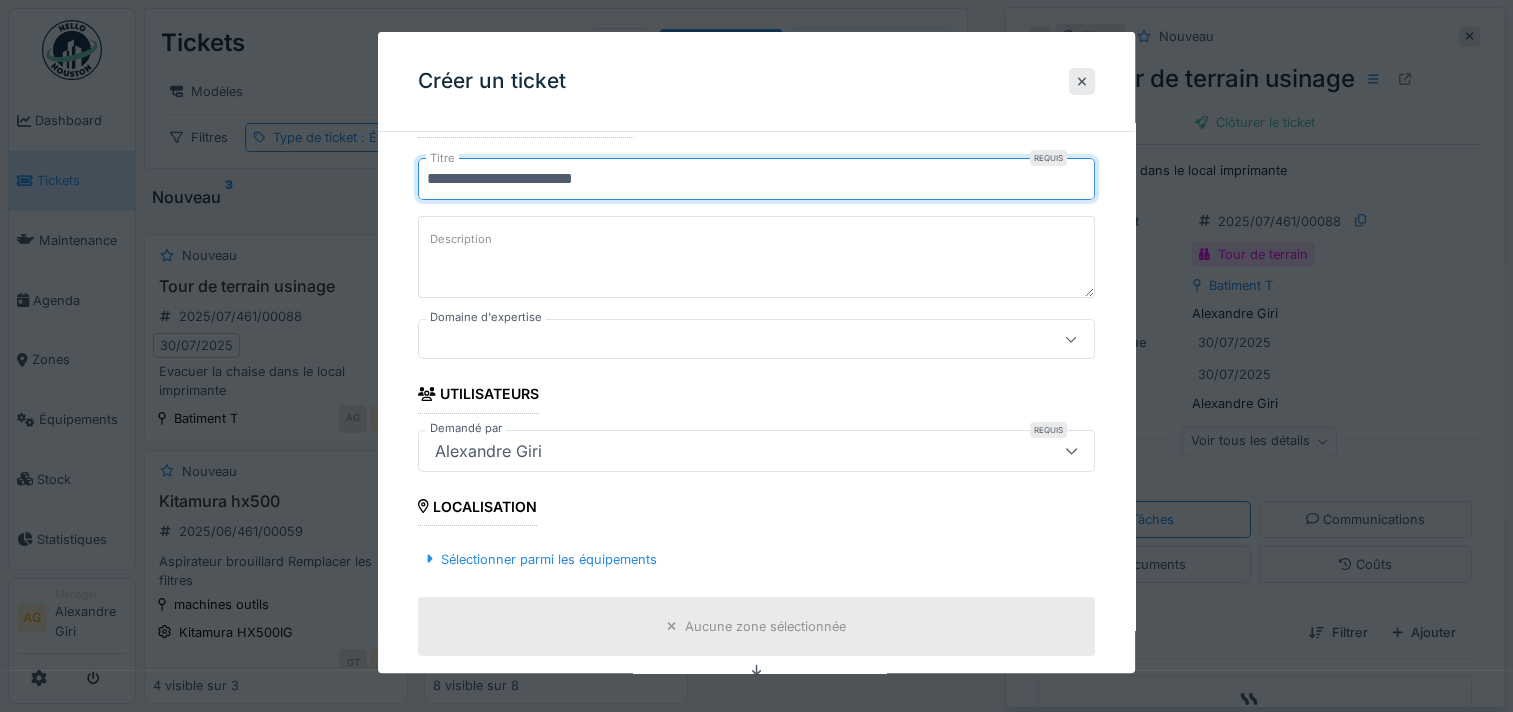 scroll, scrollTop: 200, scrollLeft: 0, axis: vertical 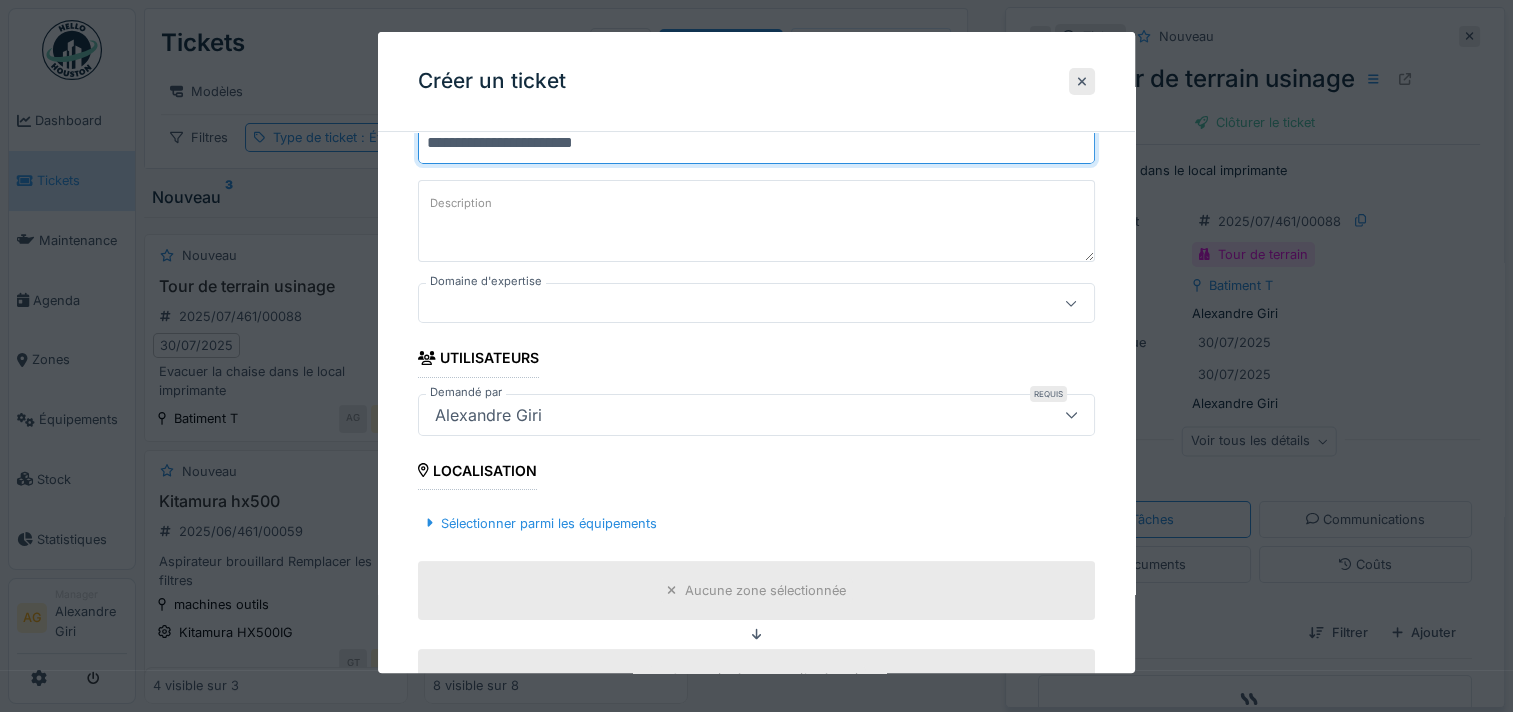click on "Description" at bounding box center (756, 221) 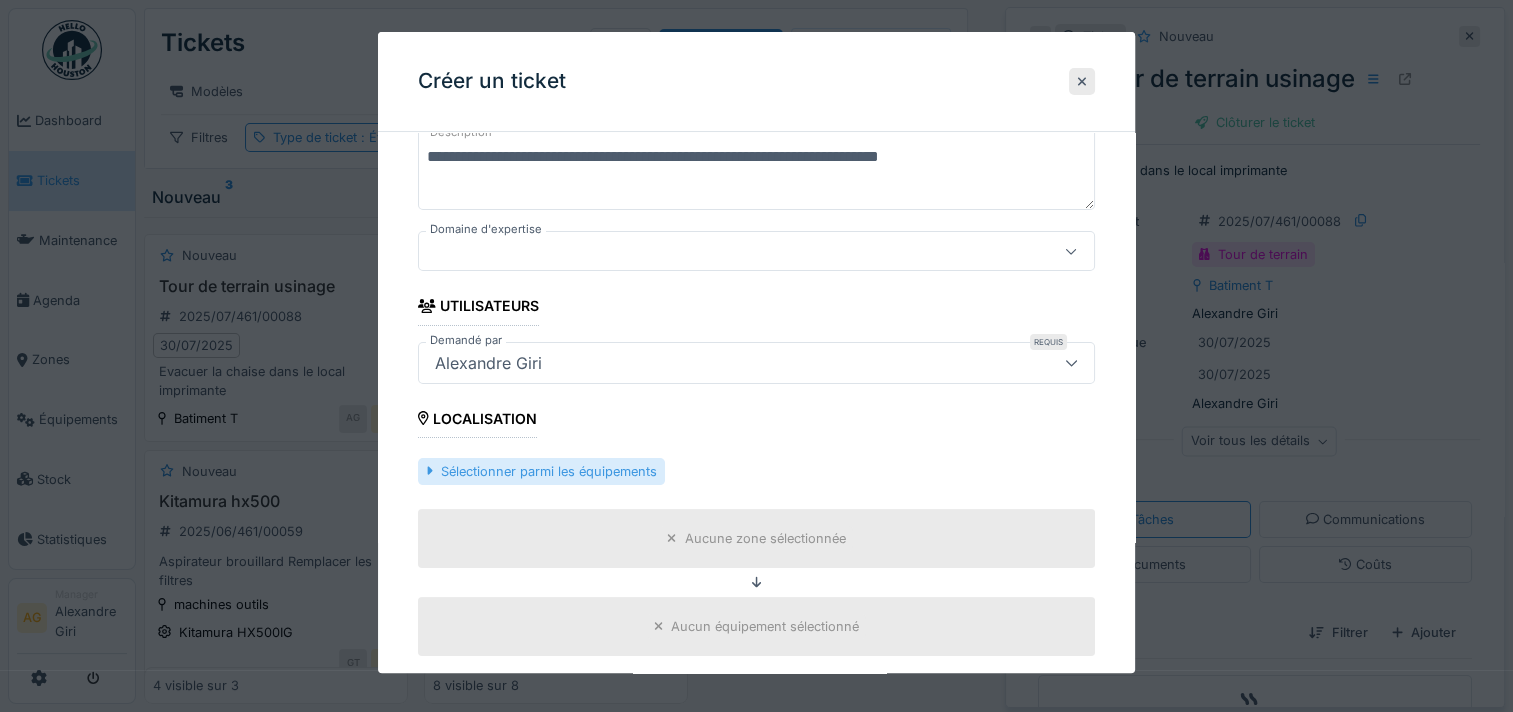 scroll, scrollTop: 300, scrollLeft: 0, axis: vertical 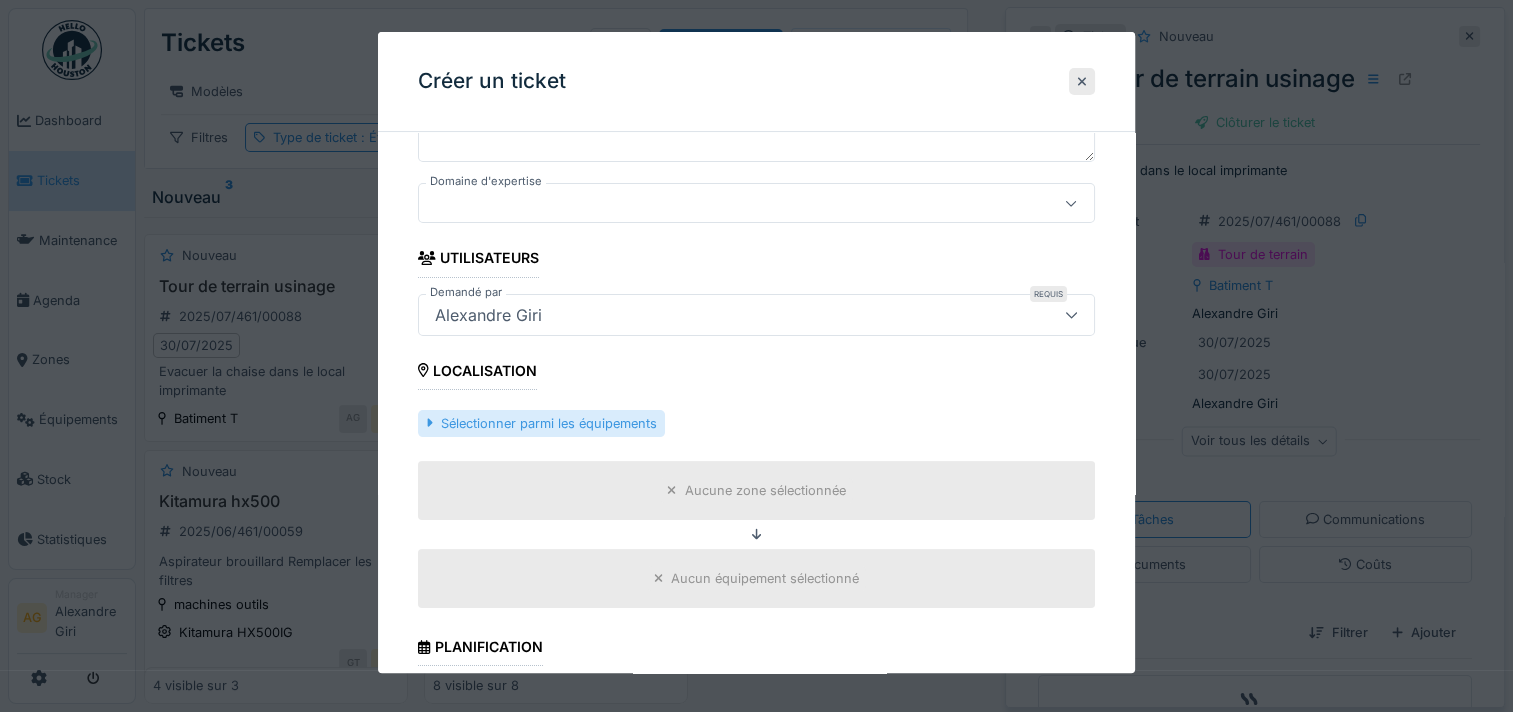 type on "**********" 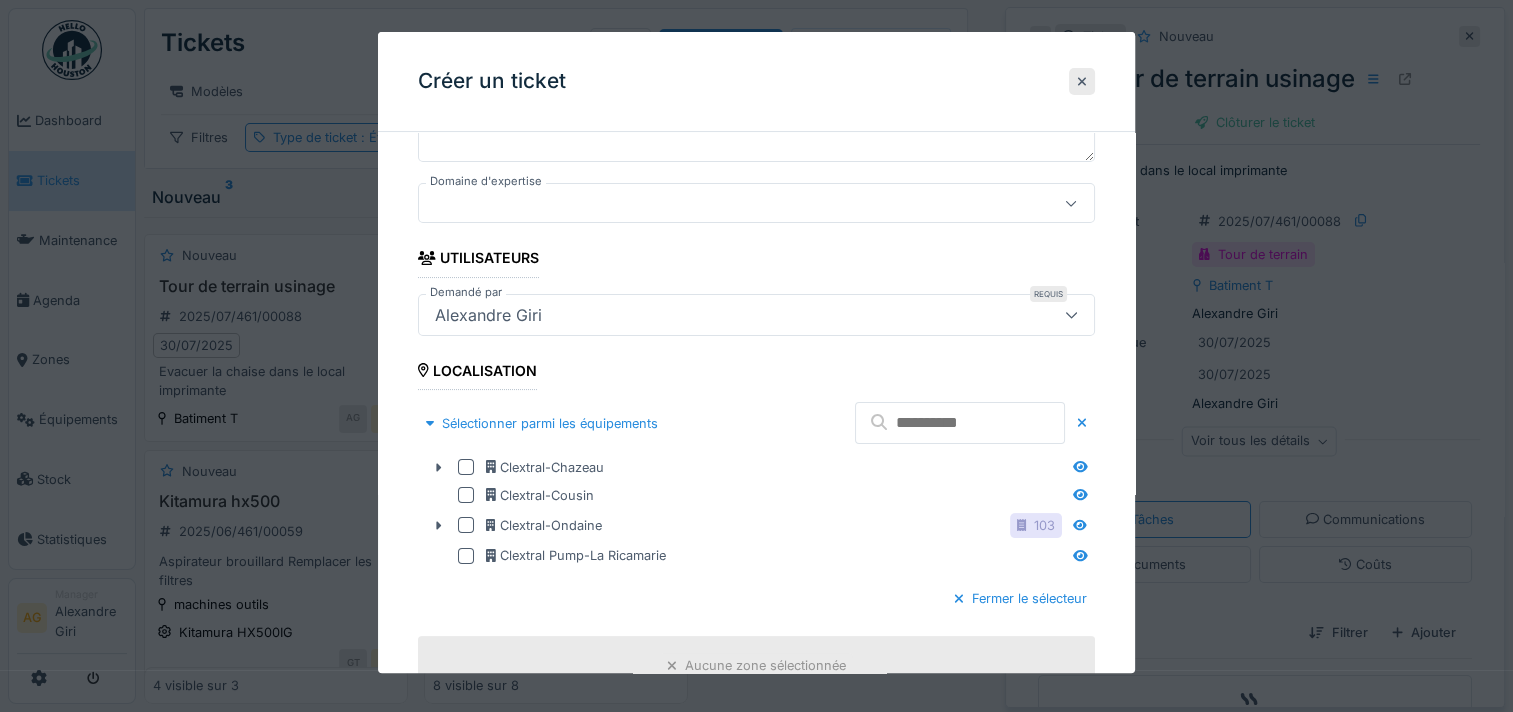 click at bounding box center (960, 423) 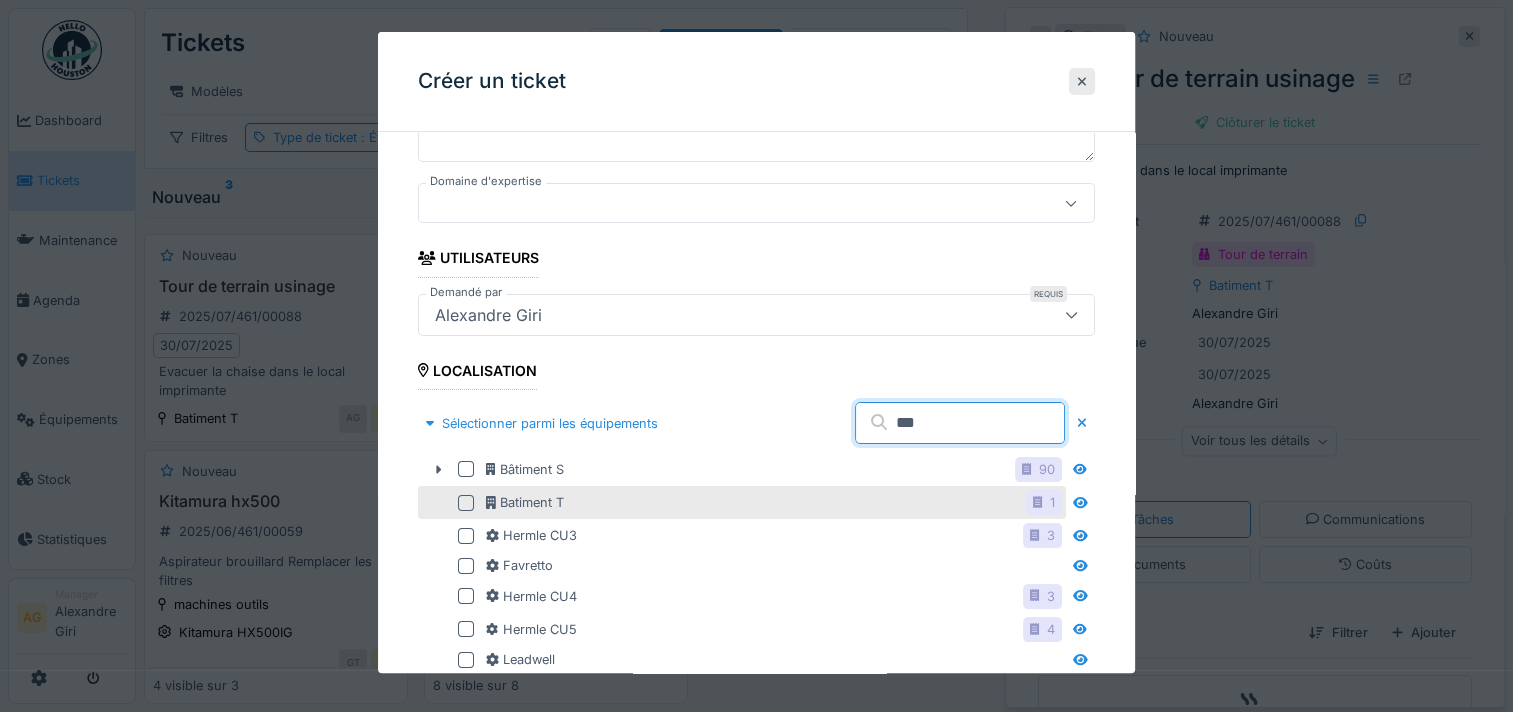 type on "***" 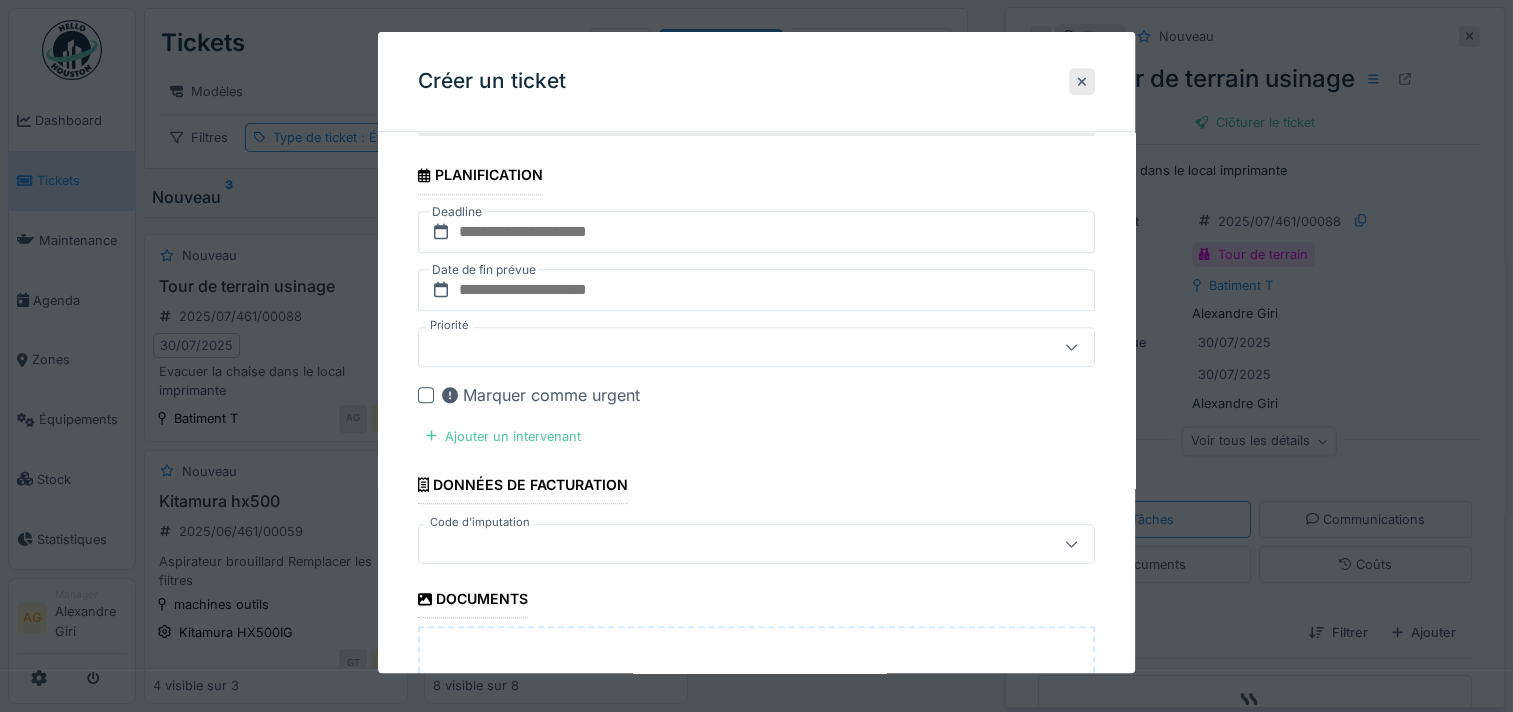 scroll, scrollTop: 1600, scrollLeft: 0, axis: vertical 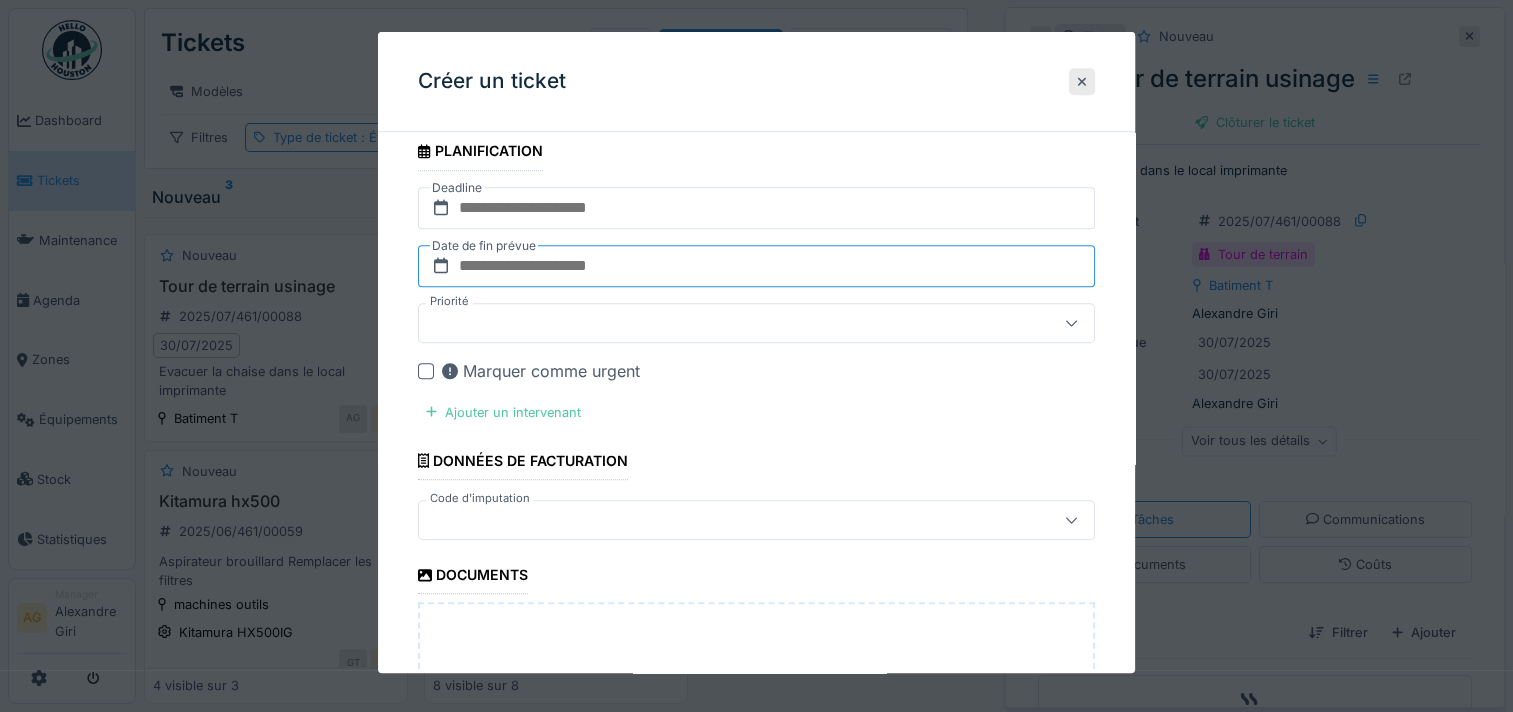 click at bounding box center (756, 266) 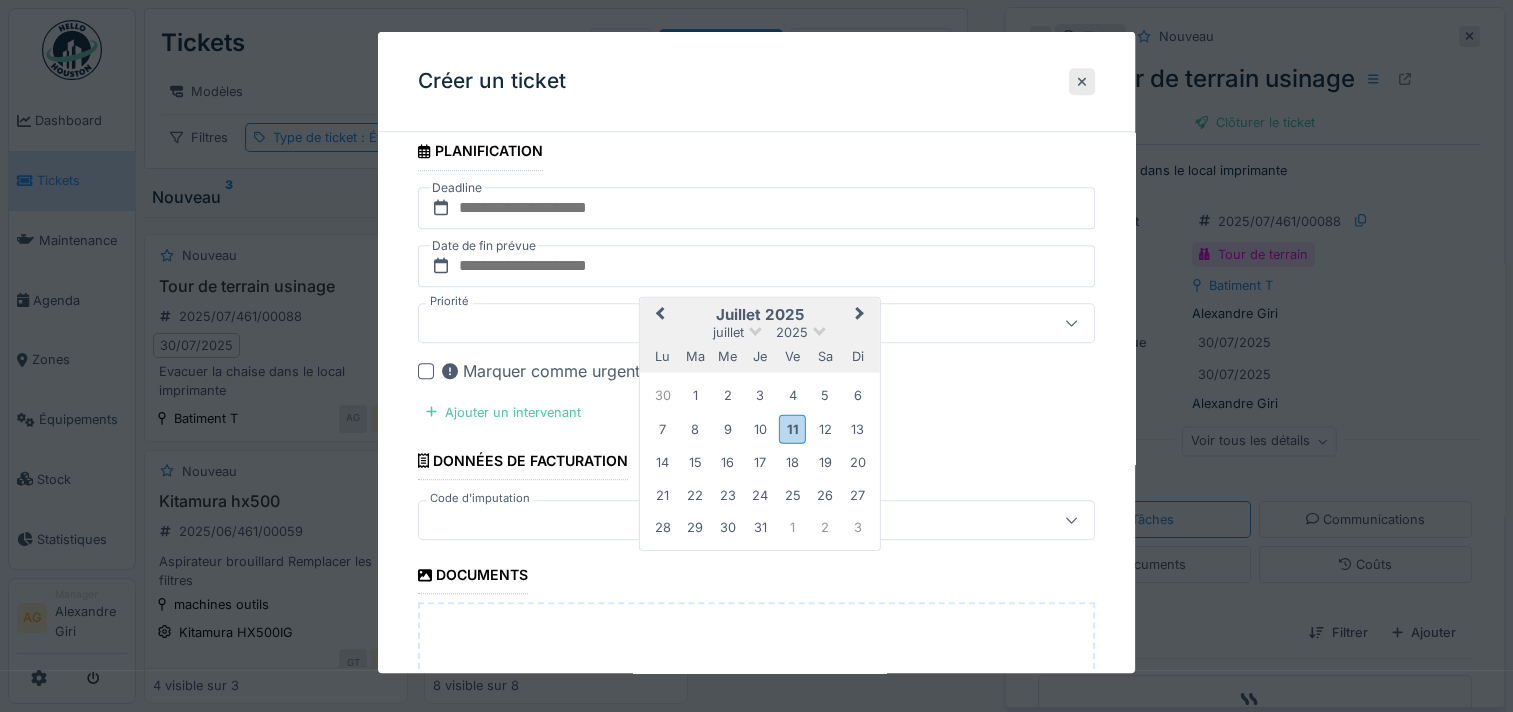 click on "juillet 2025" at bounding box center [760, 331] 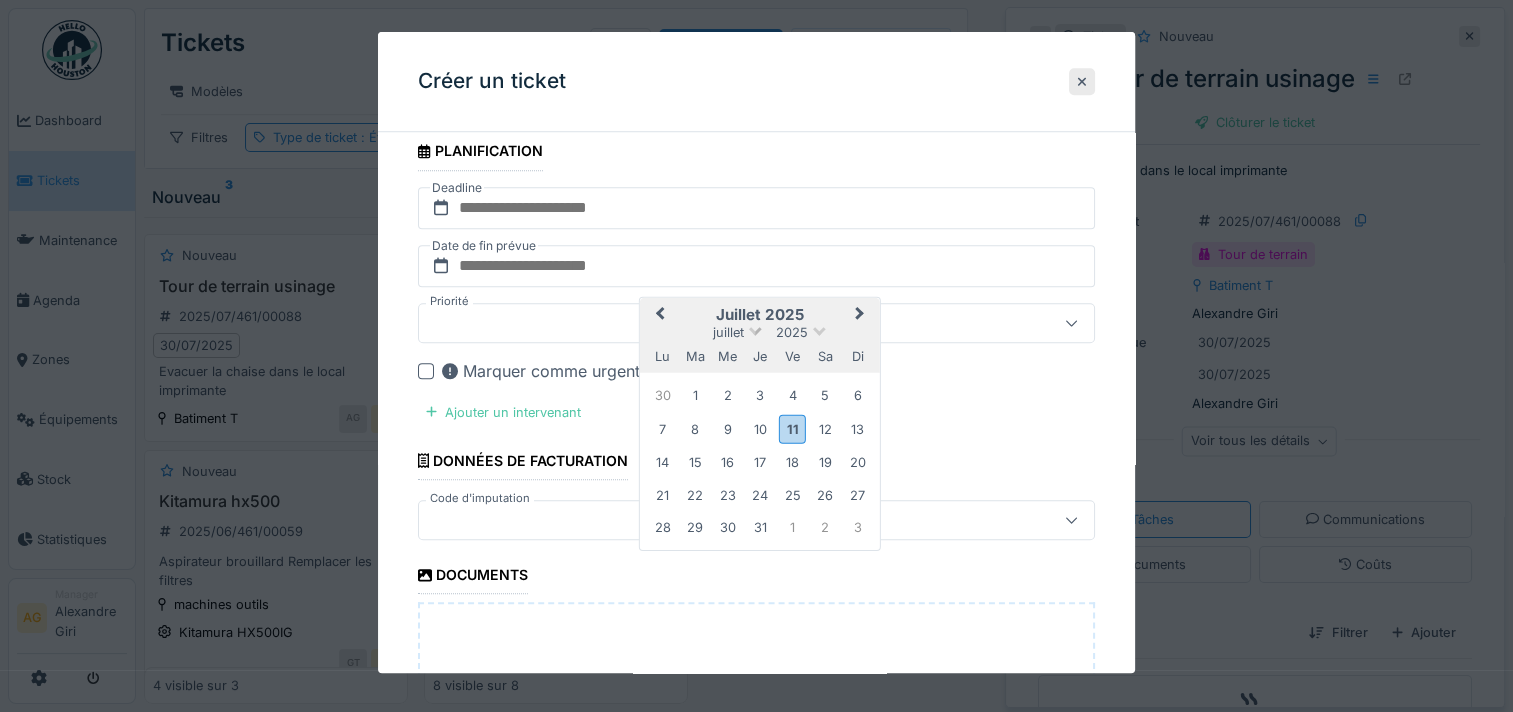 click at bounding box center (755, 328) 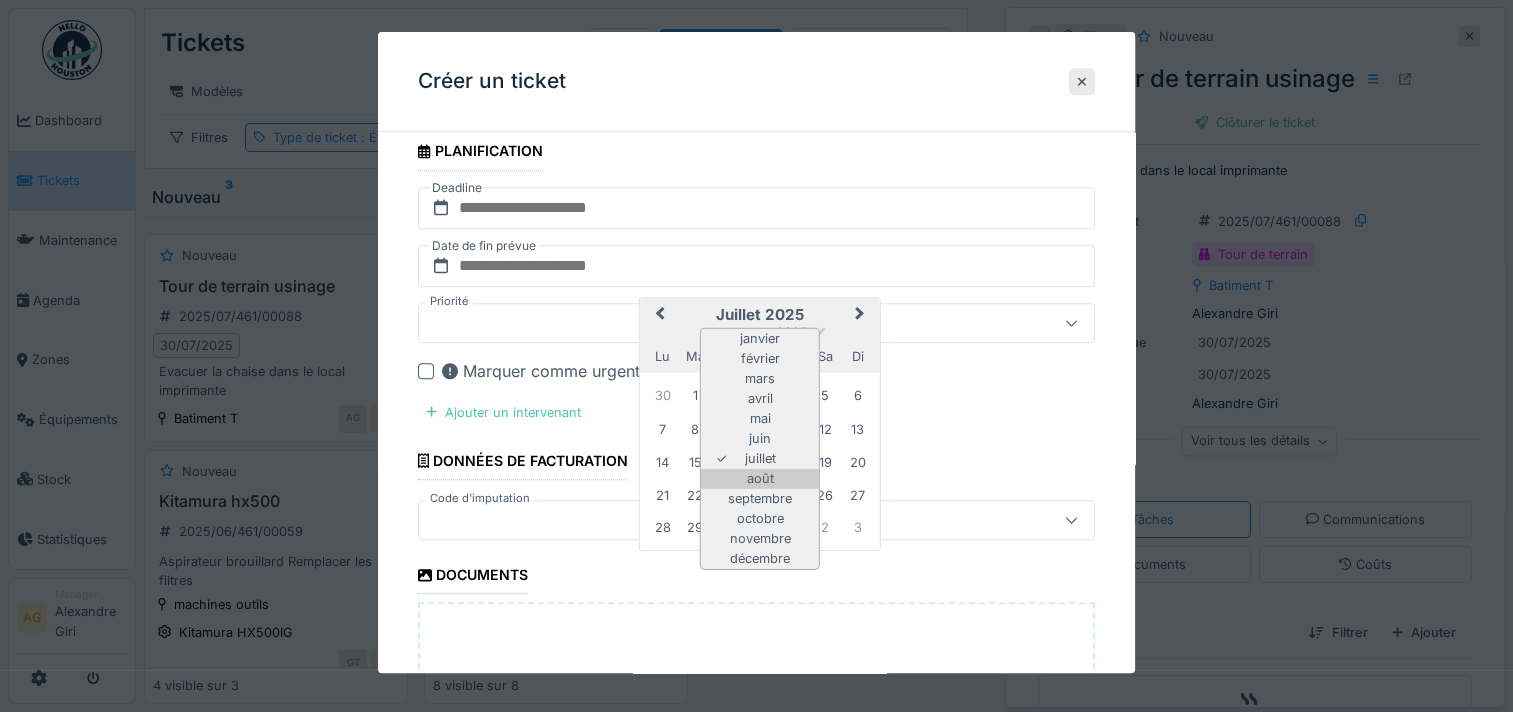 click on "août" at bounding box center (760, 478) 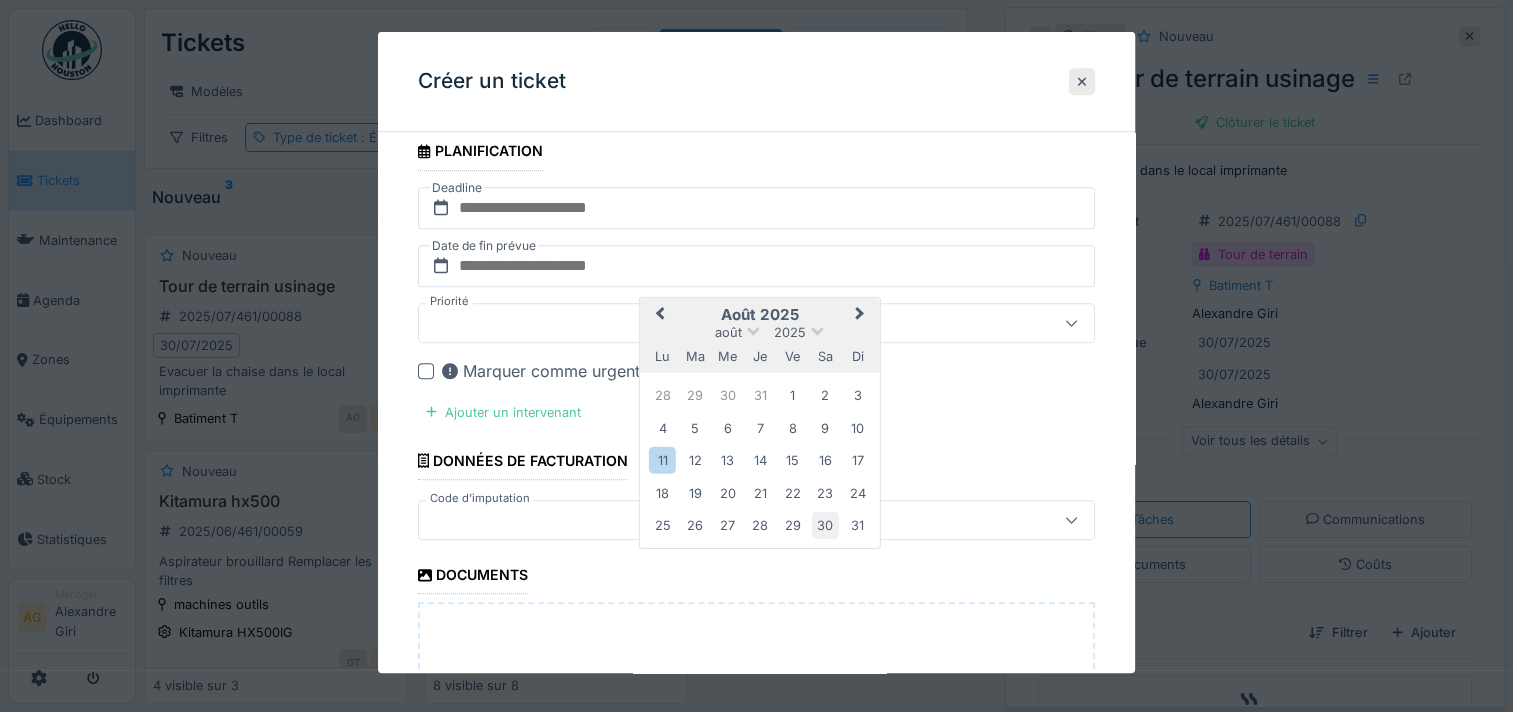 click on "30" at bounding box center (824, 525) 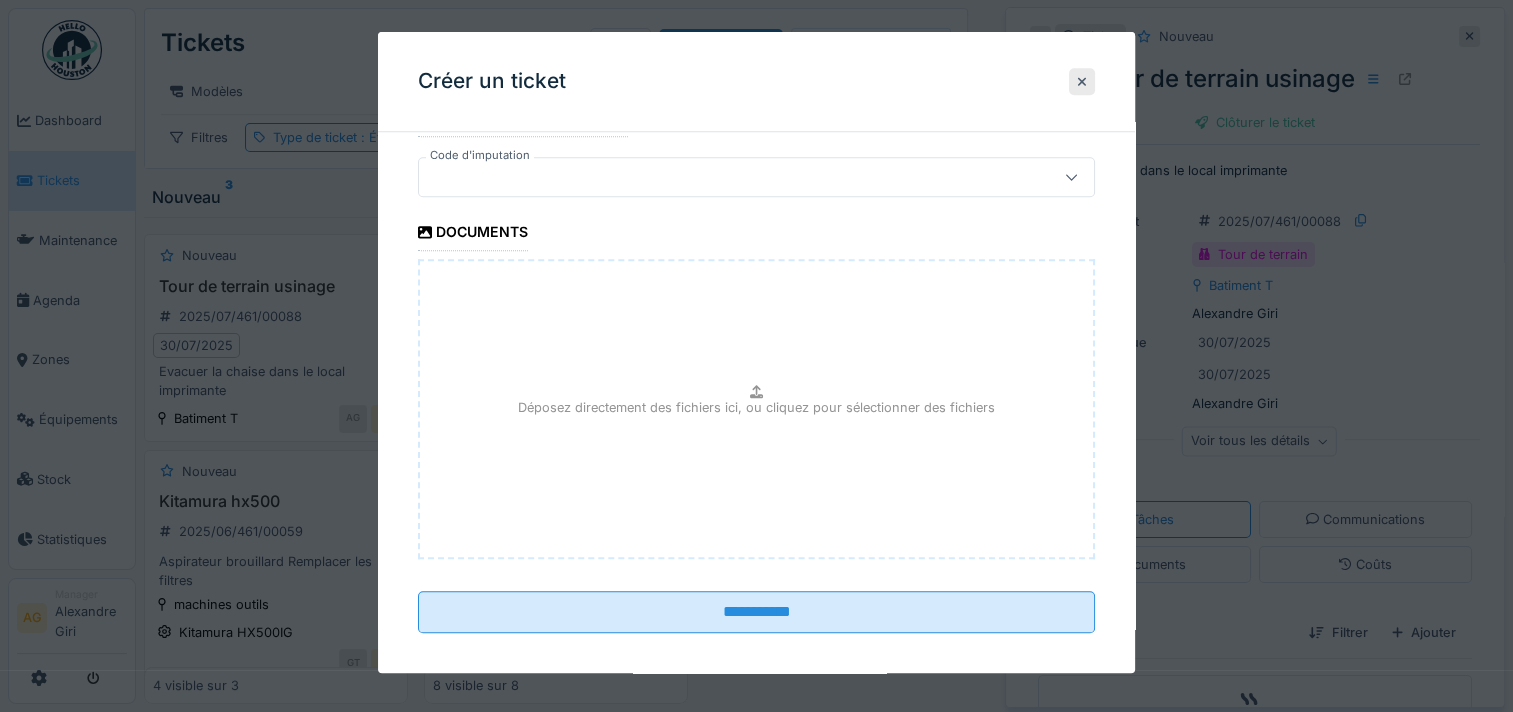 scroll, scrollTop: 1945, scrollLeft: 0, axis: vertical 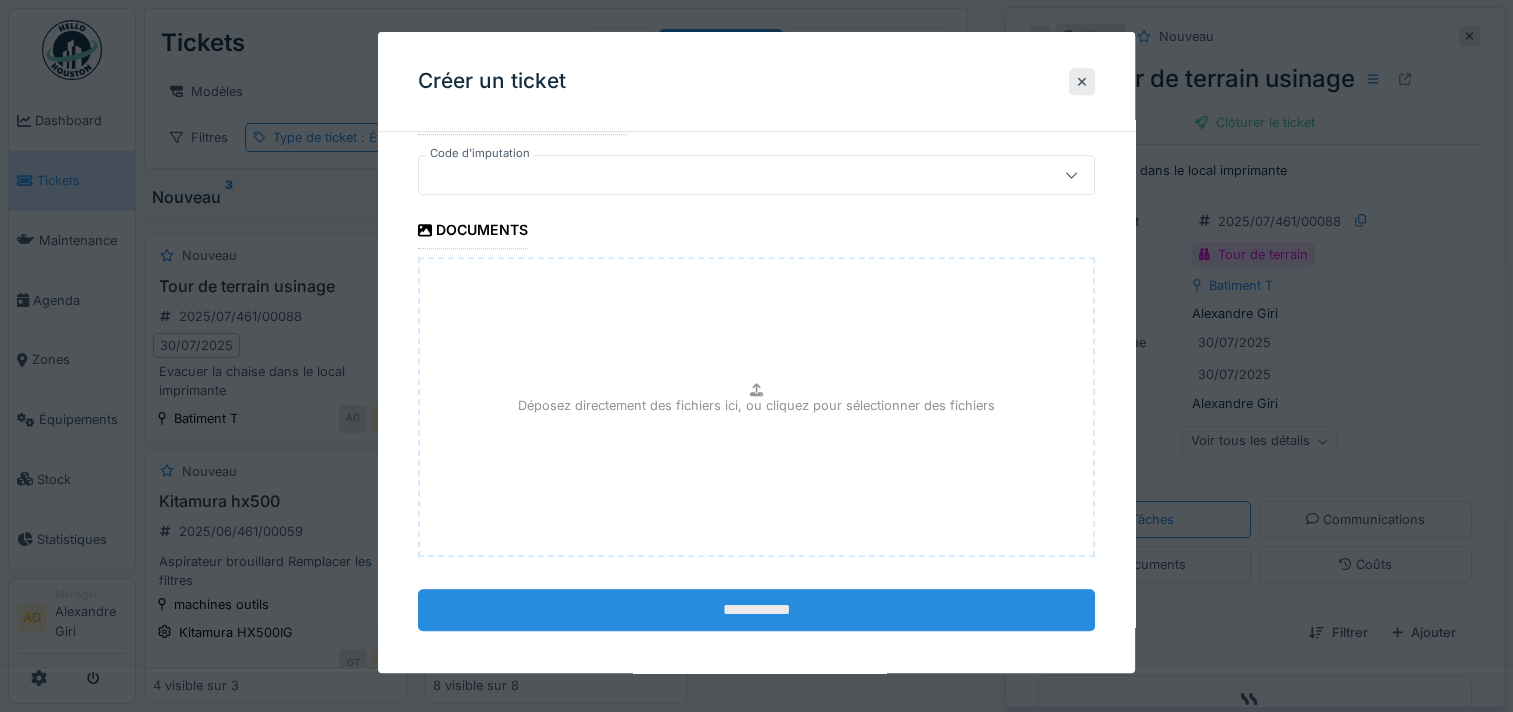 click on "**********" at bounding box center [756, 610] 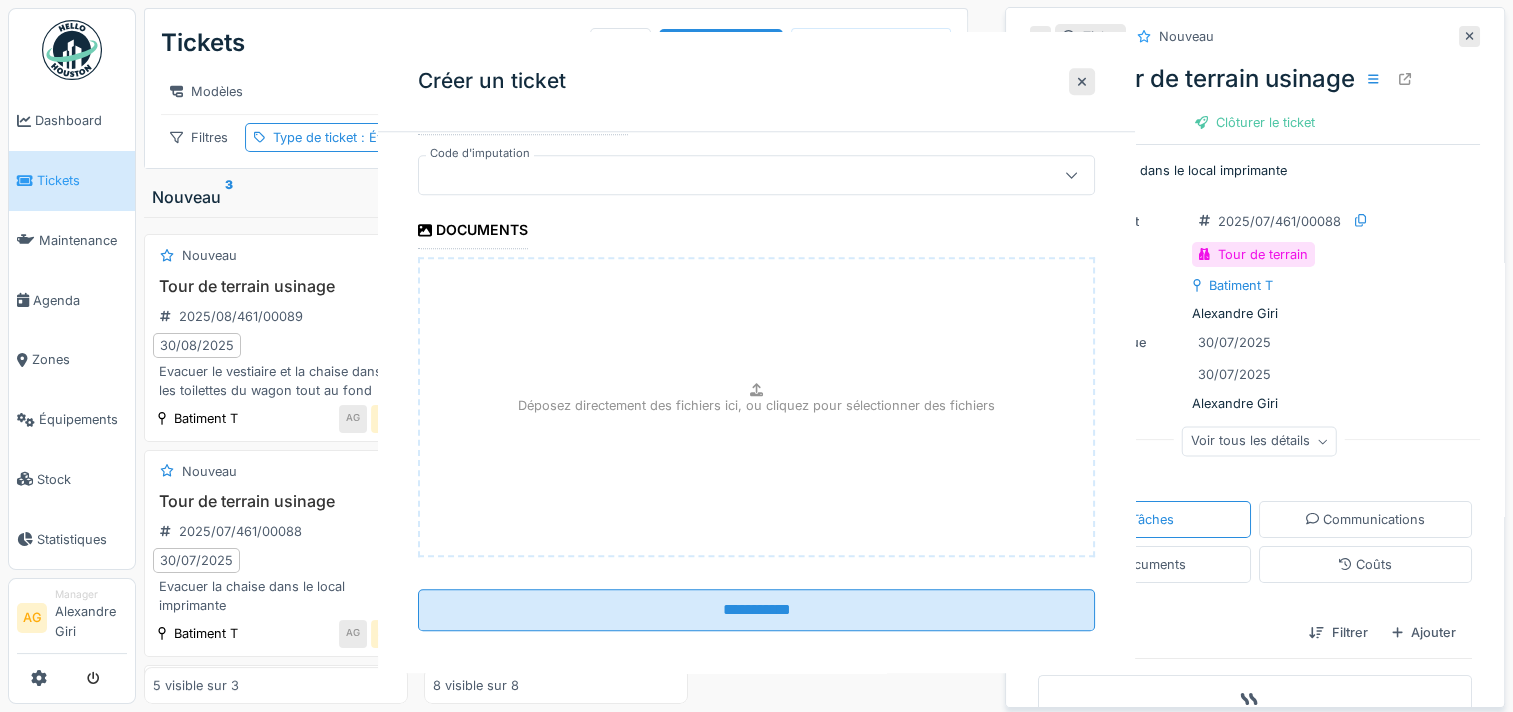 scroll, scrollTop: 0, scrollLeft: 0, axis: both 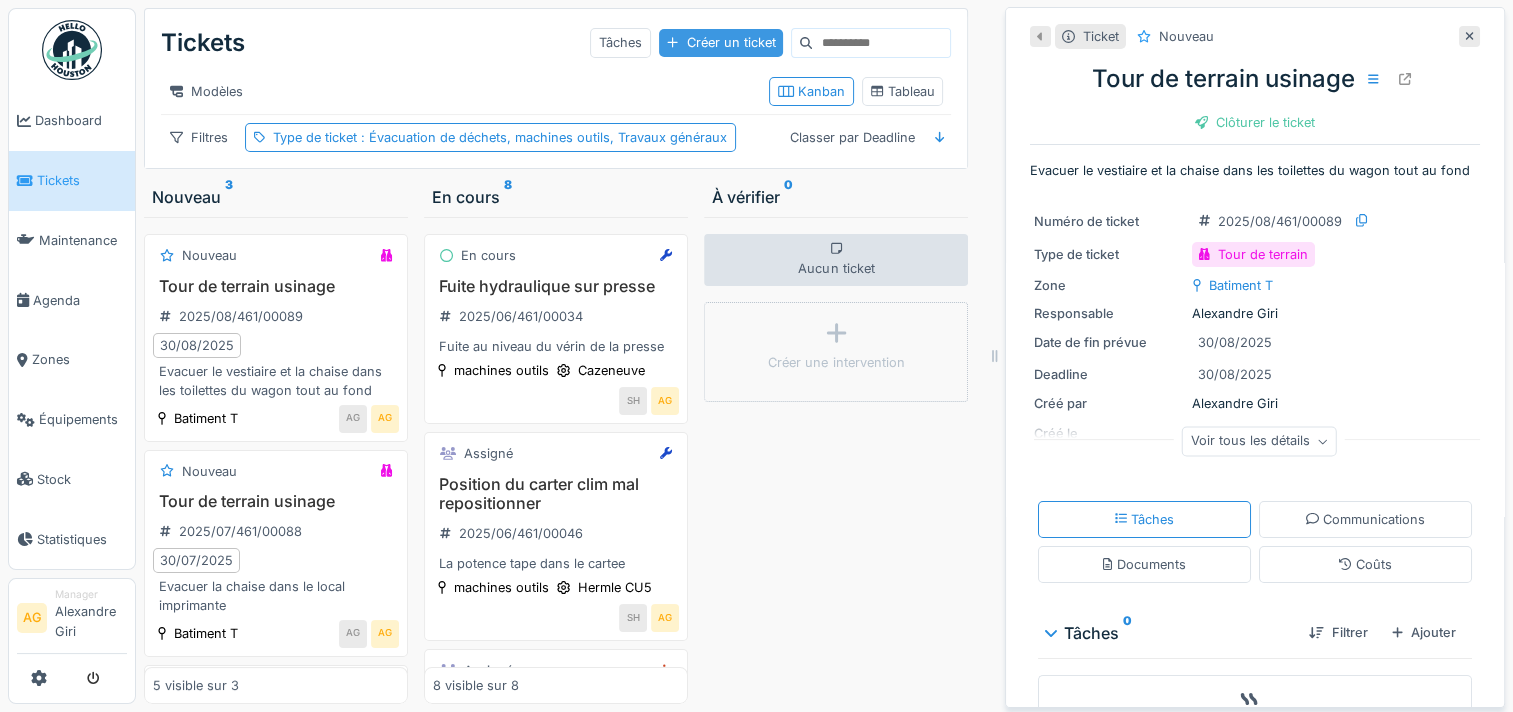 click on "Créer un ticket" at bounding box center (721, 42) 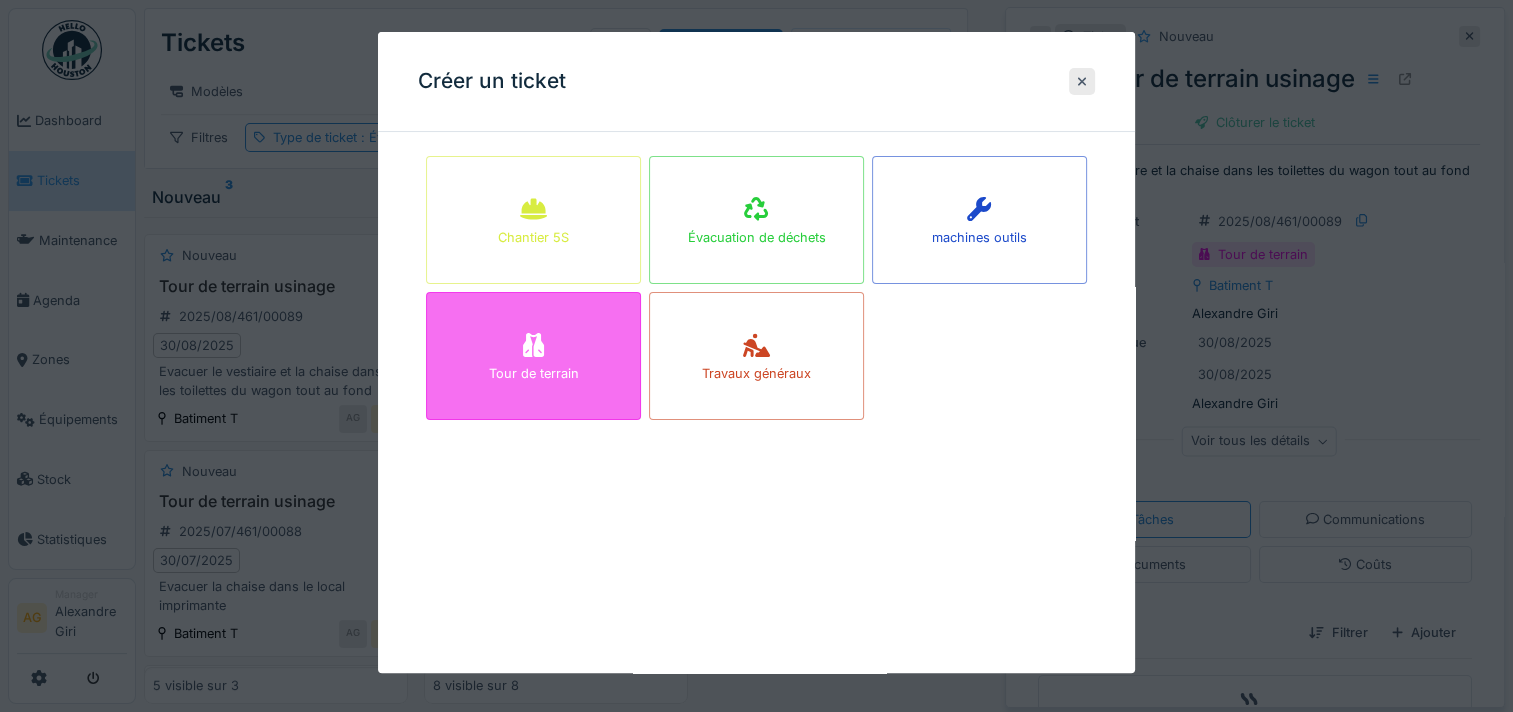 click on "Tour de terrain" at bounding box center (533, 356) 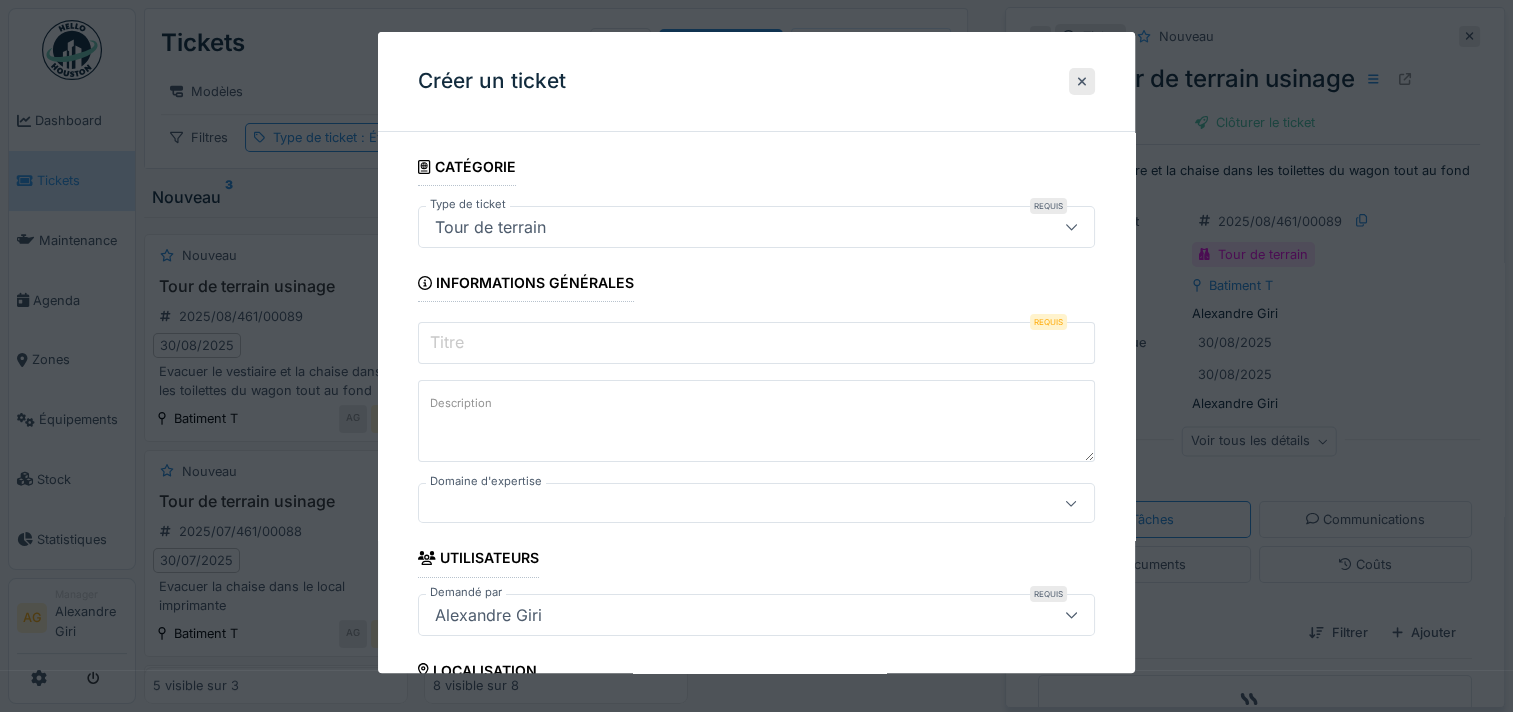 click on "Titre" at bounding box center (756, 343) 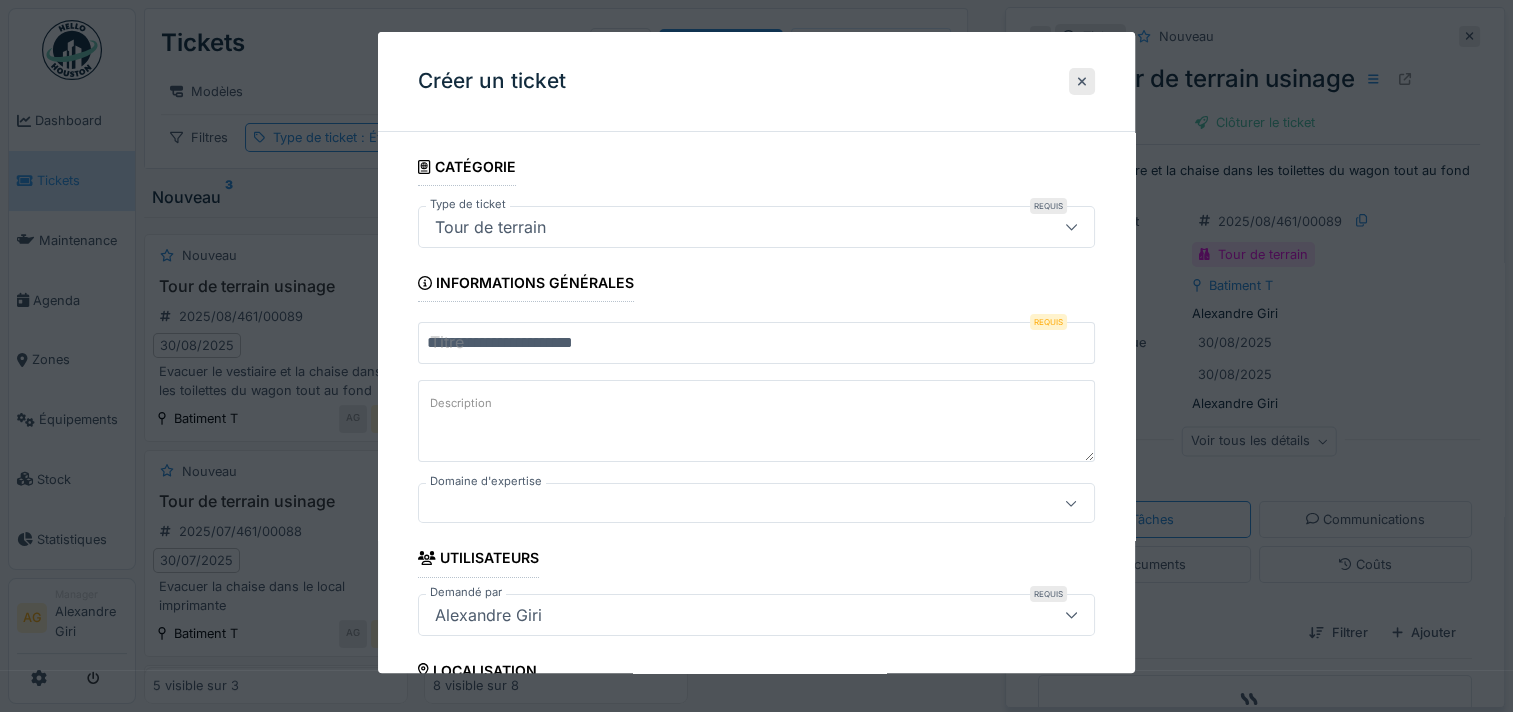 type on "**********" 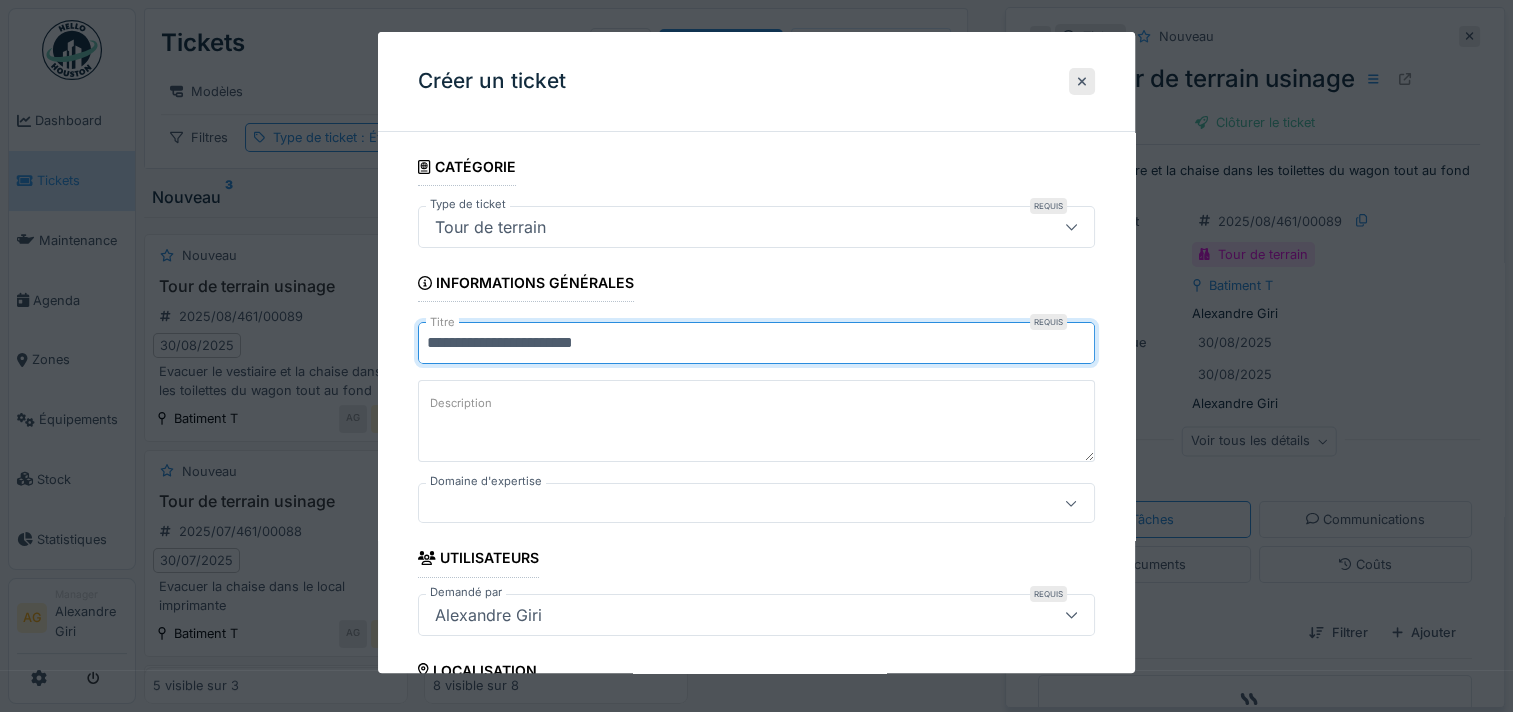 click on "Description" at bounding box center [756, 421] 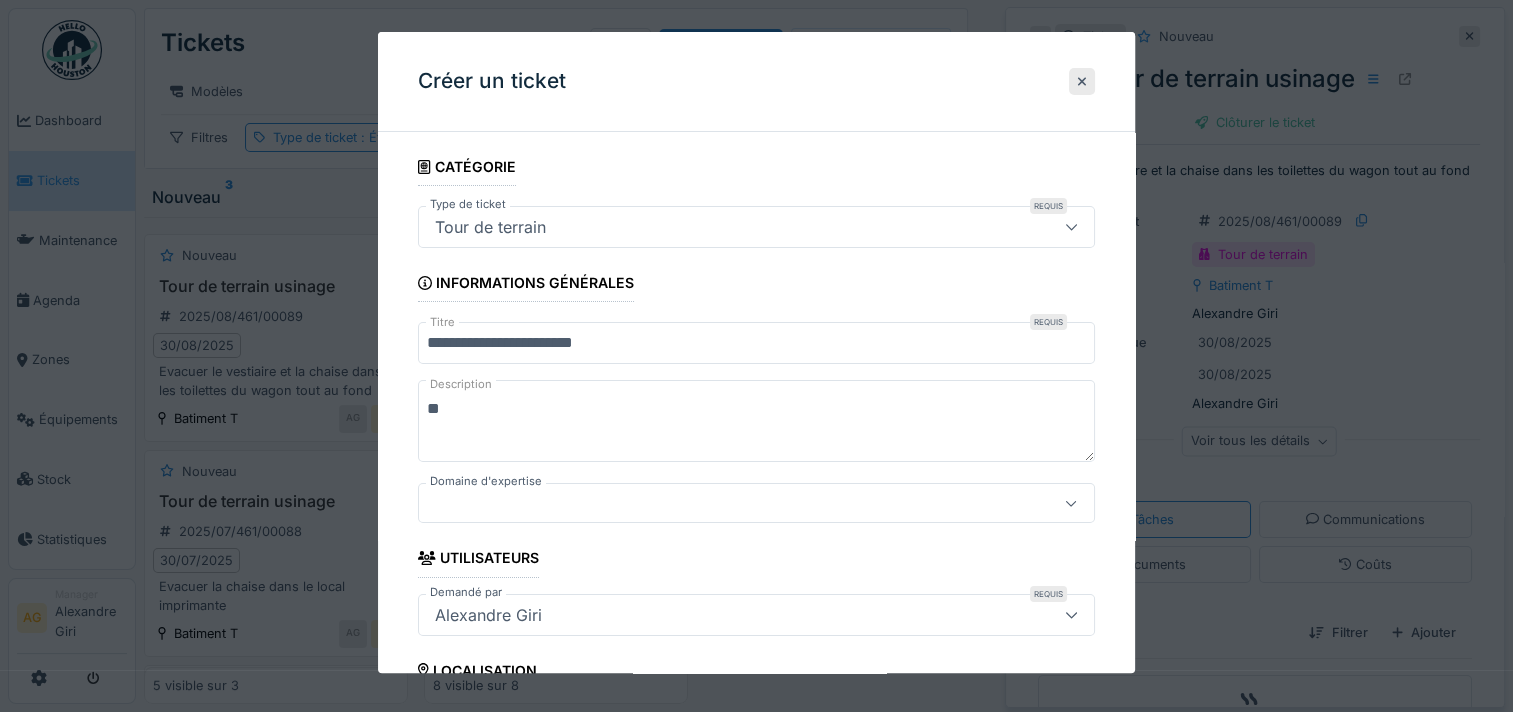 type on "*" 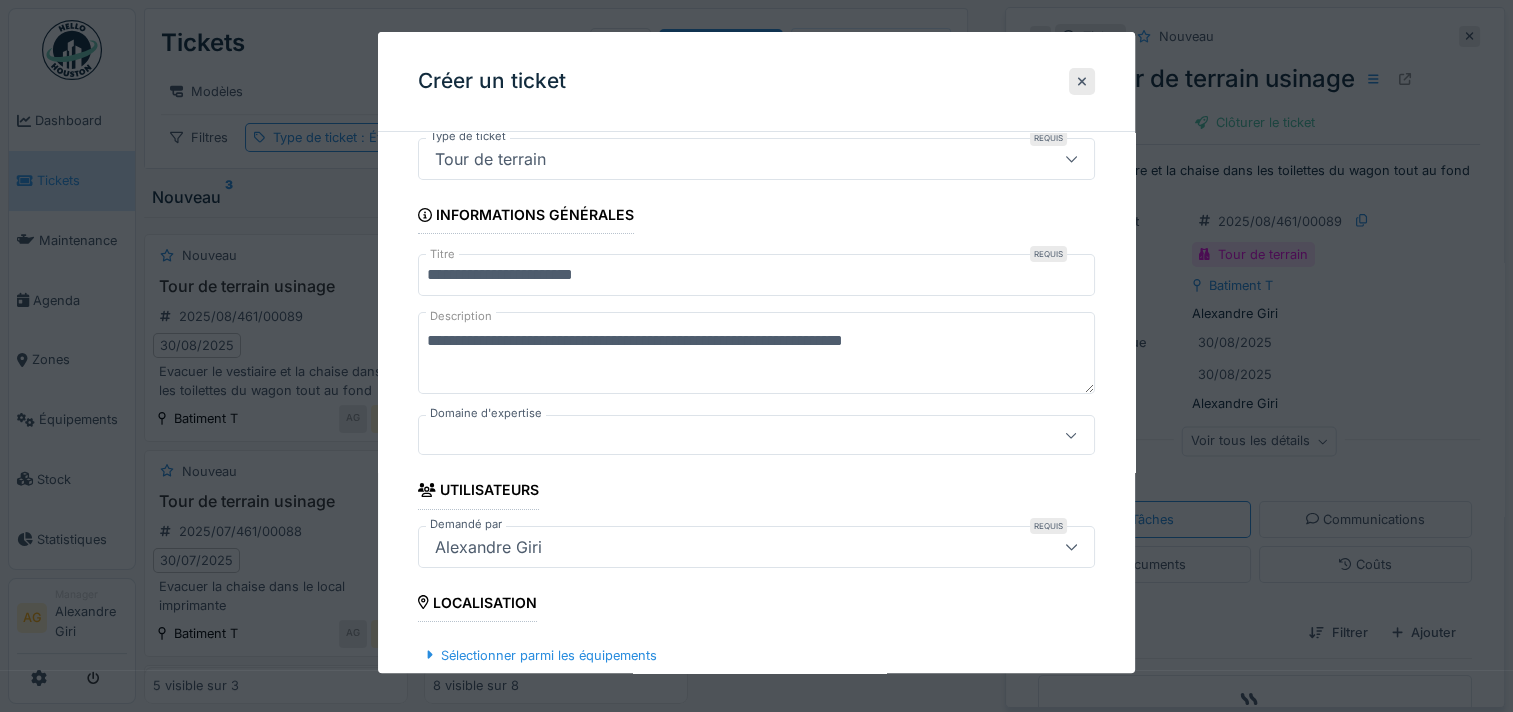 scroll, scrollTop: 200, scrollLeft: 0, axis: vertical 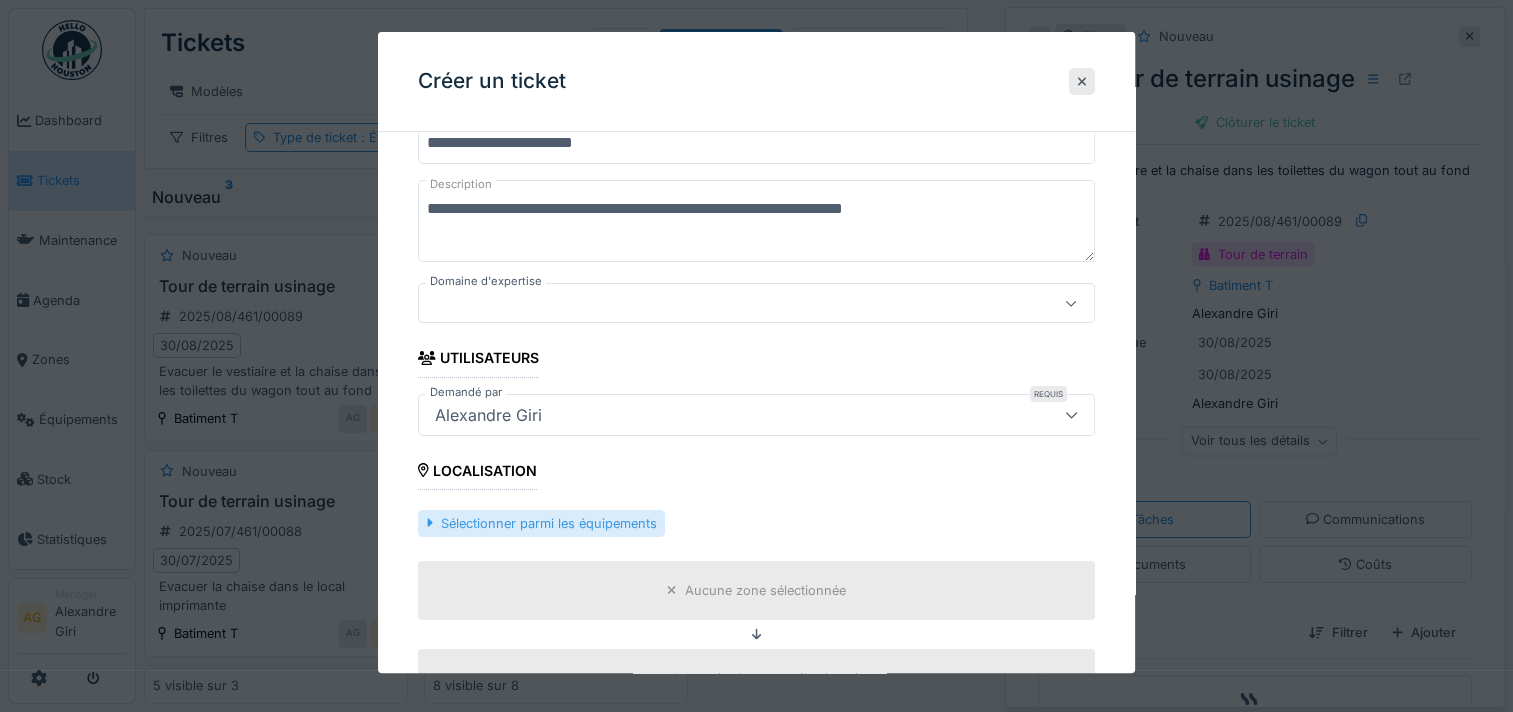 type on "**********" 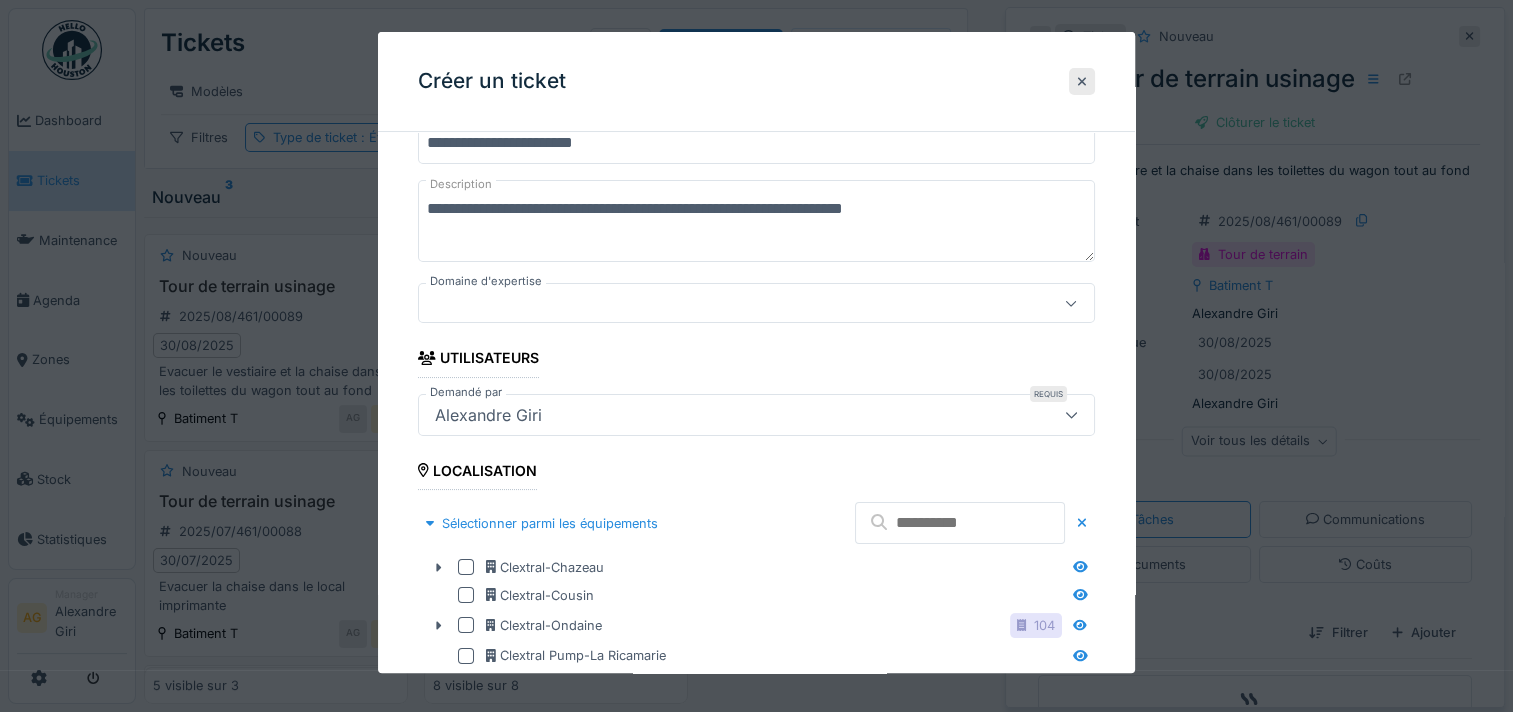 click at bounding box center (960, 523) 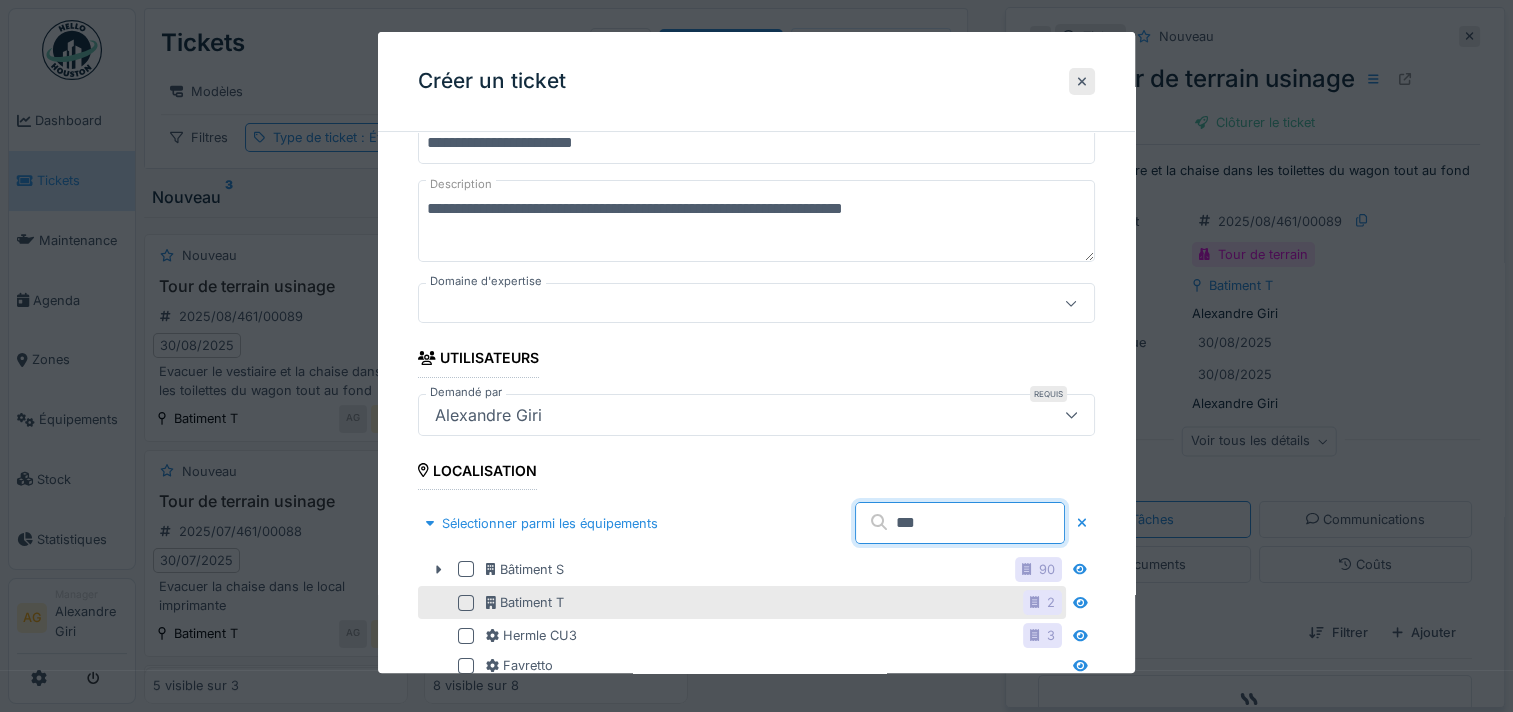 type on "***" 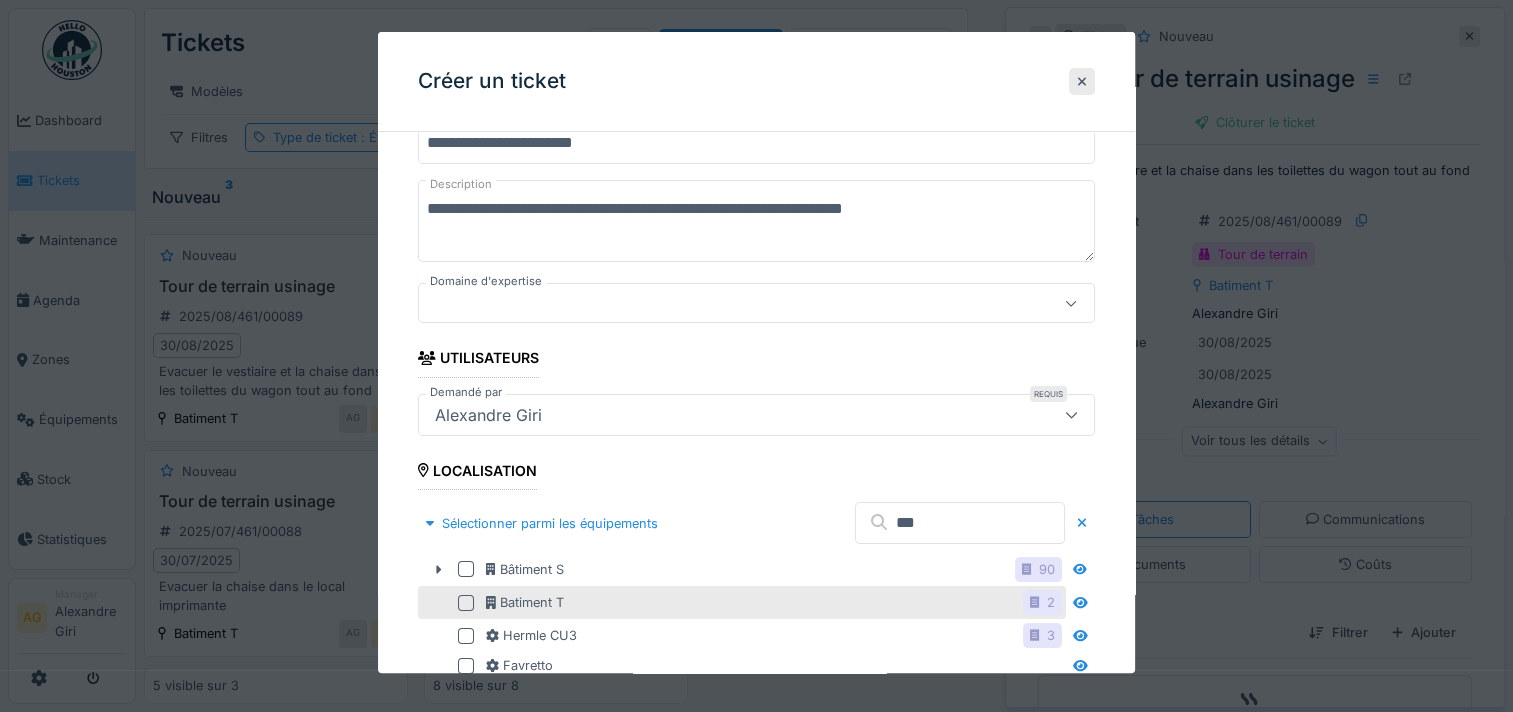 click at bounding box center (466, 603) 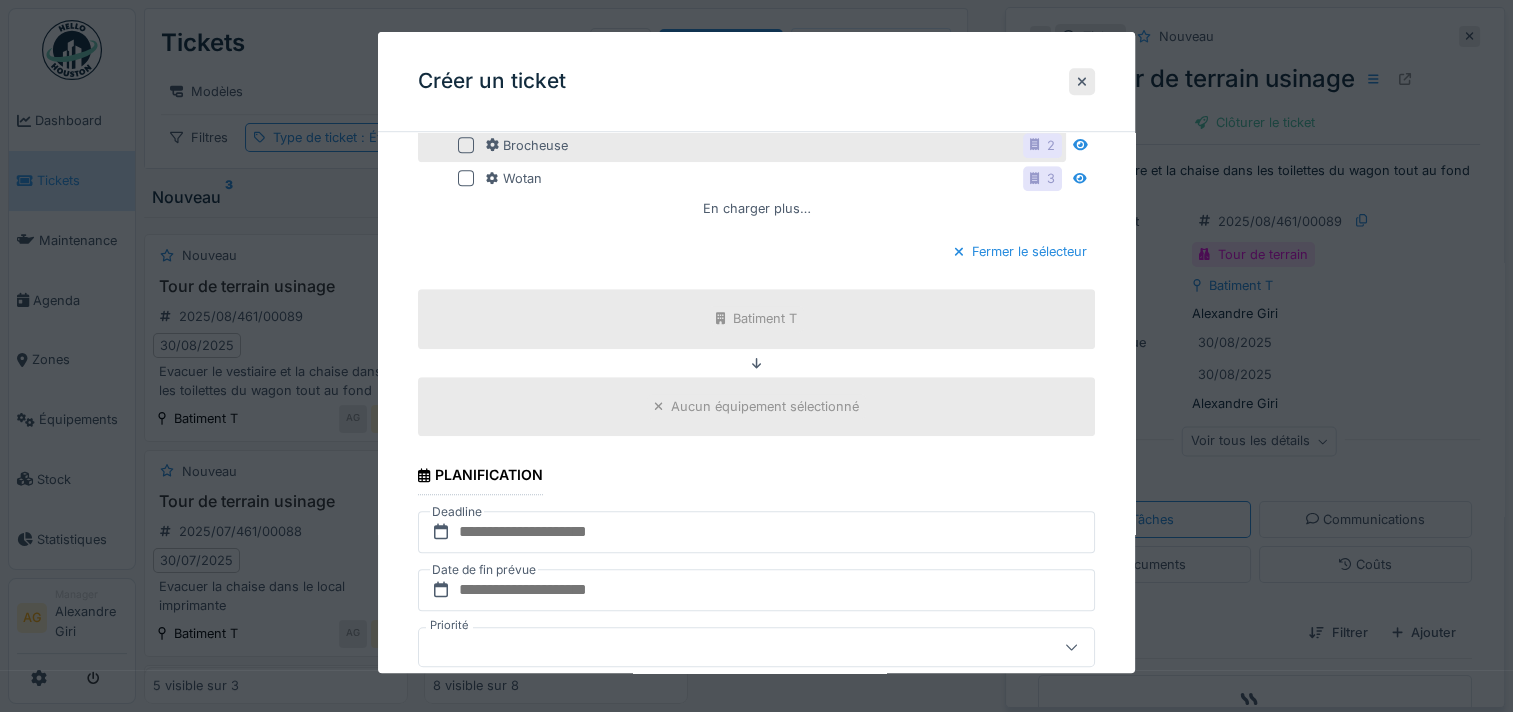 scroll, scrollTop: 1300, scrollLeft: 0, axis: vertical 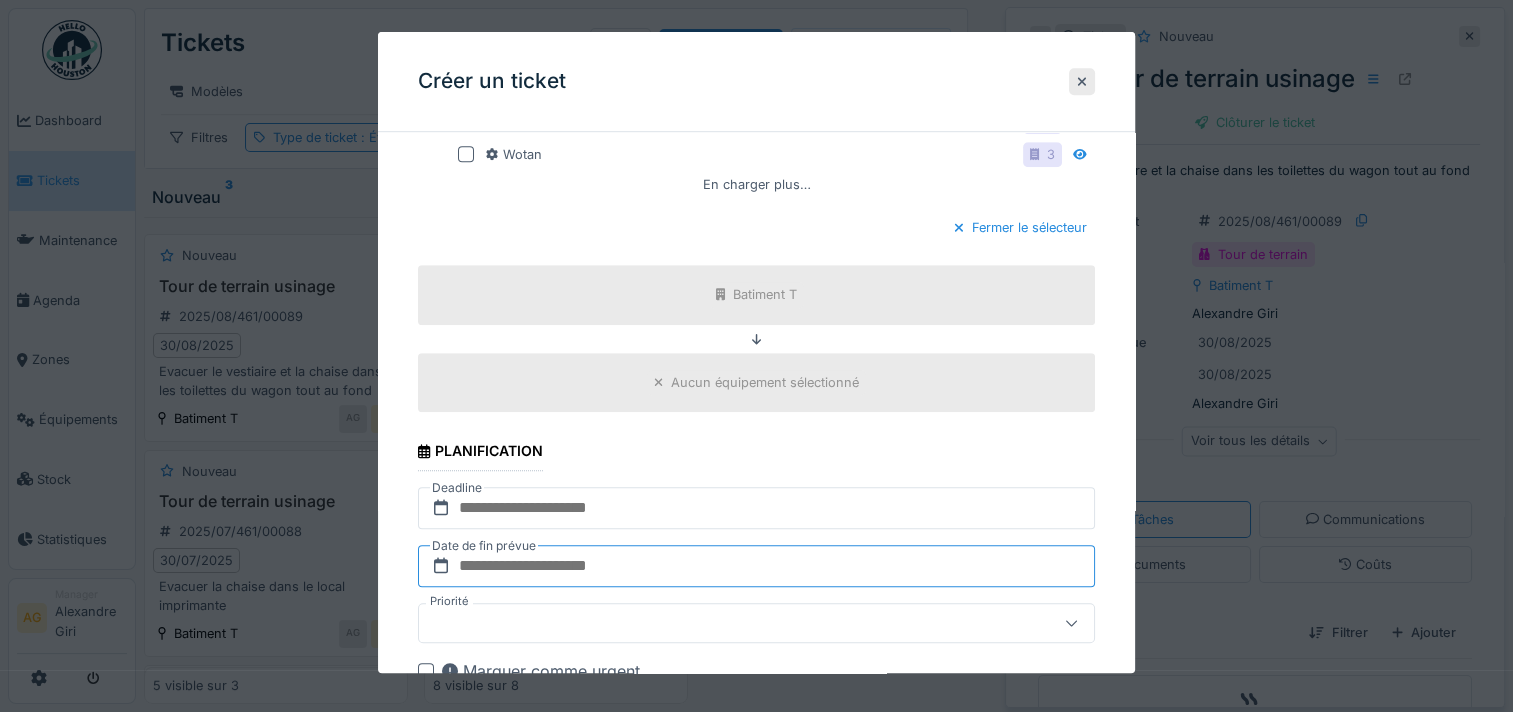 click at bounding box center [756, 566] 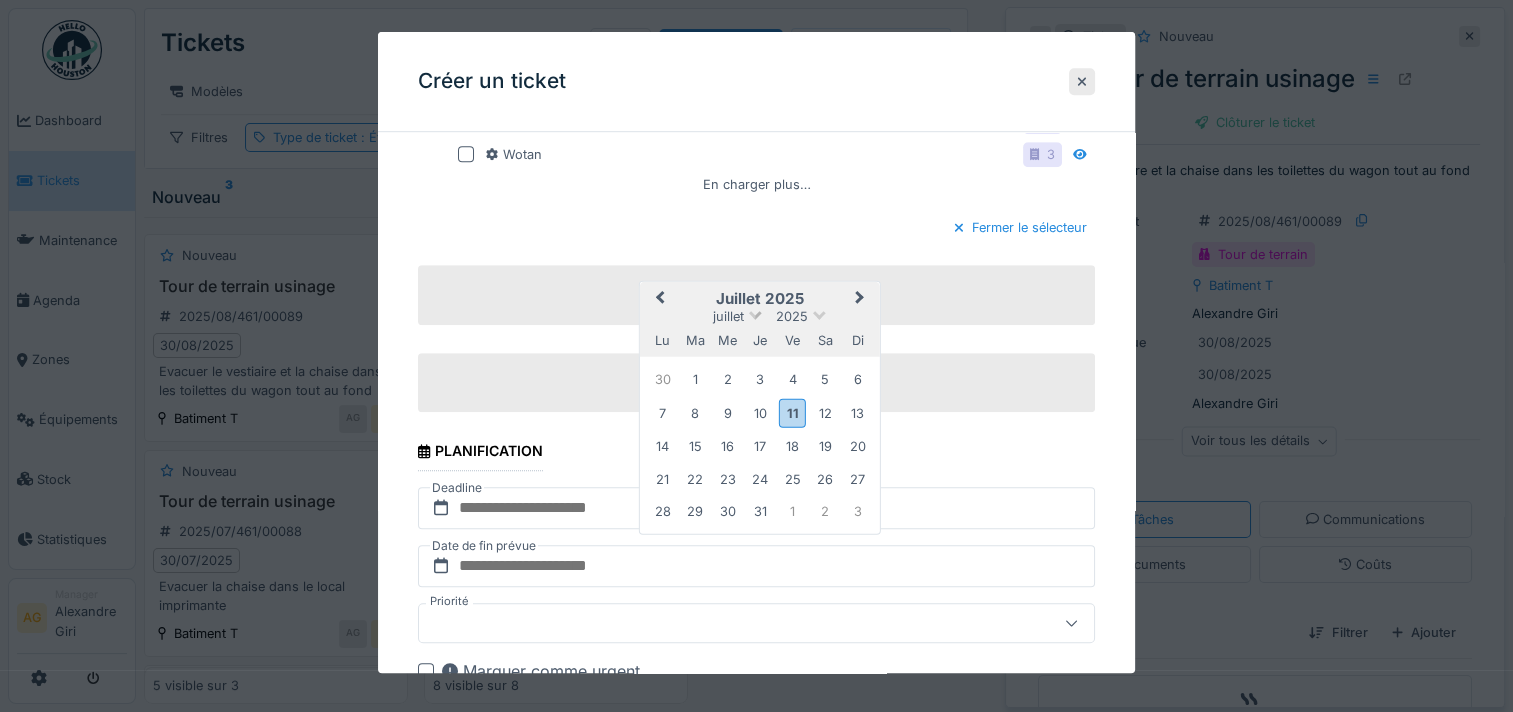 click at bounding box center [755, 312] 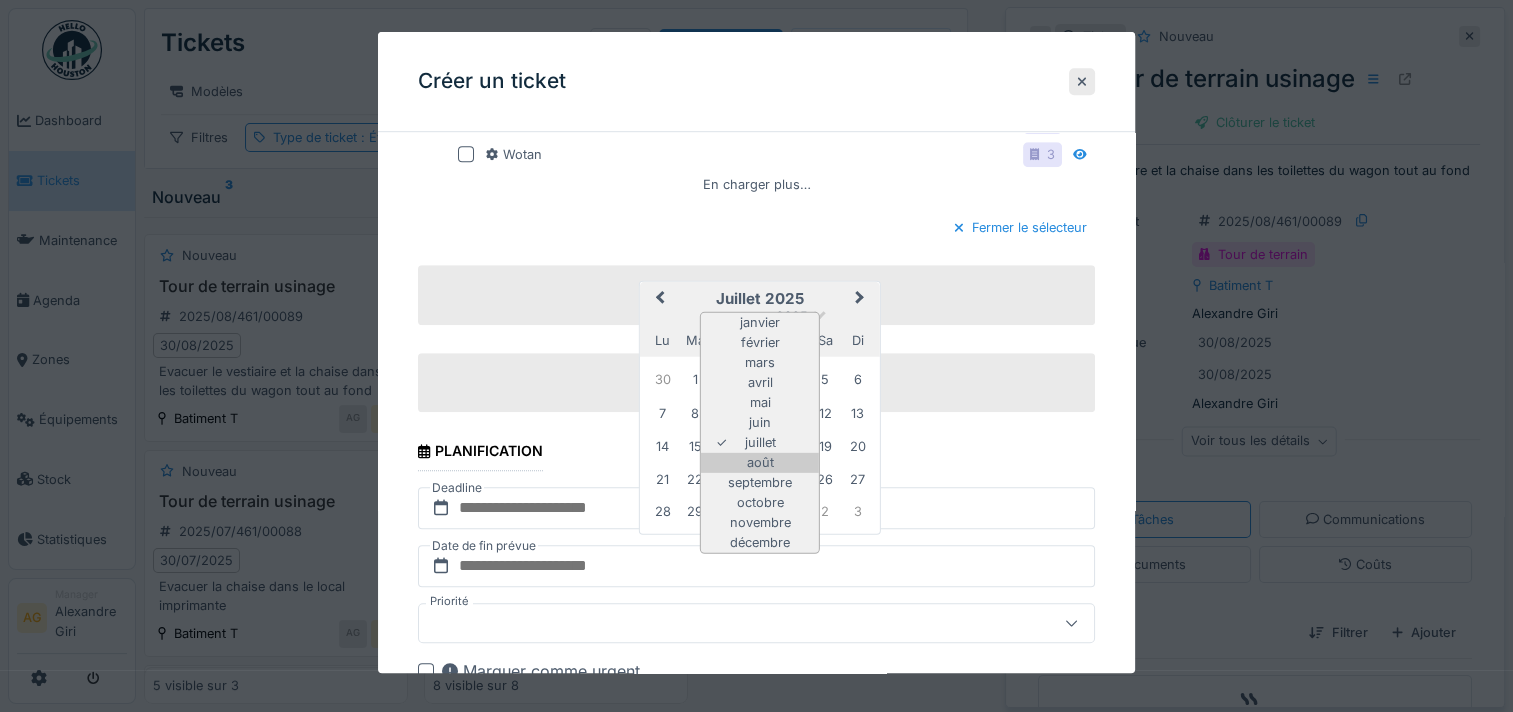 click on "août" at bounding box center [760, 462] 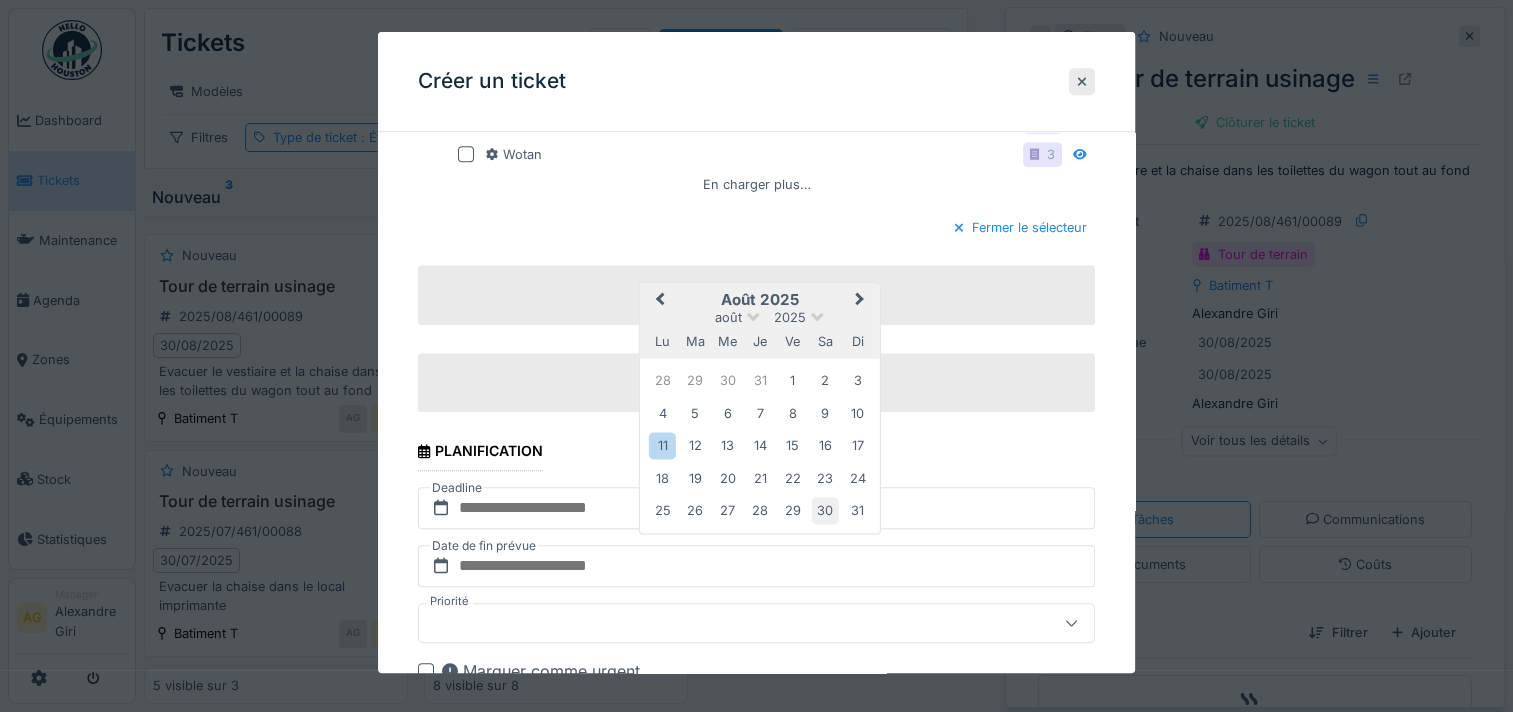 click on "30" at bounding box center (824, 510) 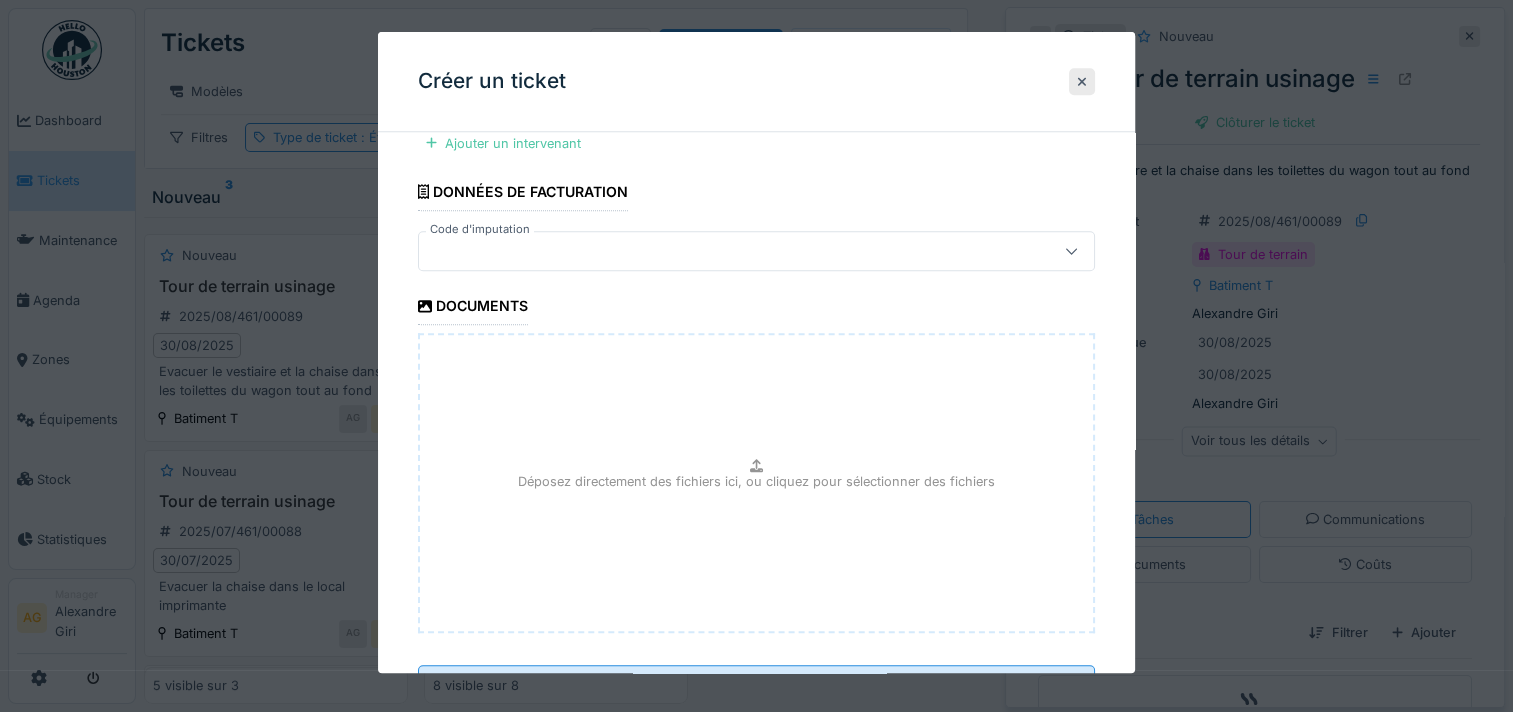 scroll, scrollTop: 1945, scrollLeft: 0, axis: vertical 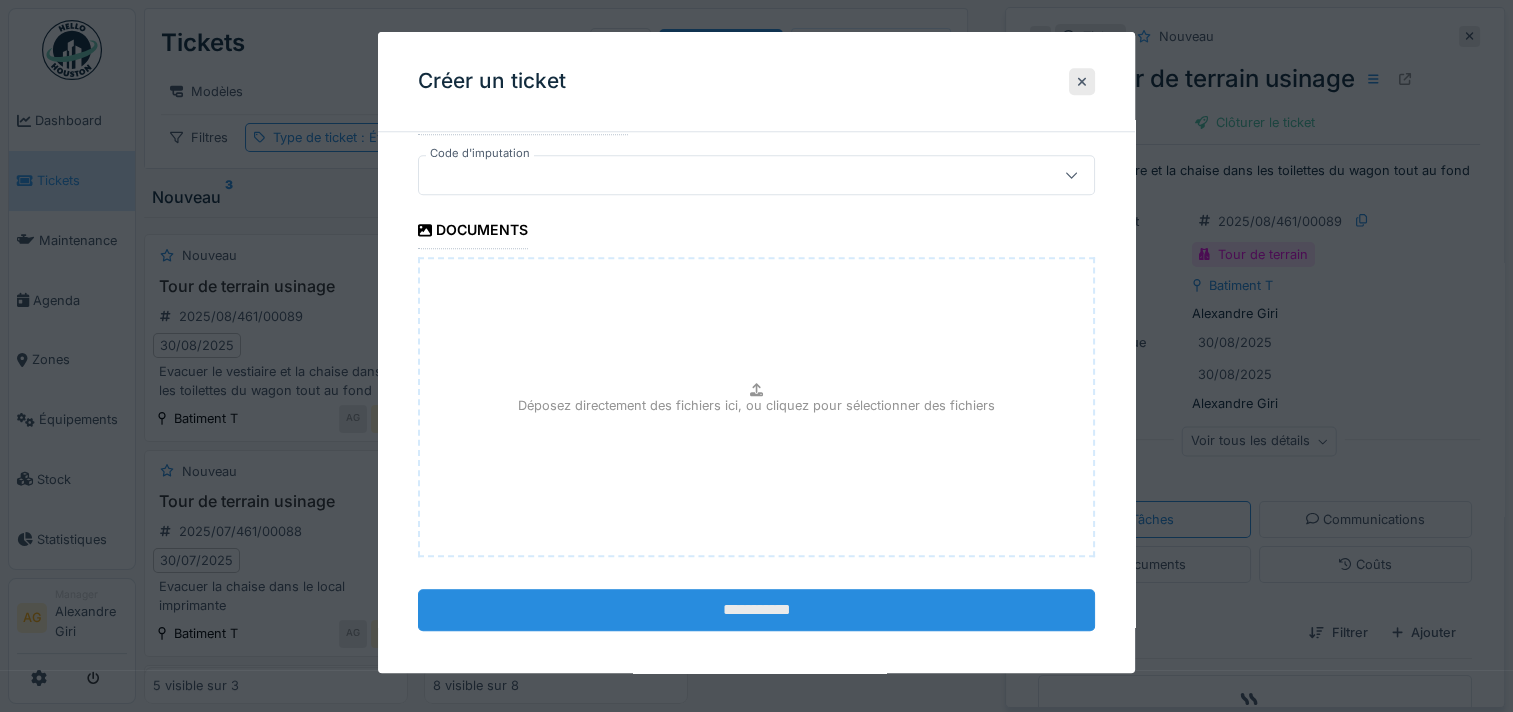 click on "**********" at bounding box center (756, 610) 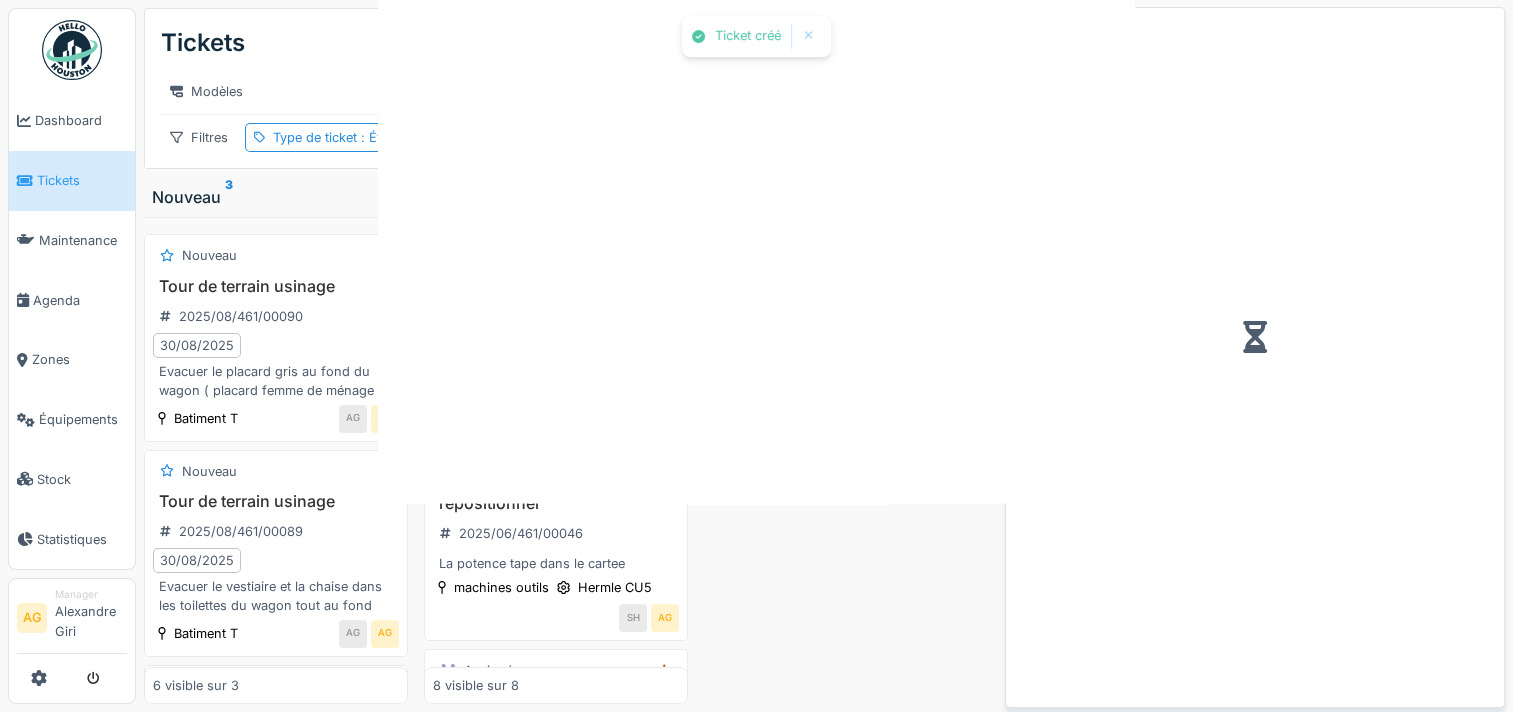 scroll, scrollTop: 0, scrollLeft: 0, axis: both 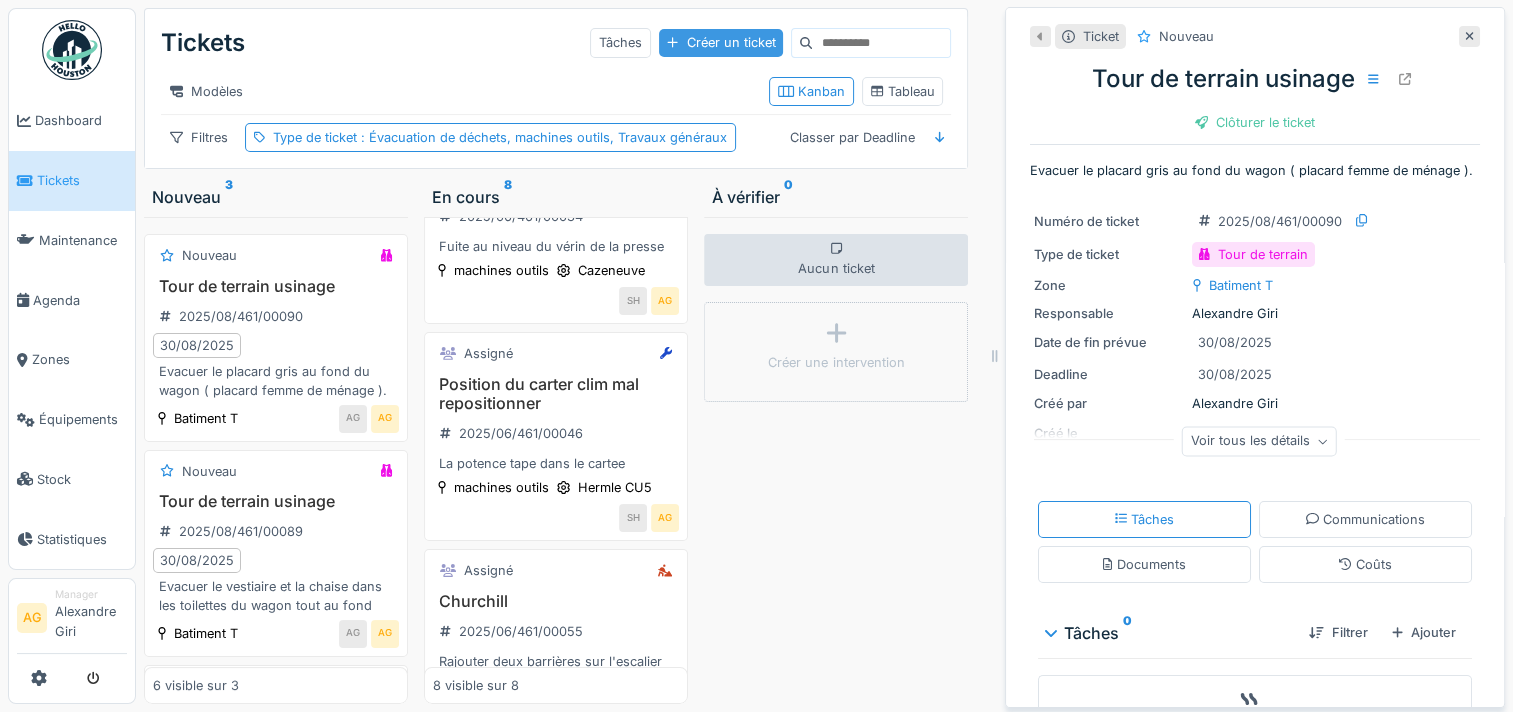click on "Créer un ticket" at bounding box center (721, 42) 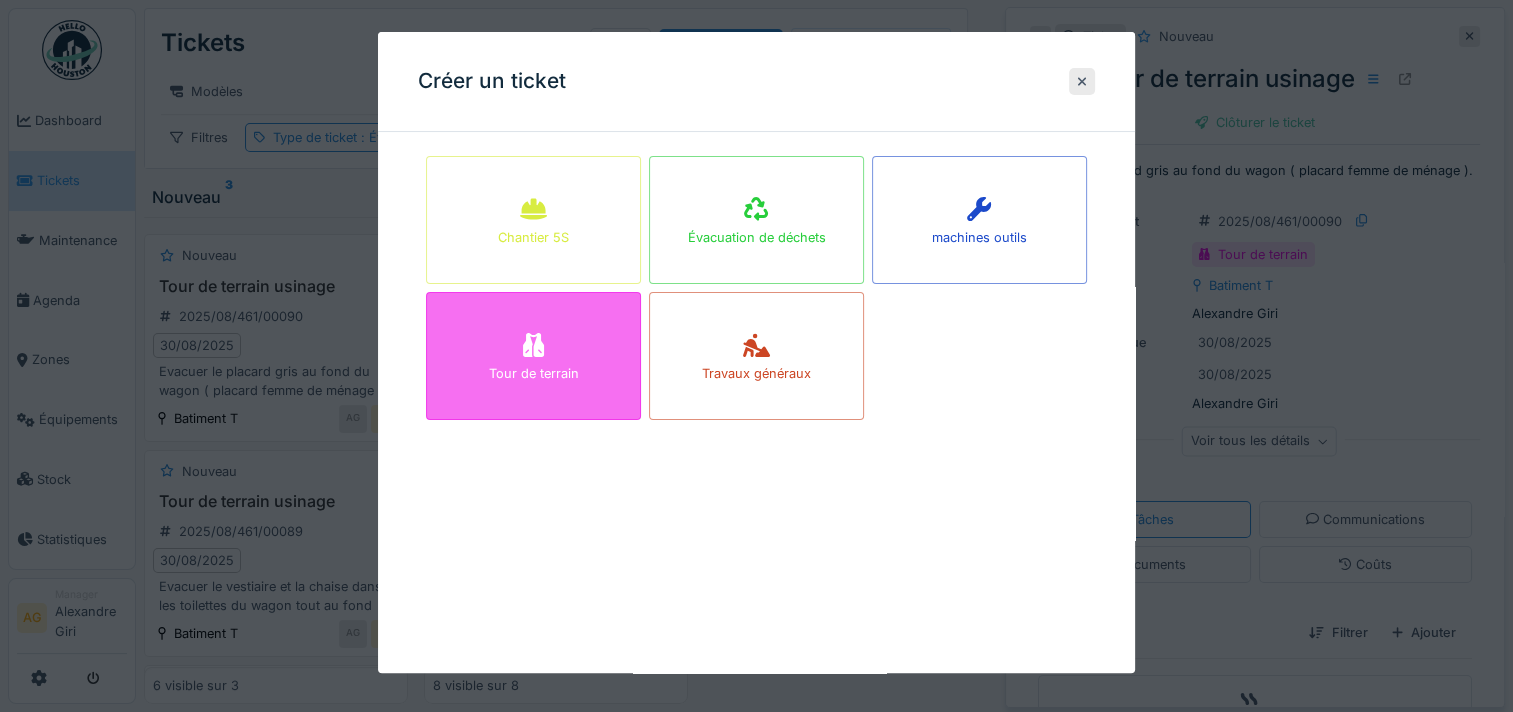 click on "Tour de terrain" at bounding box center (533, 356) 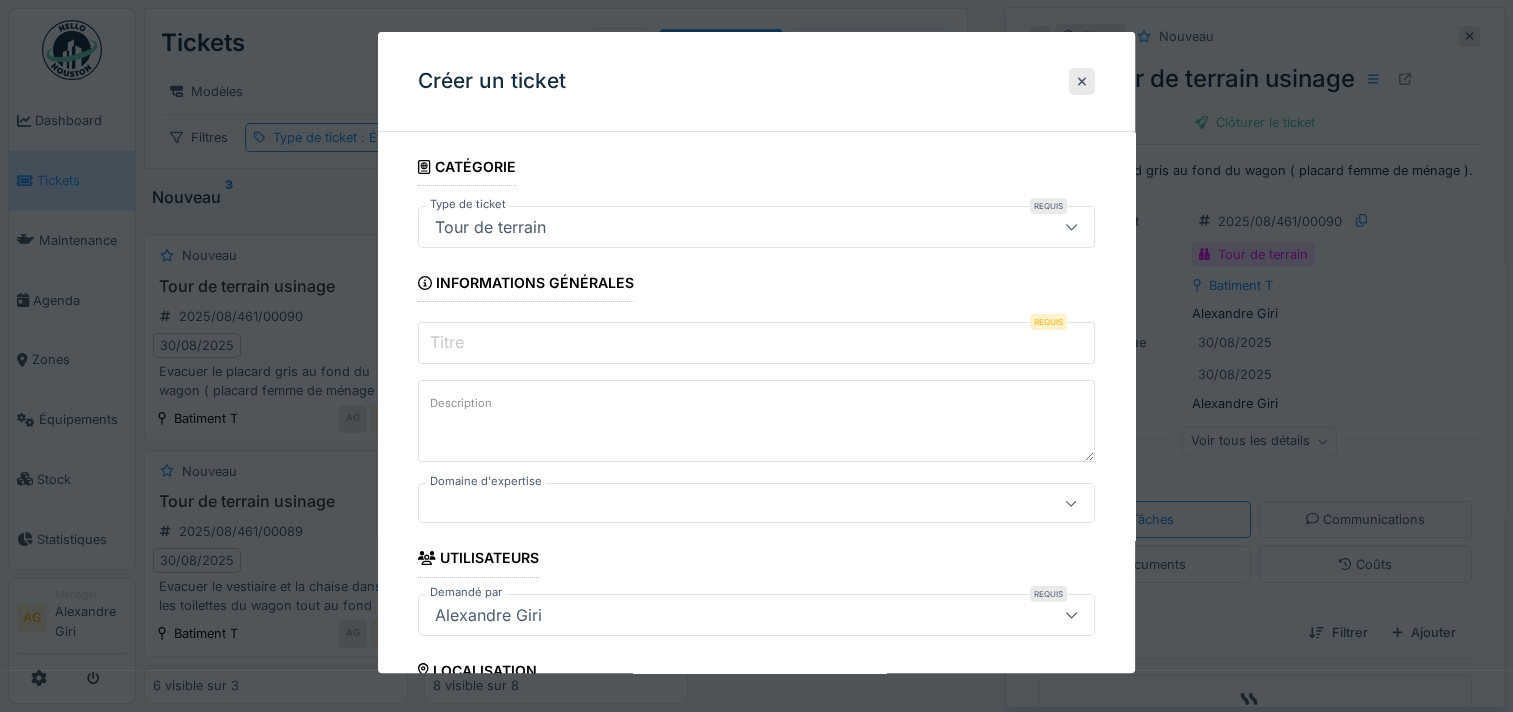 click on "Titre" at bounding box center (756, 343) 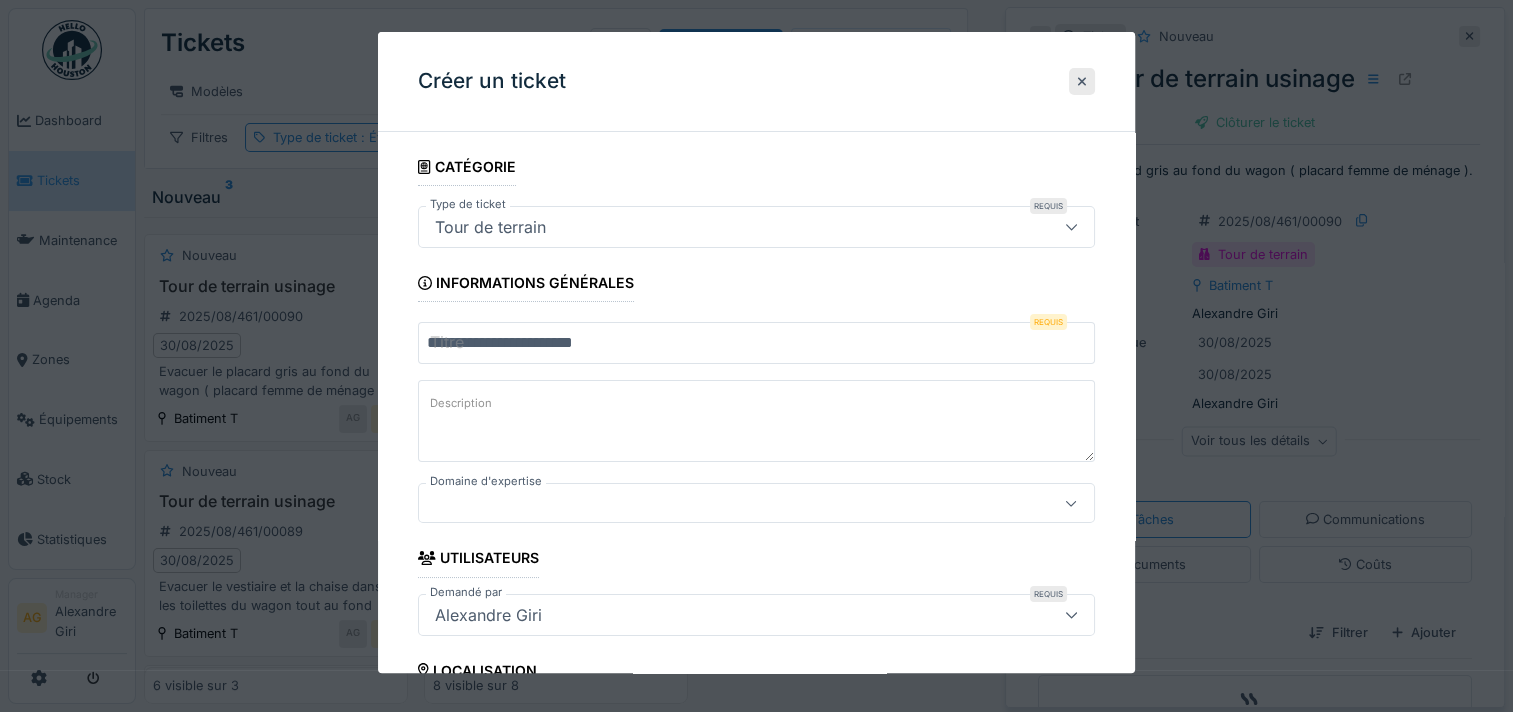 type on "**********" 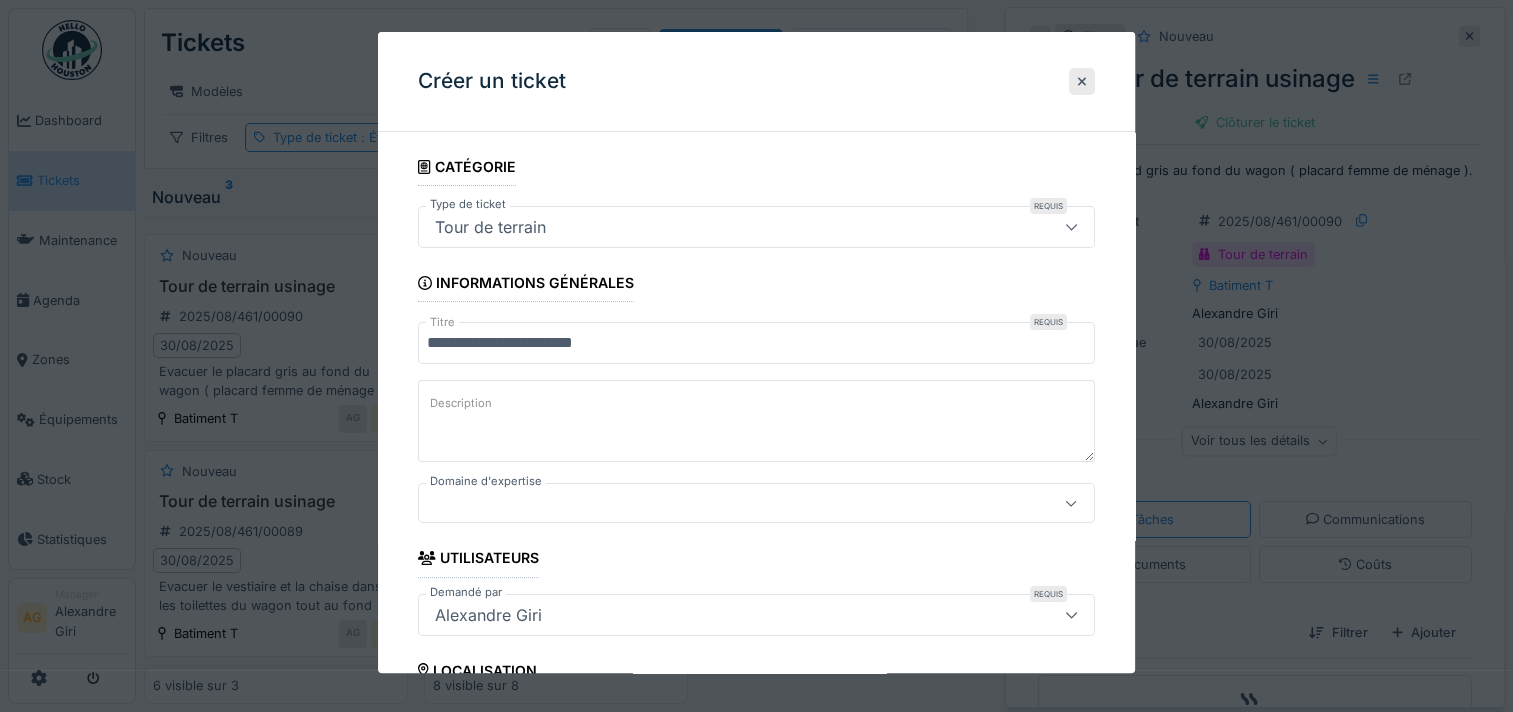 click on "Description" at bounding box center [756, 421] 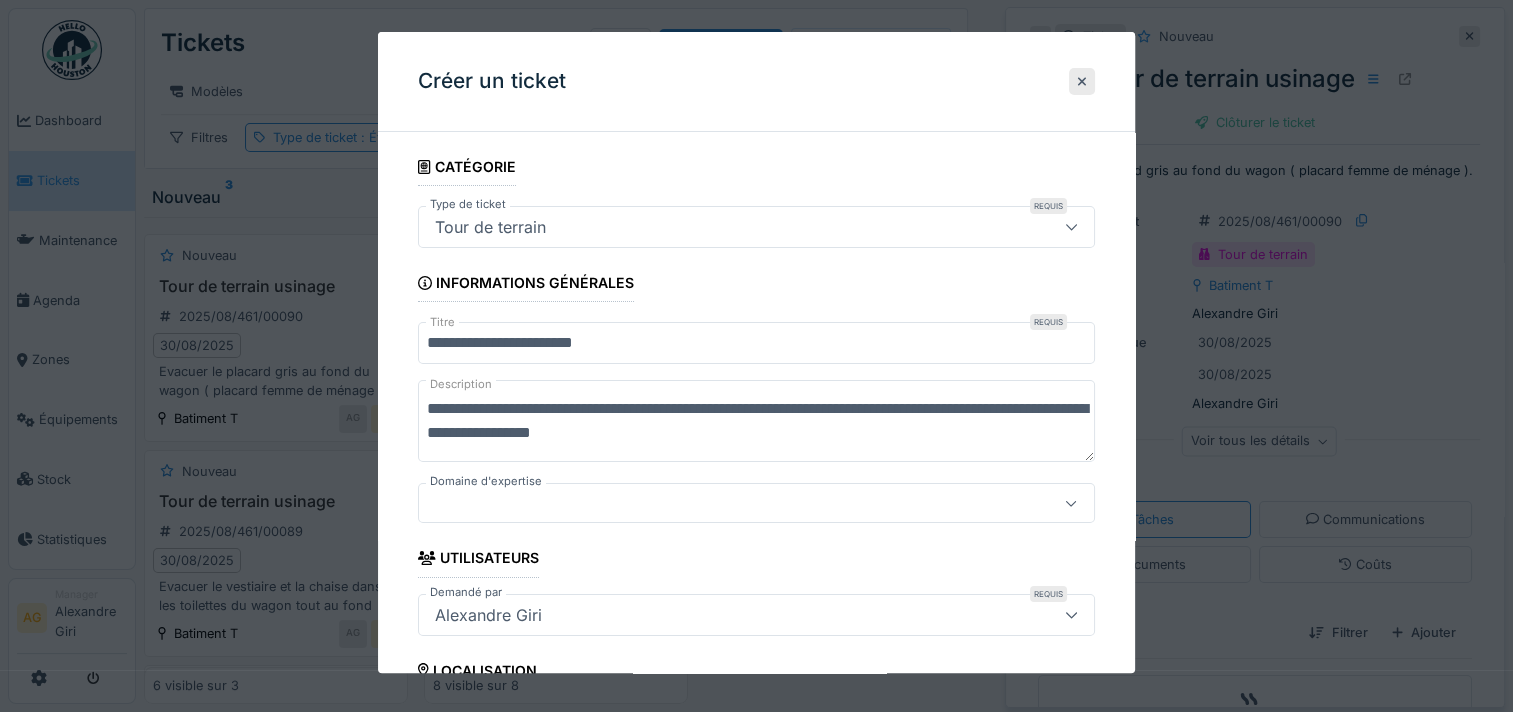 click on "**********" at bounding box center (756, 421) 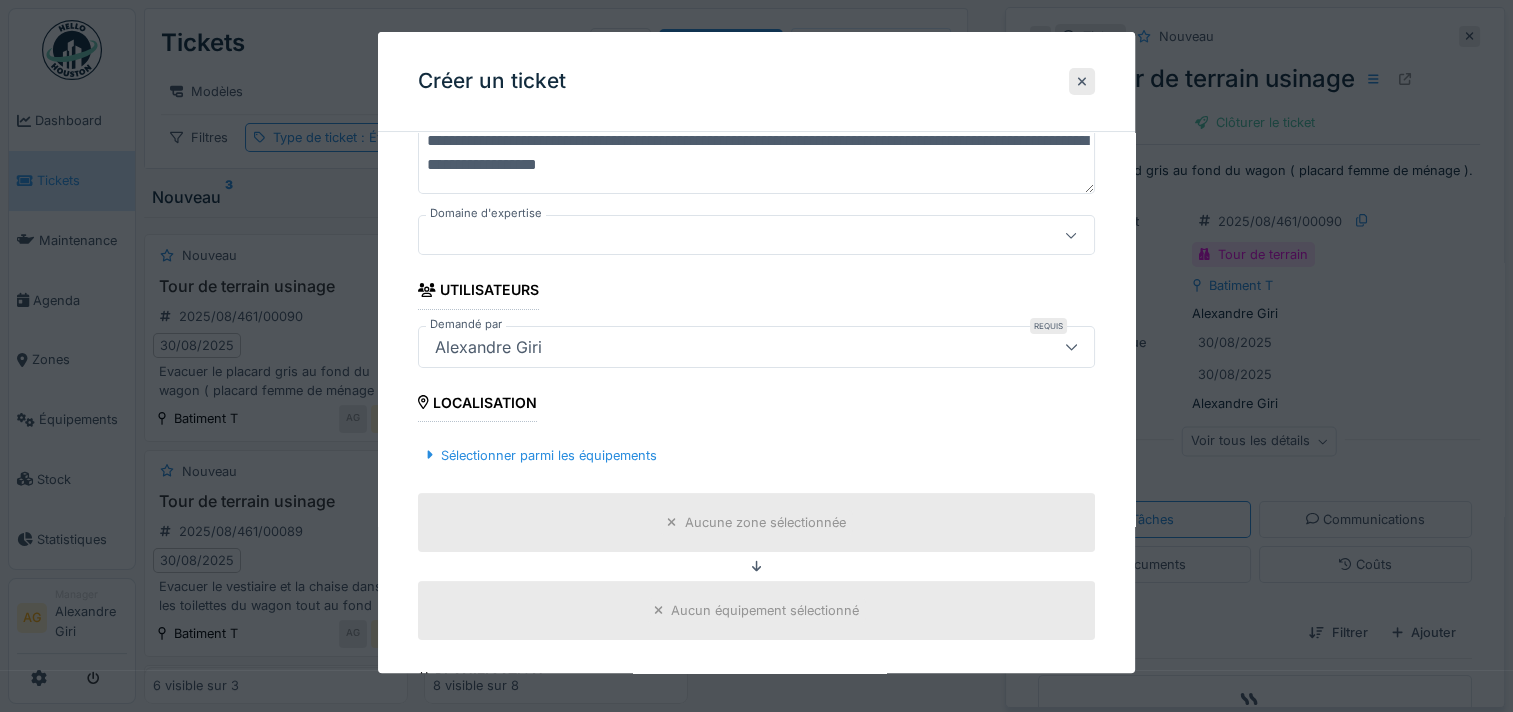 scroll, scrollTop: 300, scrollLeft: 0, axis: vertical 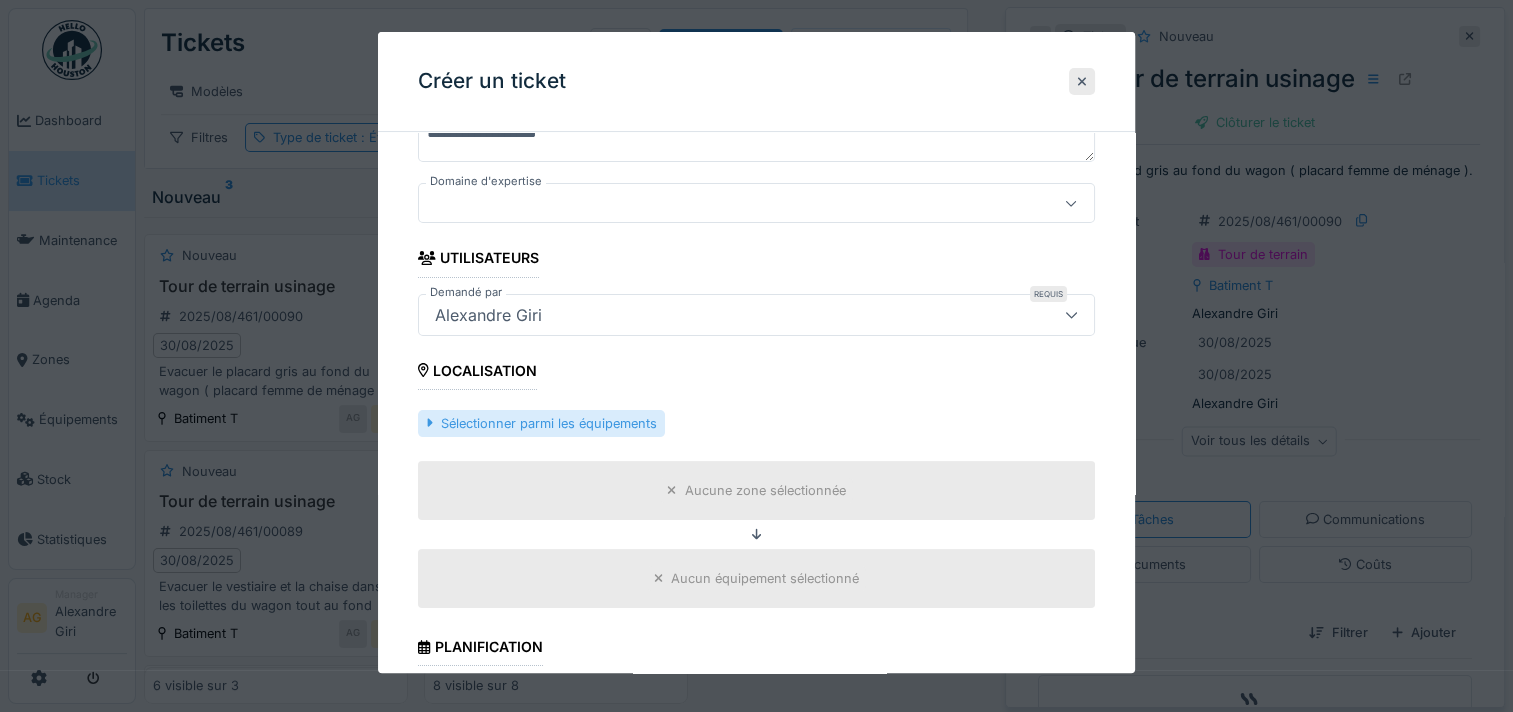 type on "**********" 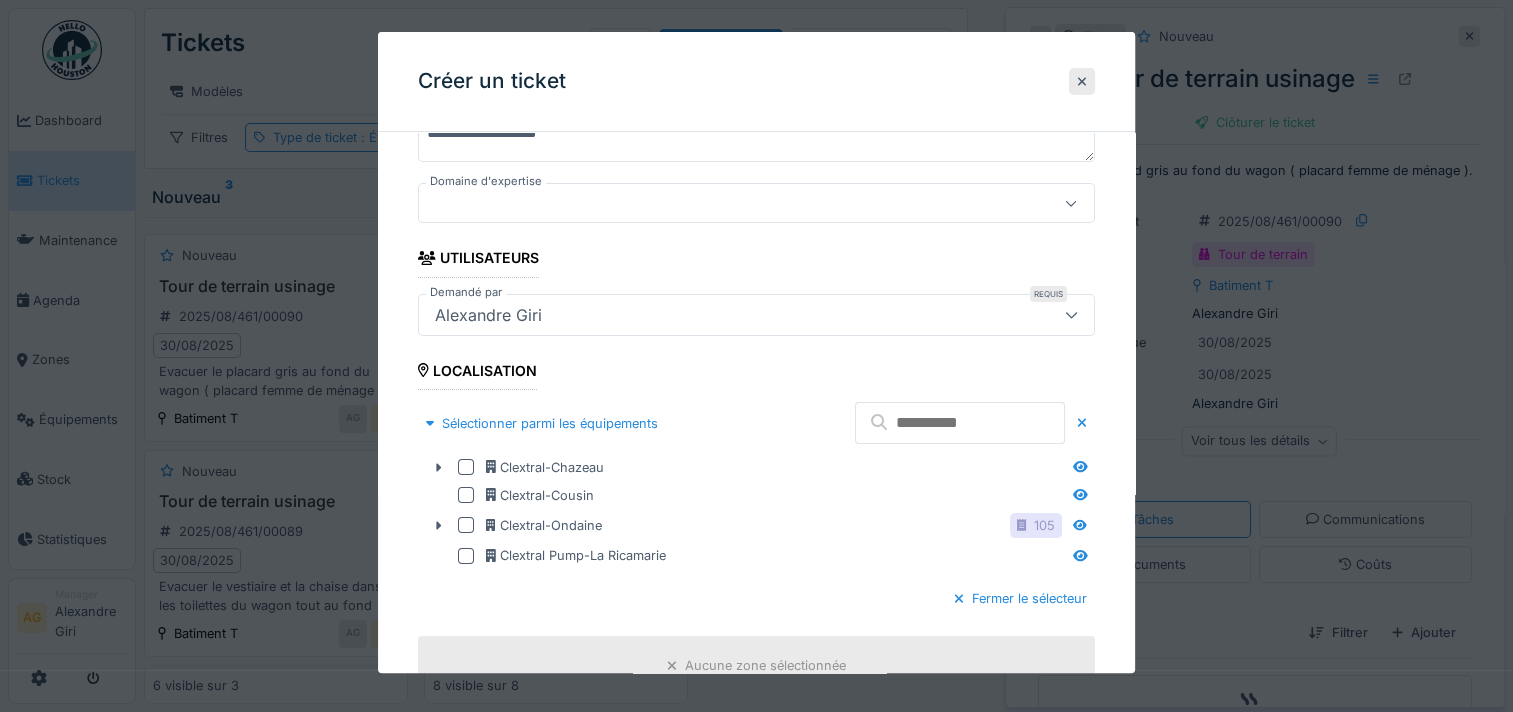 click at bounding box center (960, 423) 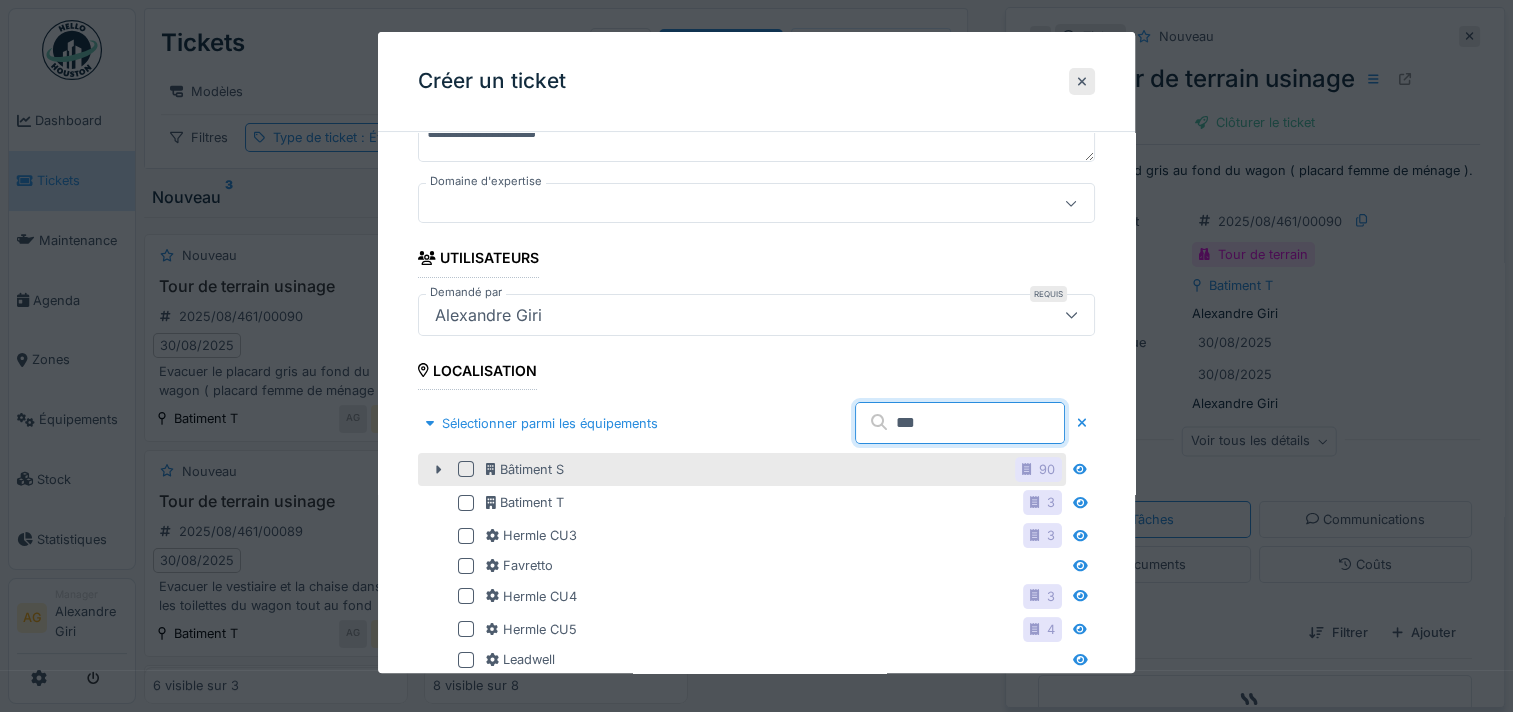 type on "***" 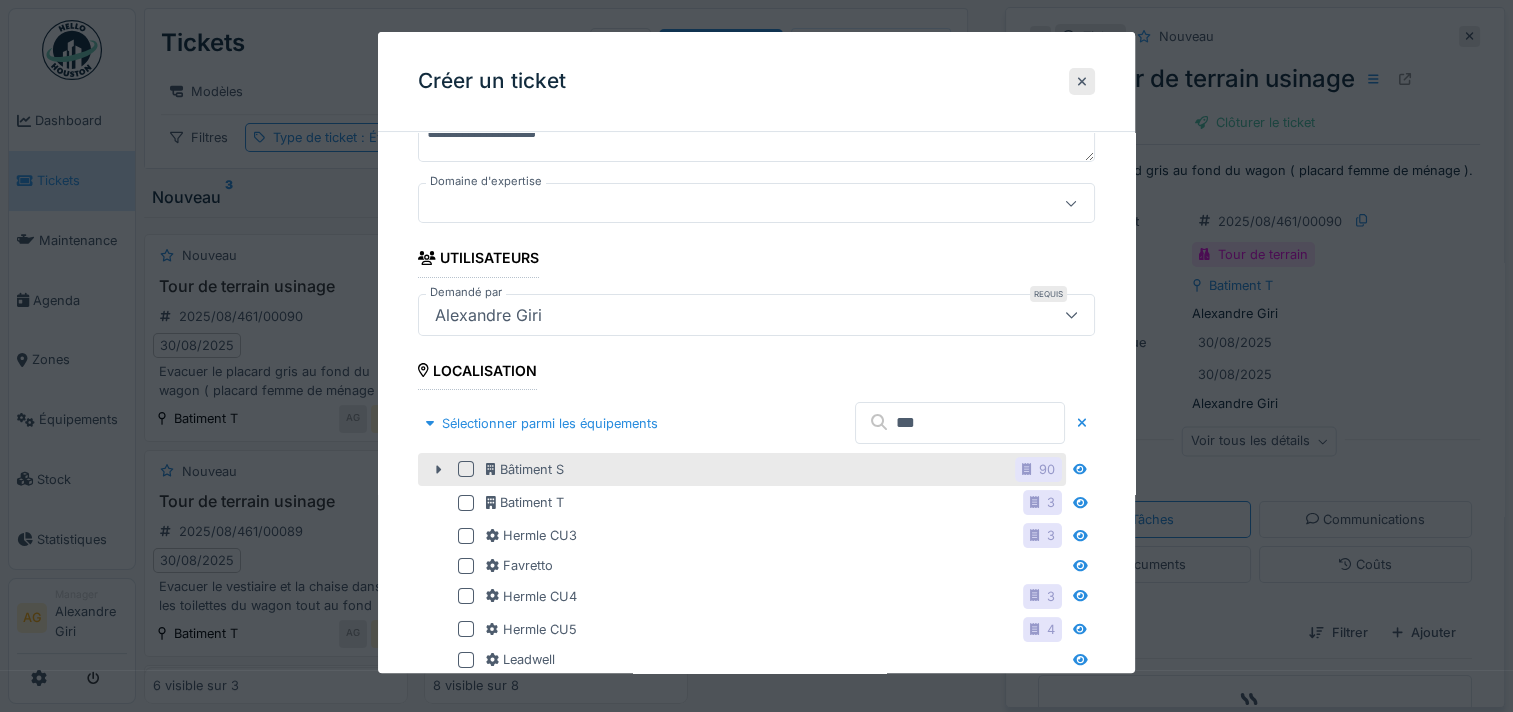 click at bounding box center [466, 469] 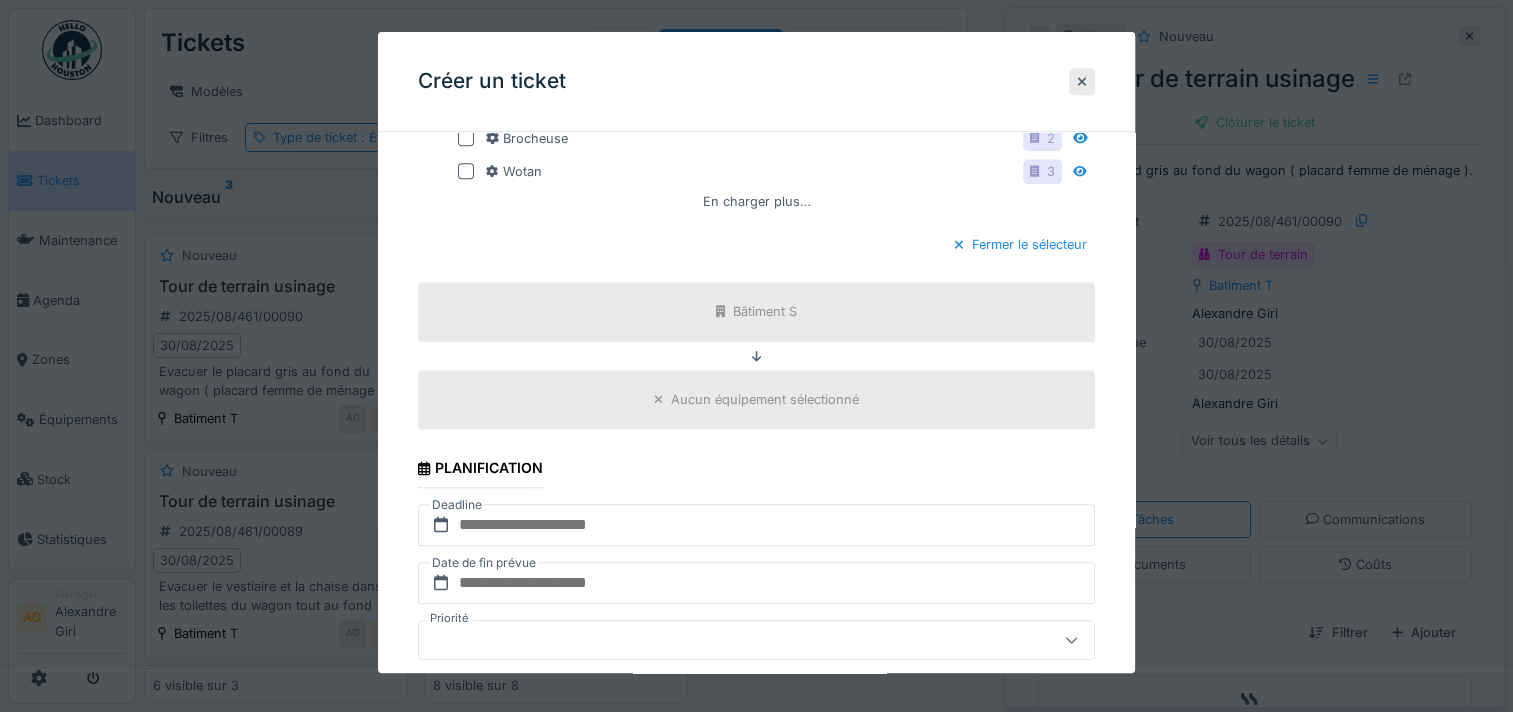 scroll, scrollTop: 1400, scrollLeft: 0, axis: vertical 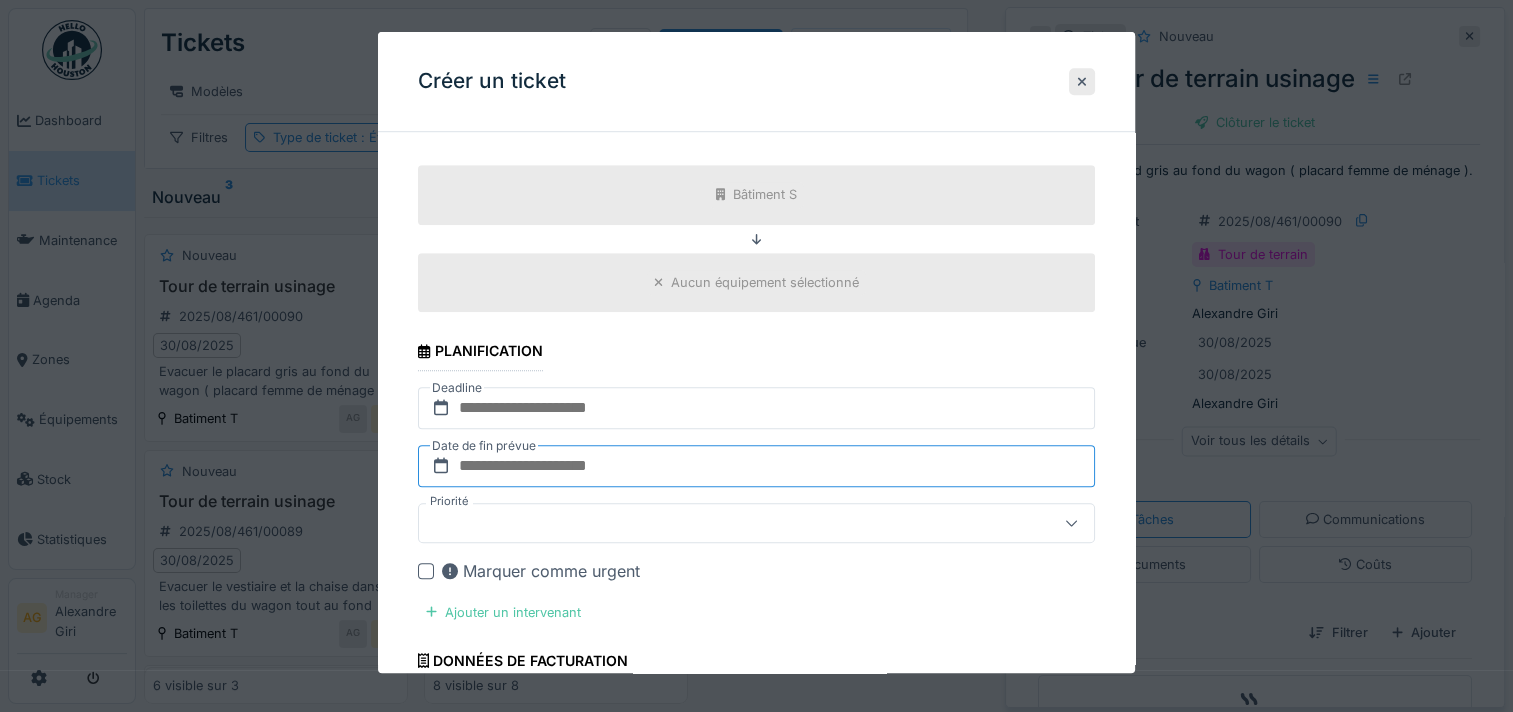 click at bounding box center (756, 466) 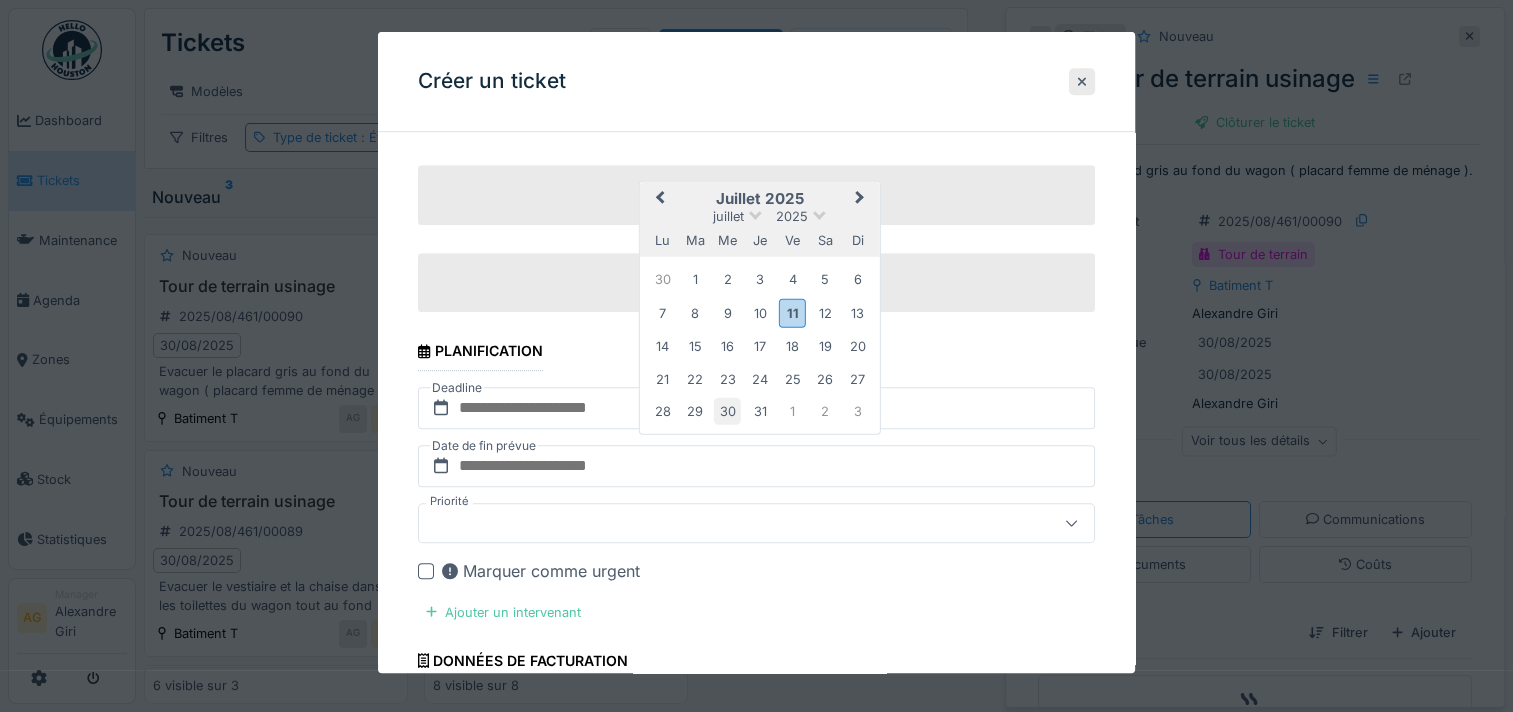 click on "30" at bounding box center [727, 411] 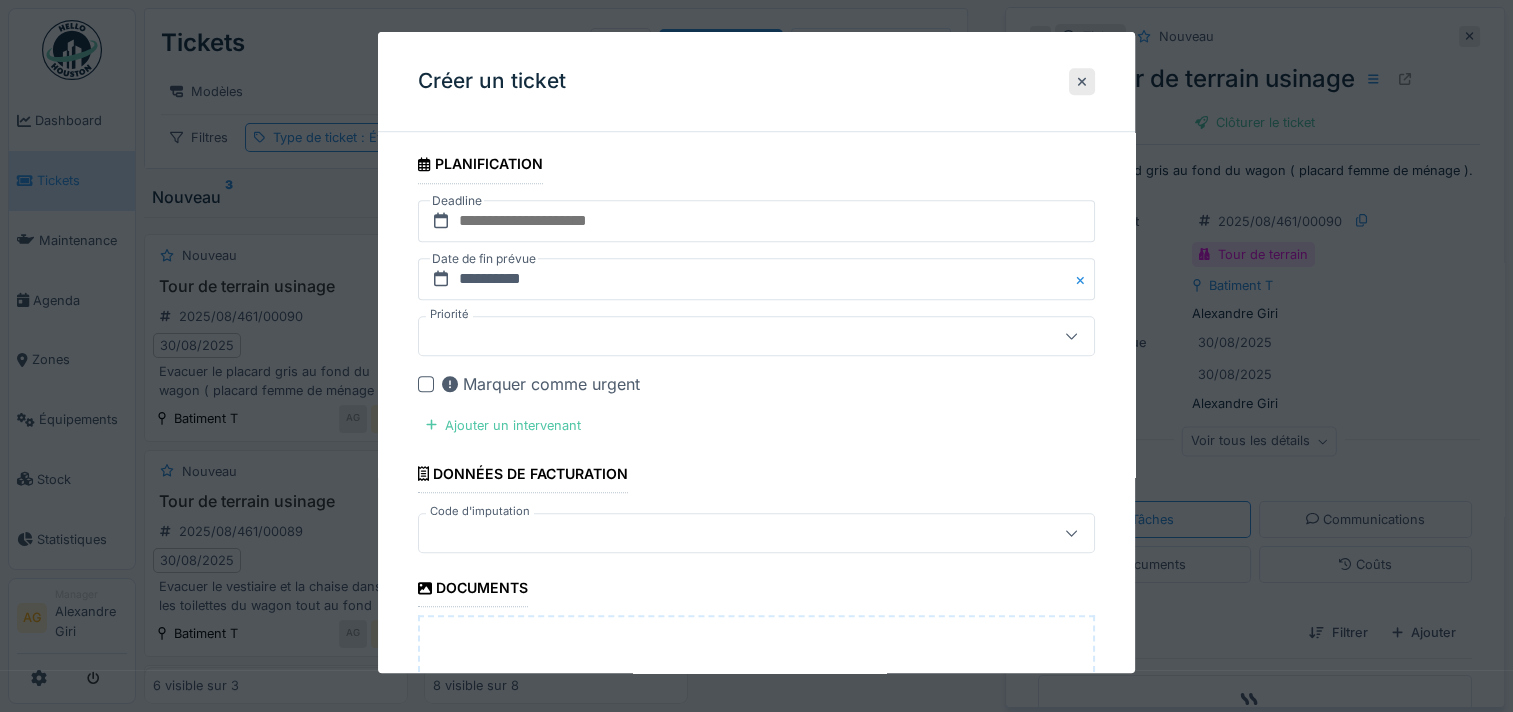 scroll, scrollTop: 1600, scrollLeft: 0, axis: vertical 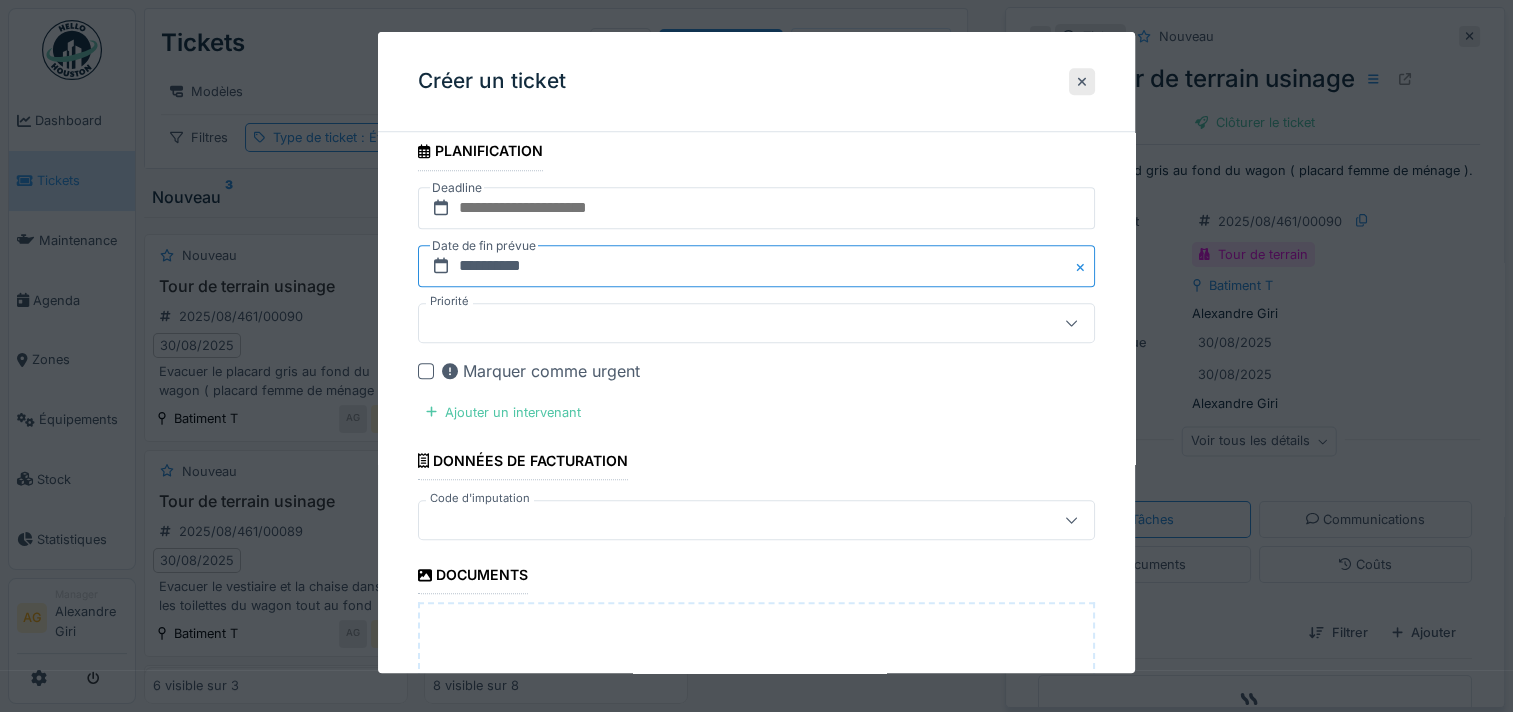 click on "**********" at bounding box center [756, 266] 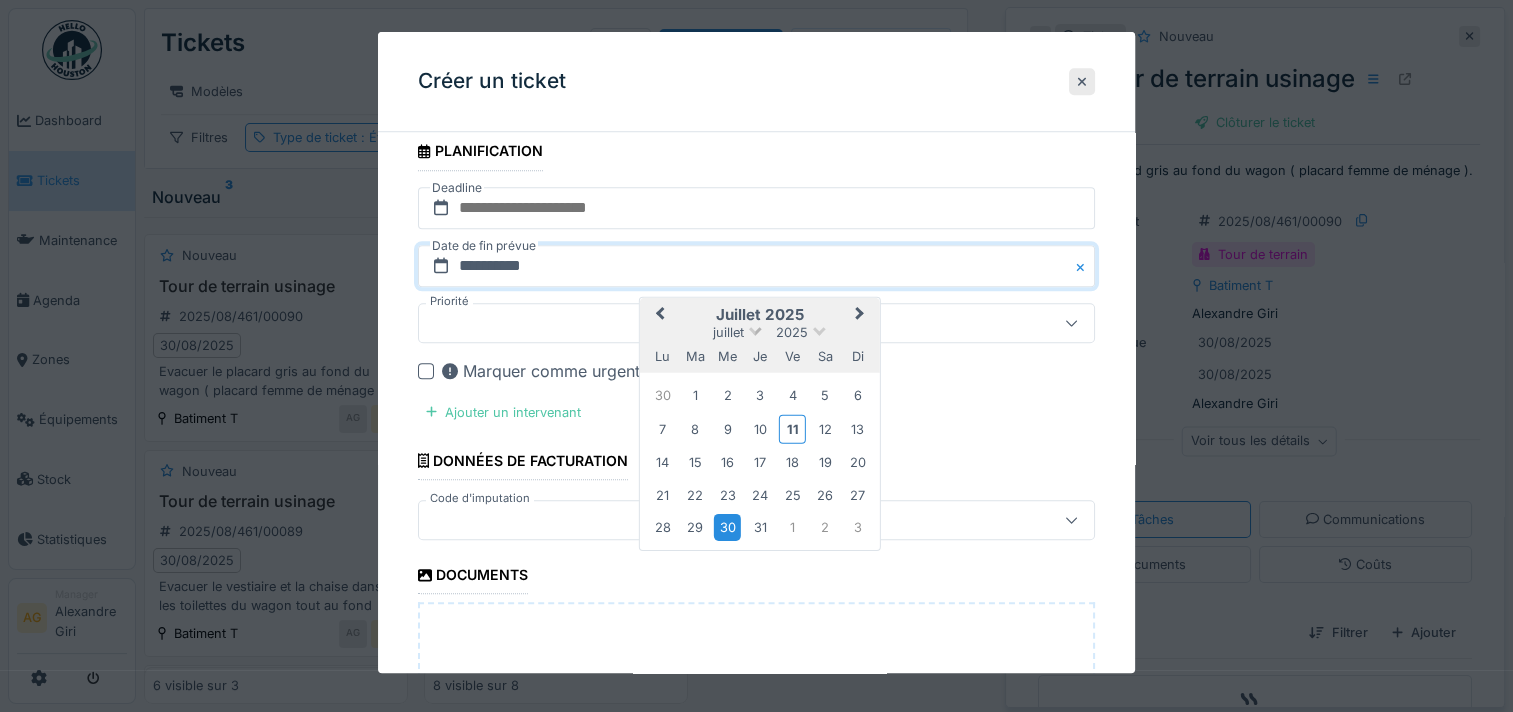 click at bounding box center [755, 328] 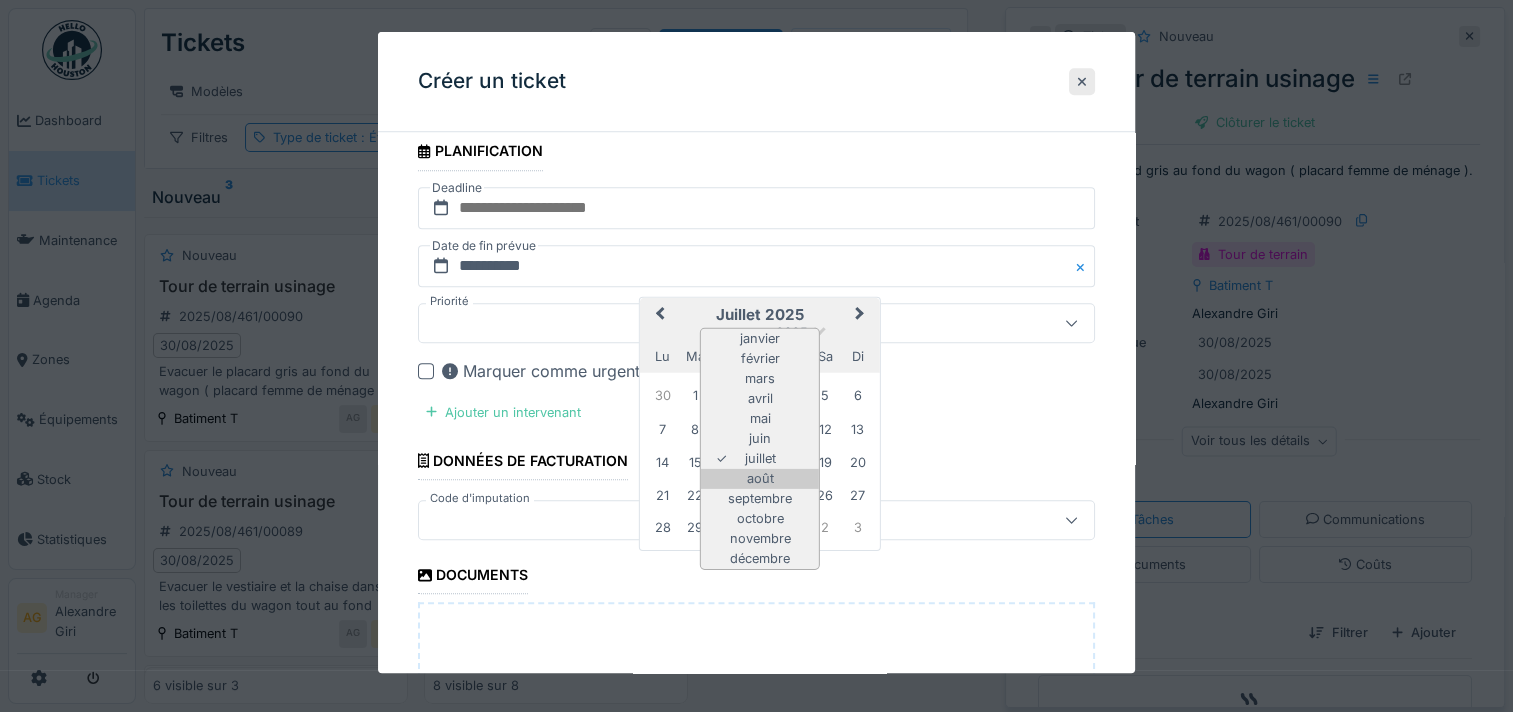 click on "août" at bounding box center [760, 478] 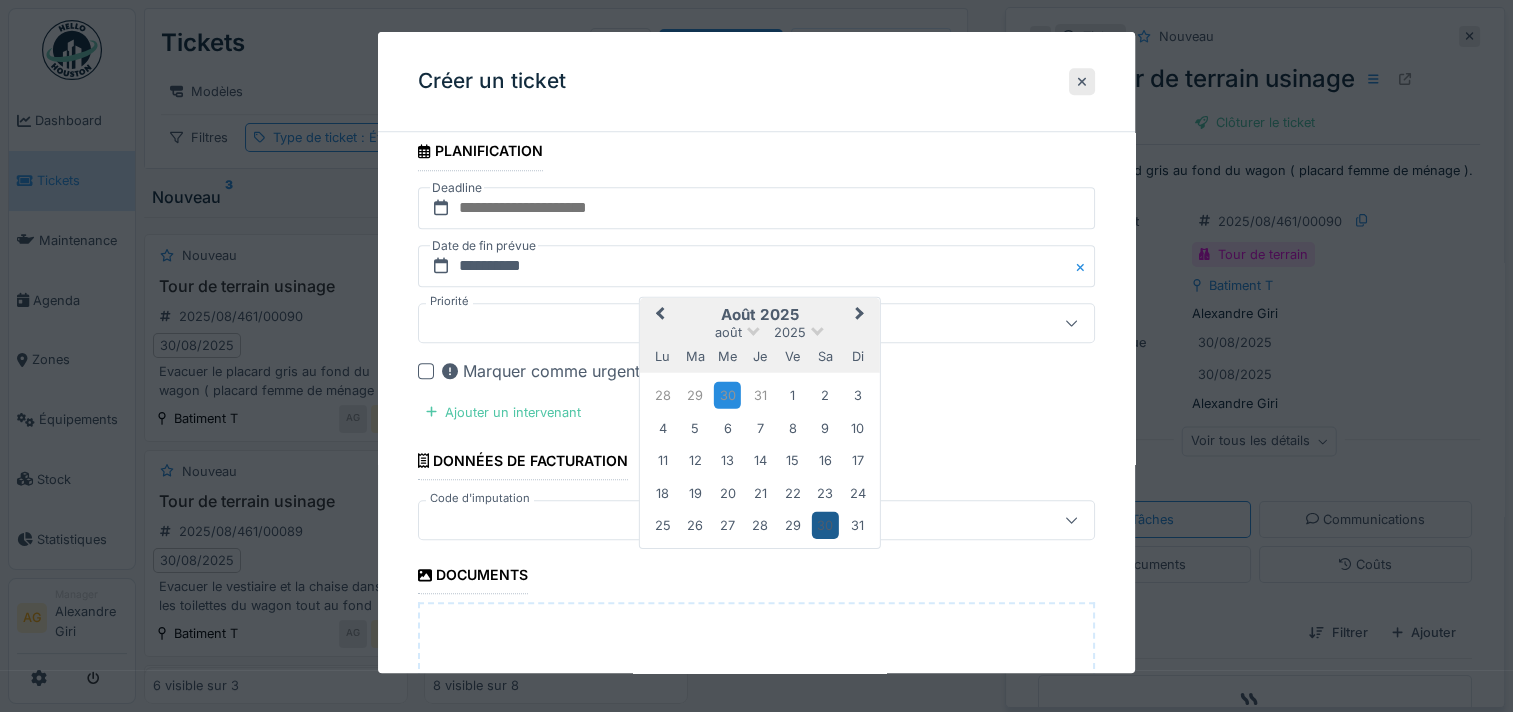click on "30" at bounding box center [824, 525] 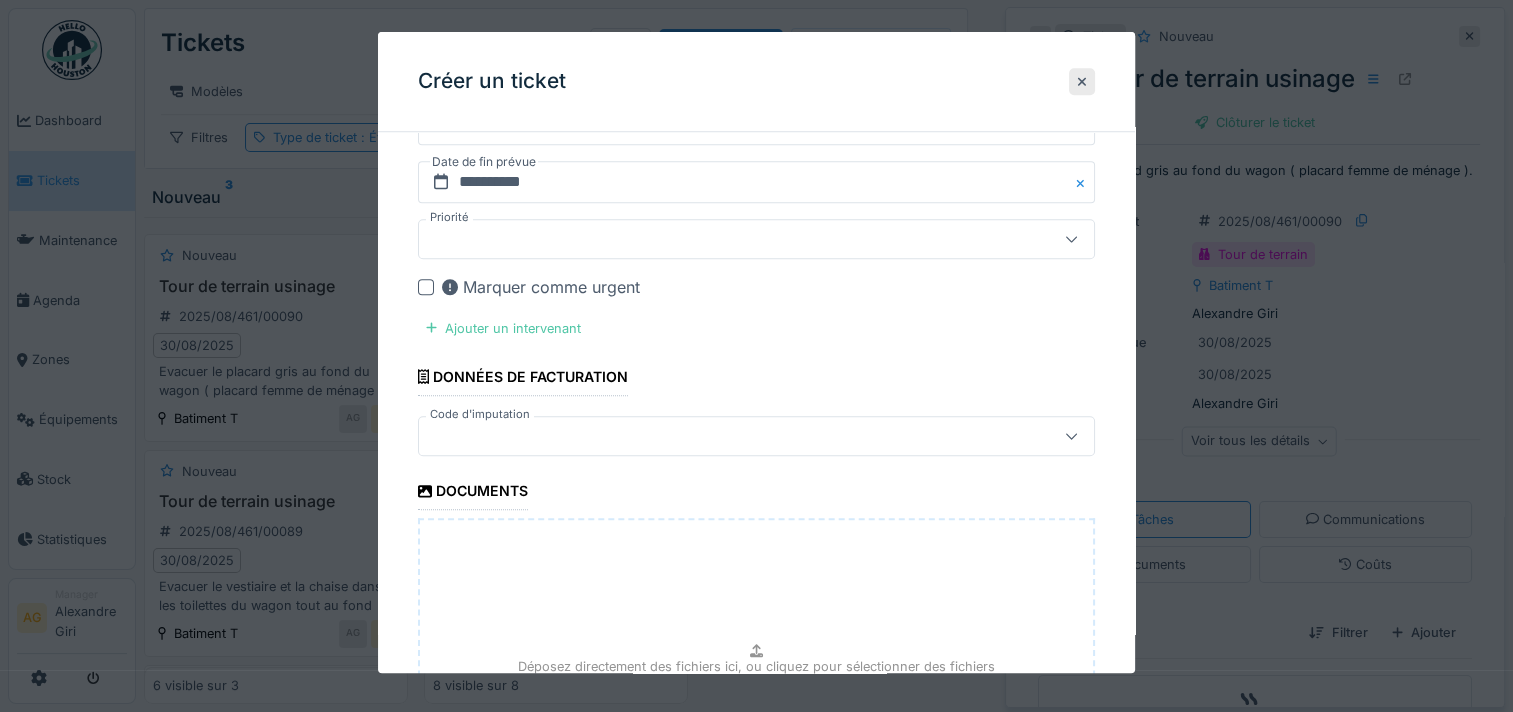 scroll, scrollTop: 1945, scrollLeft: 0, axis: vertical 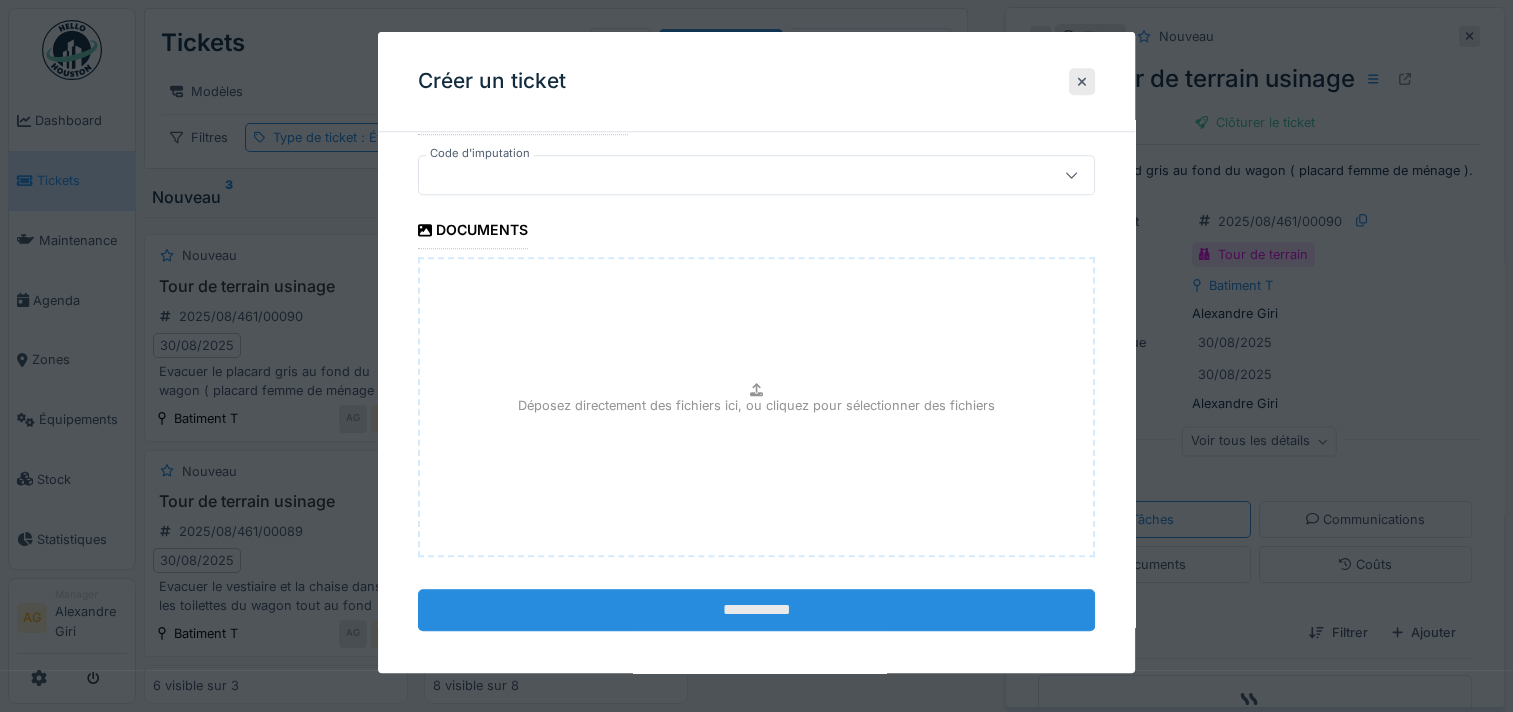 click on "**********" at bounding box center [756, 610] 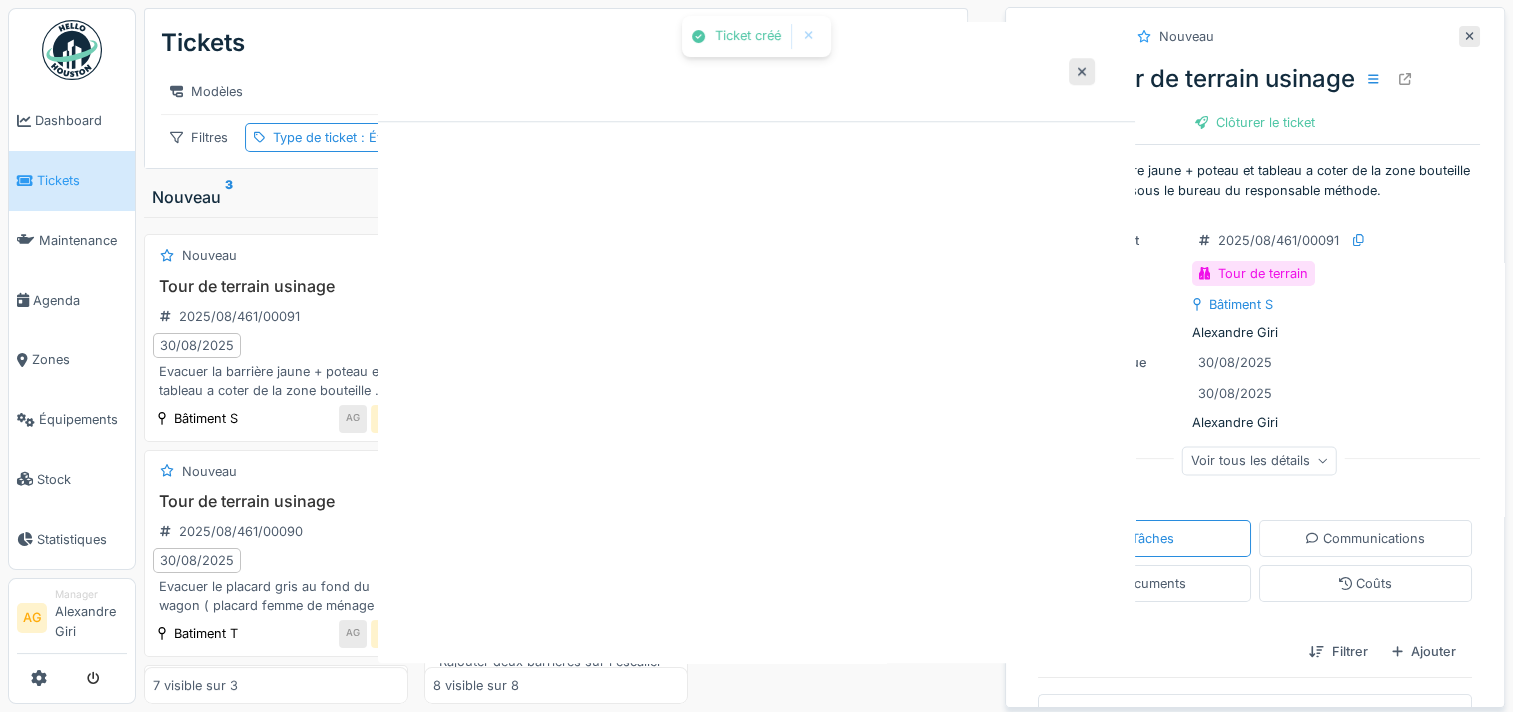 scroll, scrollTop: 0, scrollLeft: 0, axis: both 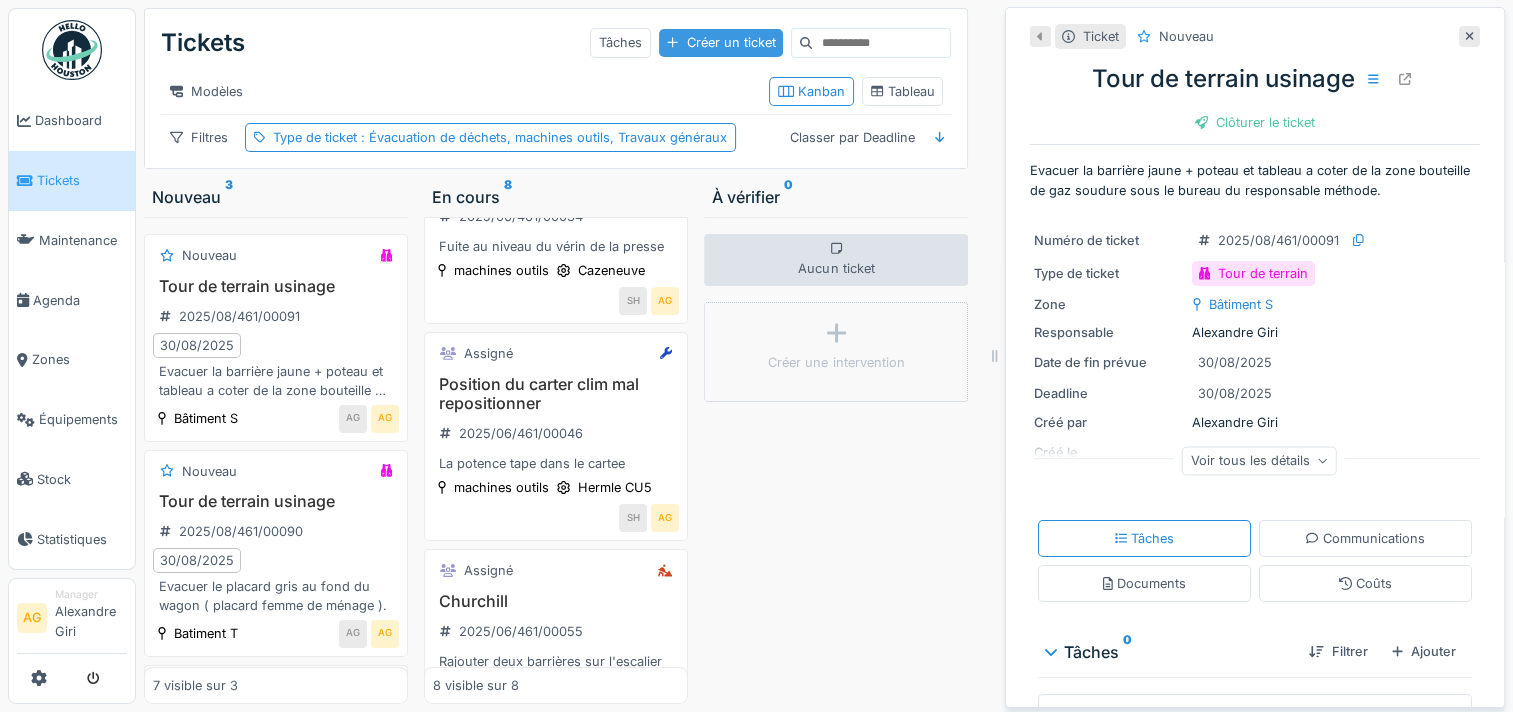 click on "Créer un ticket" at bounding box center (721, 42) 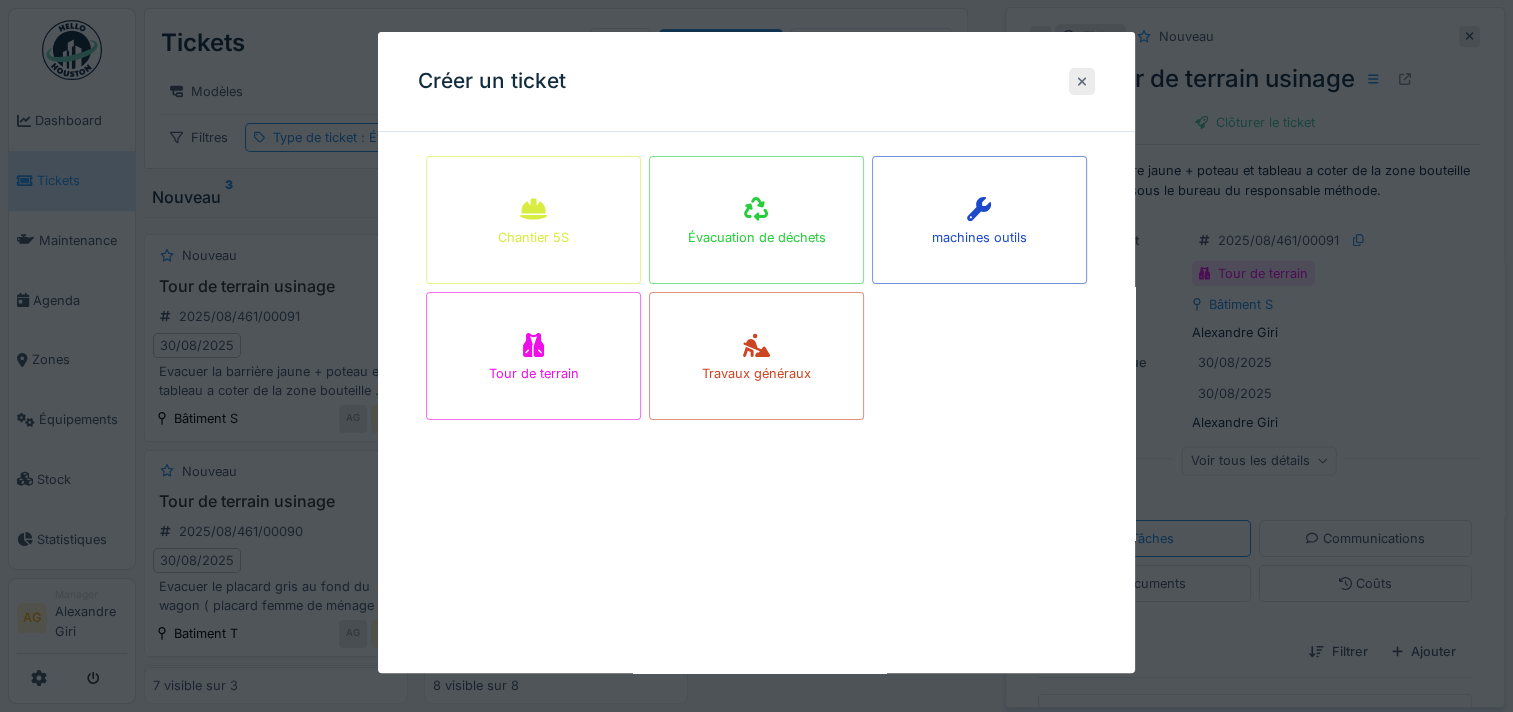 click at bounding box center (1082, 81) 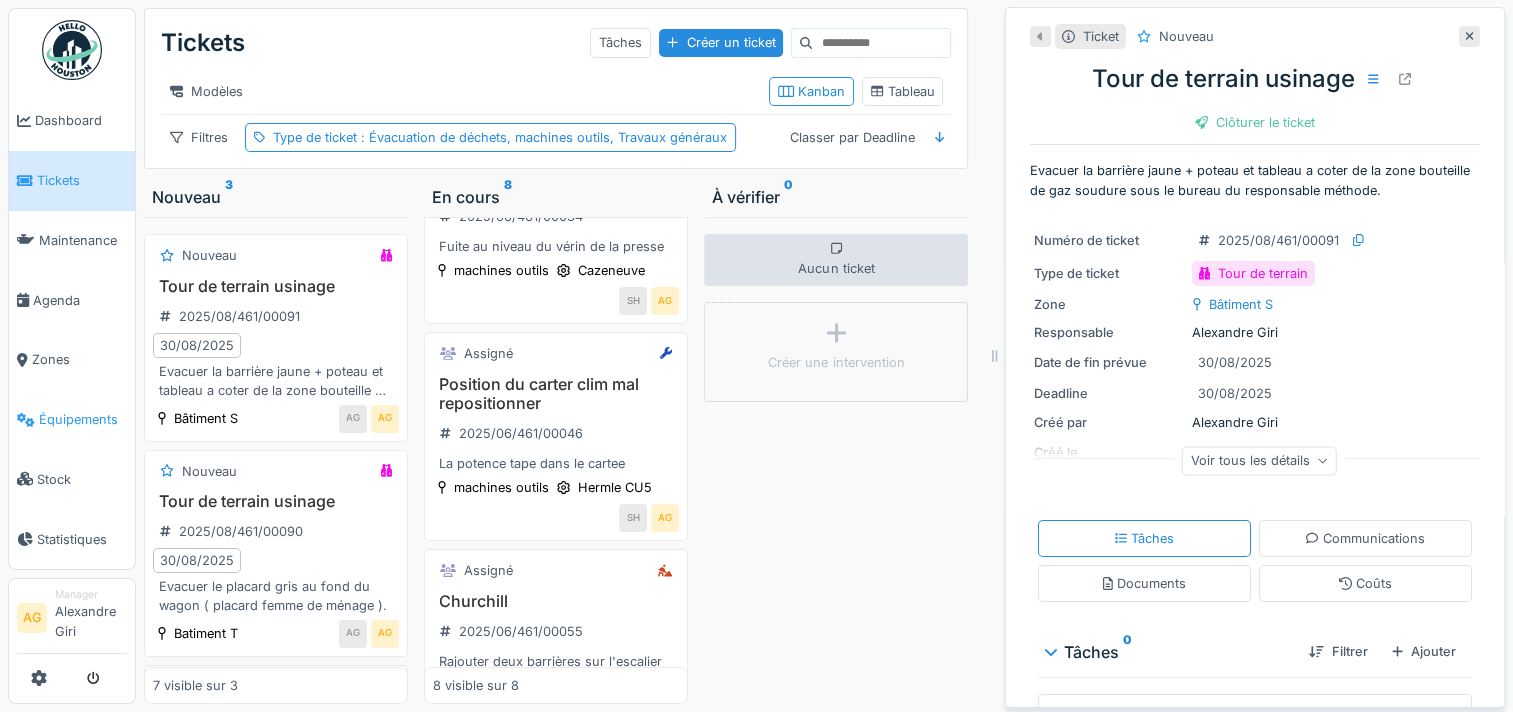 click on "Équipements" at bounding box center (83, 419) 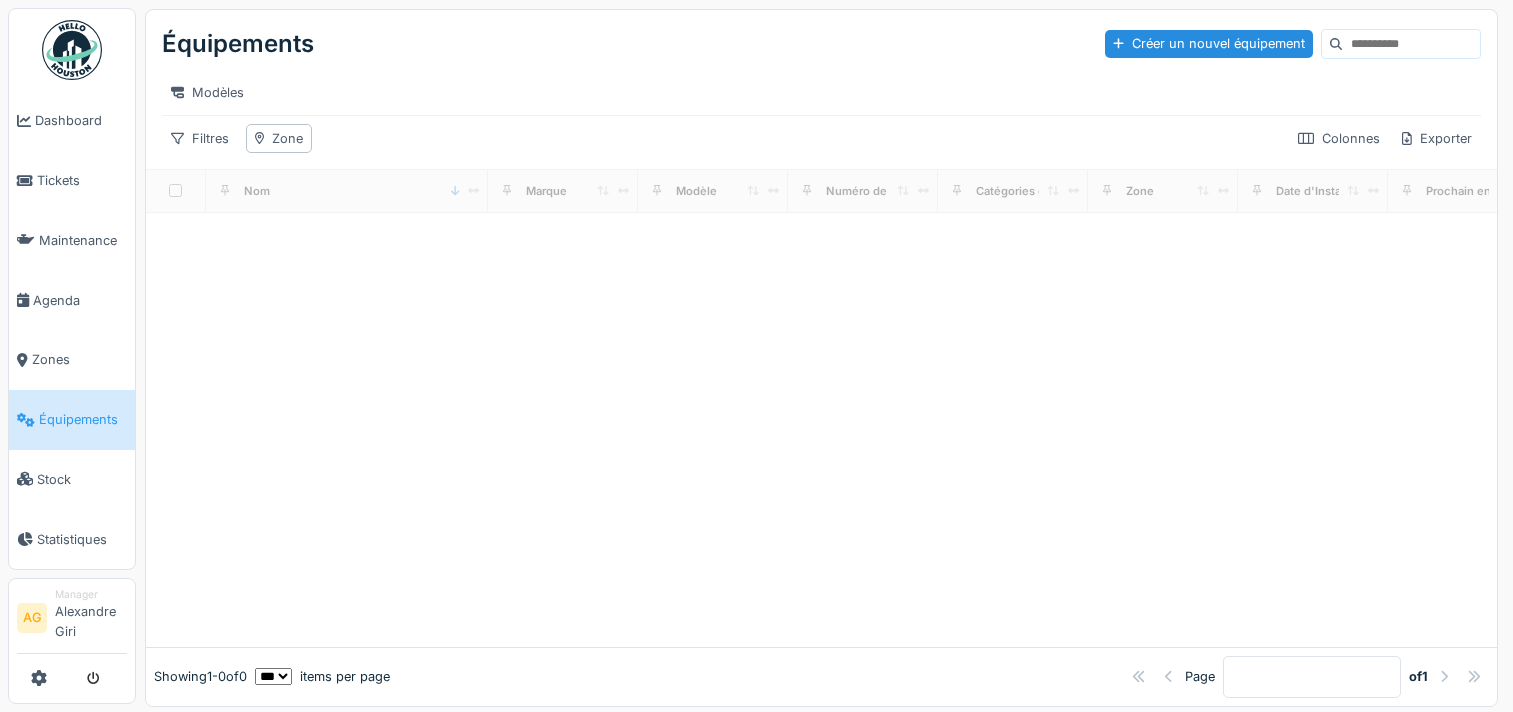 scroll, scrollTop: 0, scrollLeft: 0, axis: both 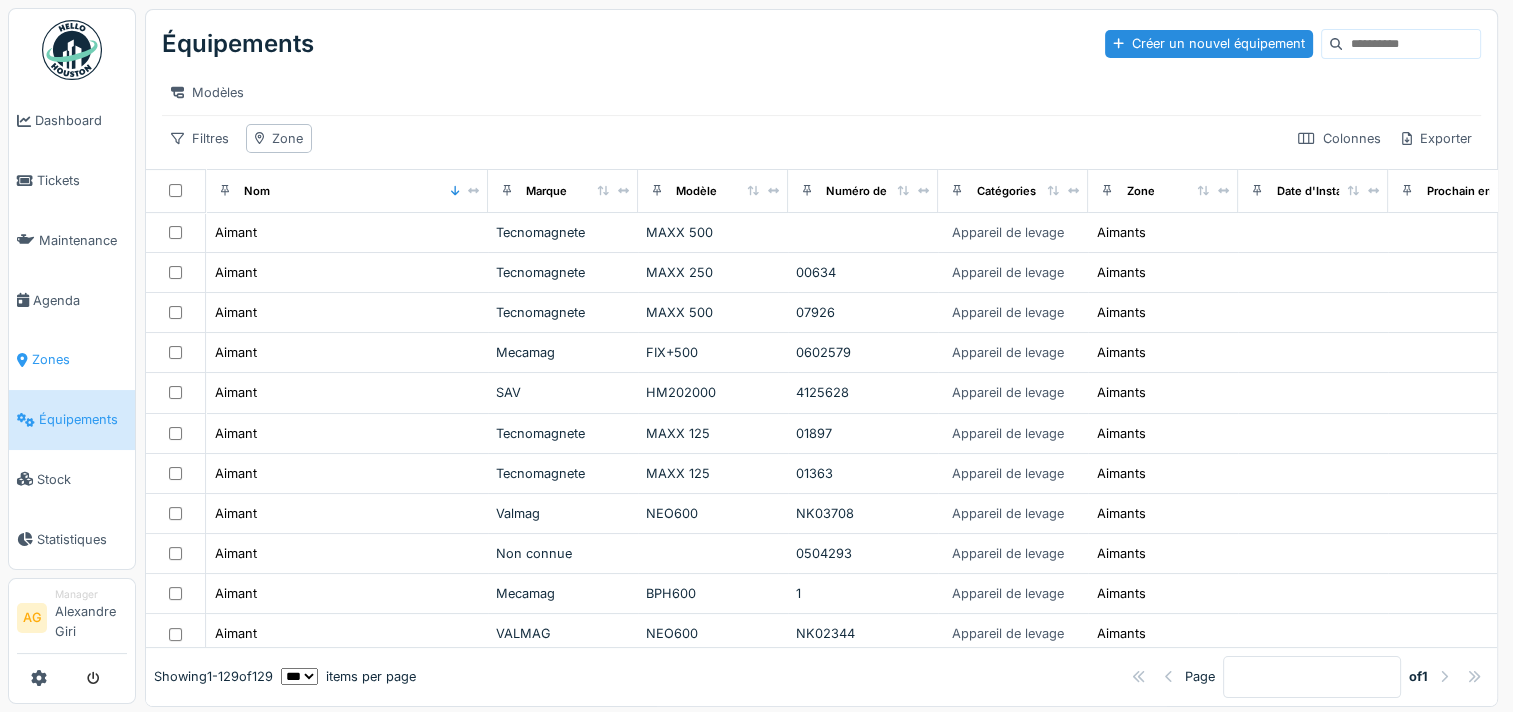 click on "Zones" at bounding box center [79, 359] 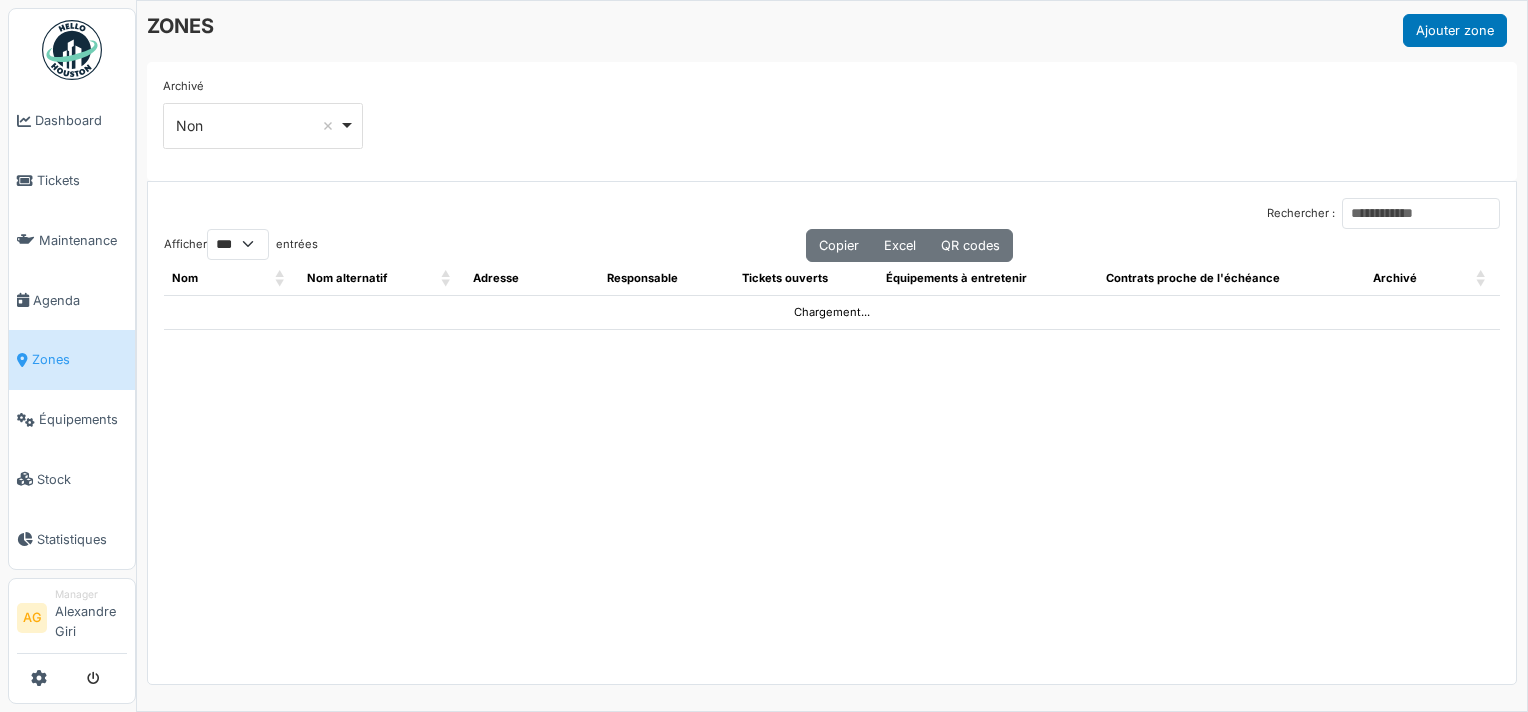 select on "***" 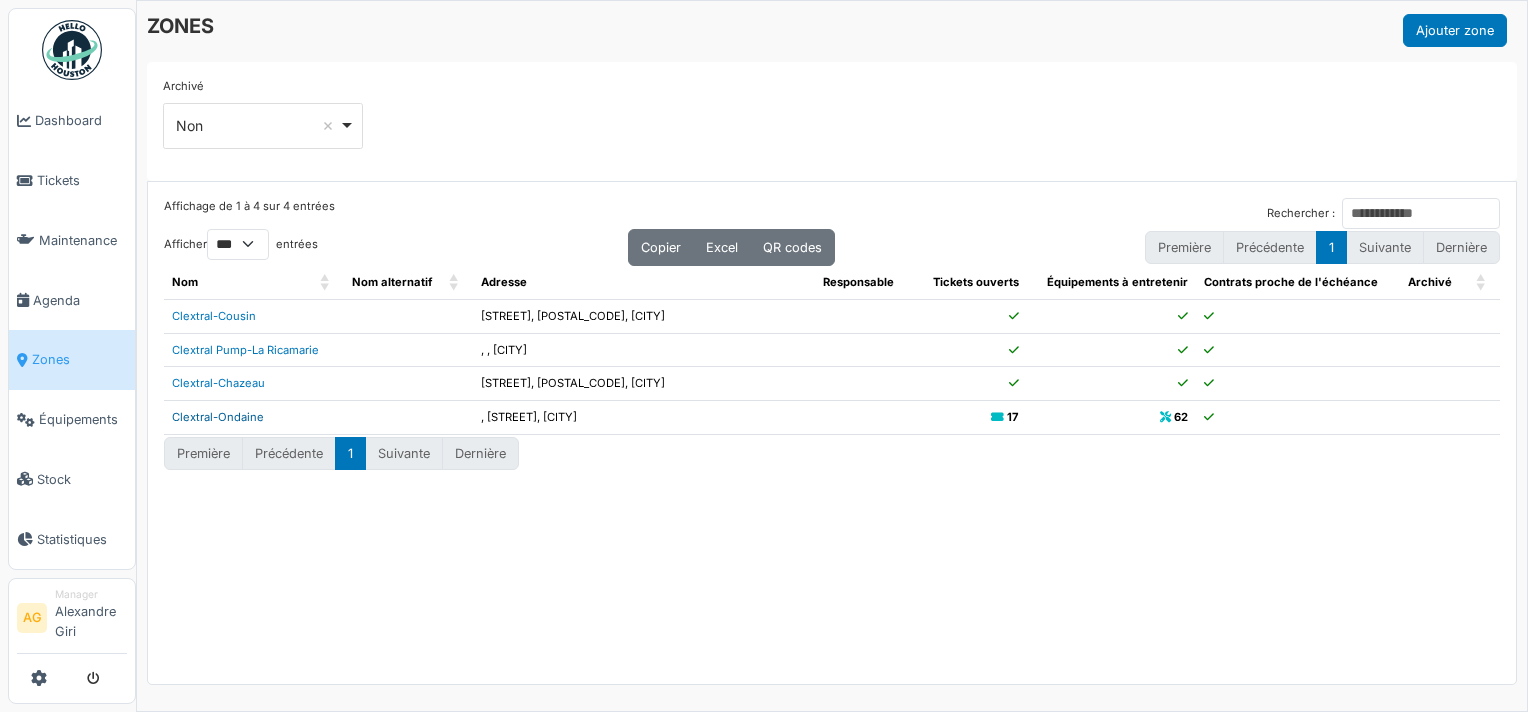 click on "Clextral-Ondaine" at bounding box center [218, 417] 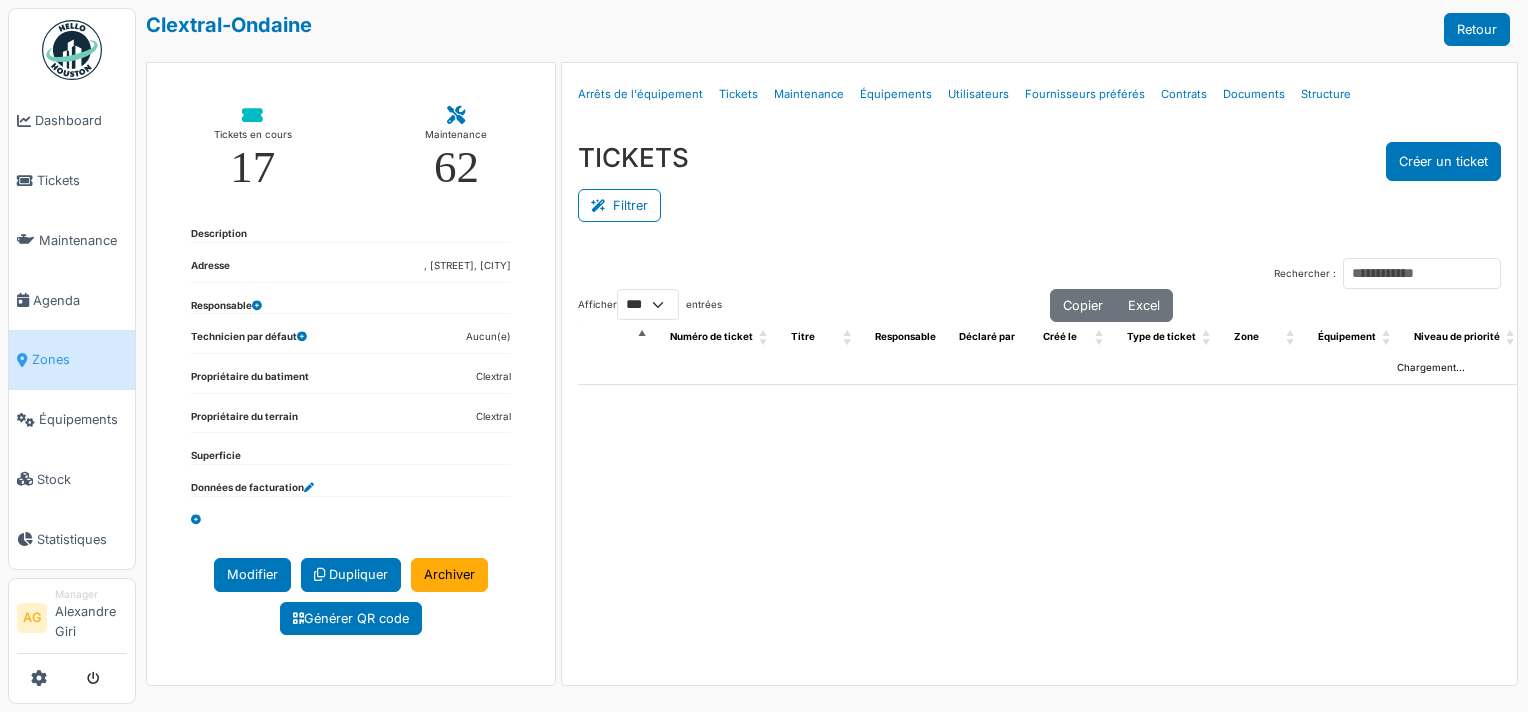 select on "***" 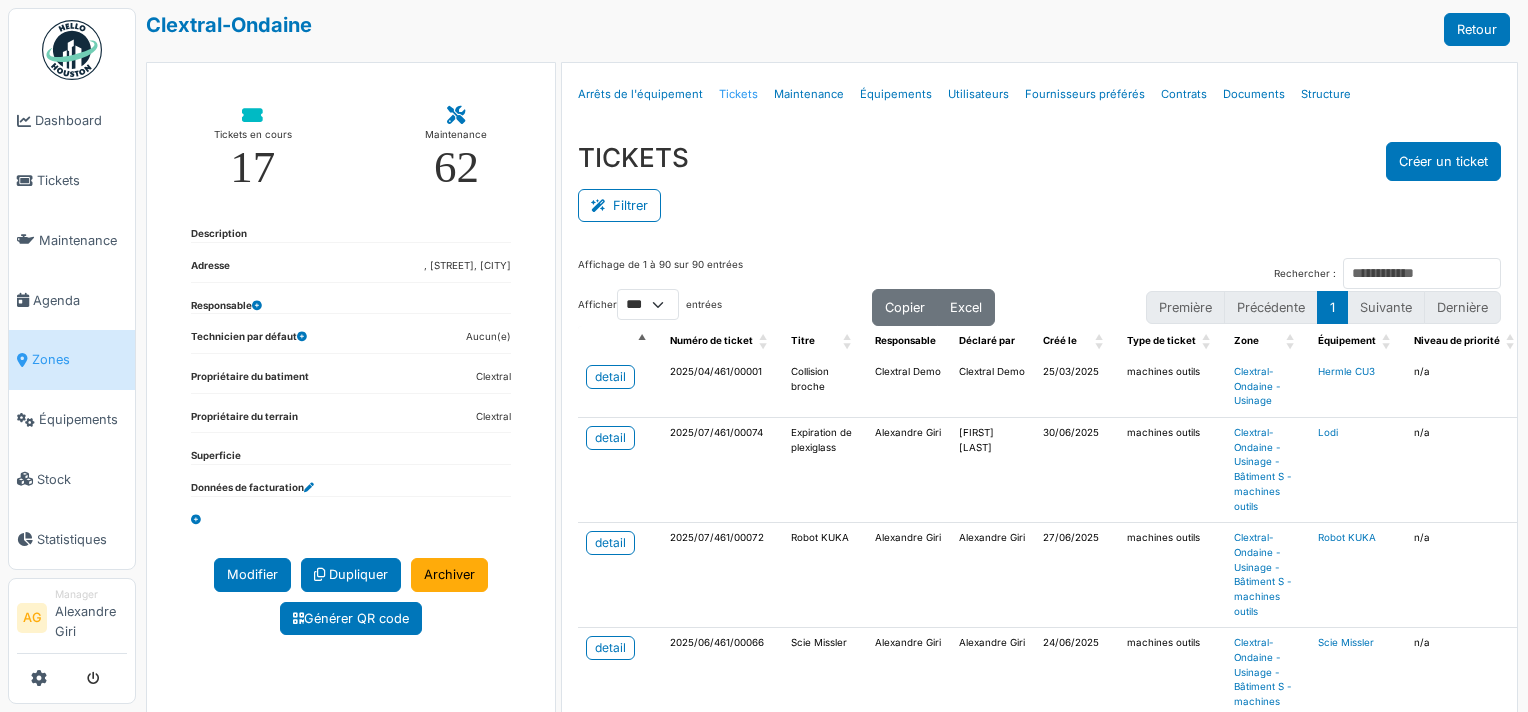 click on "Tickets" at bounding box center (738, 94) 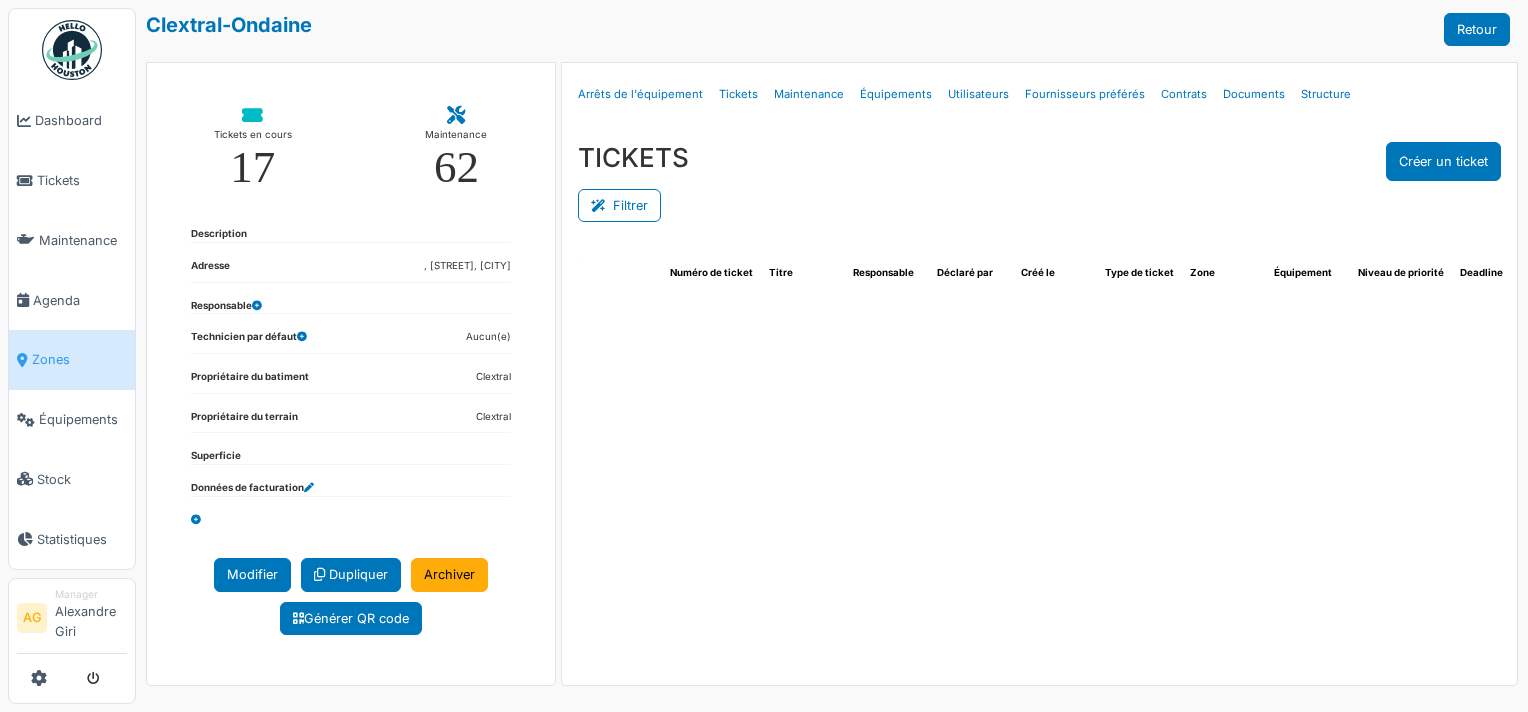 select on "***" 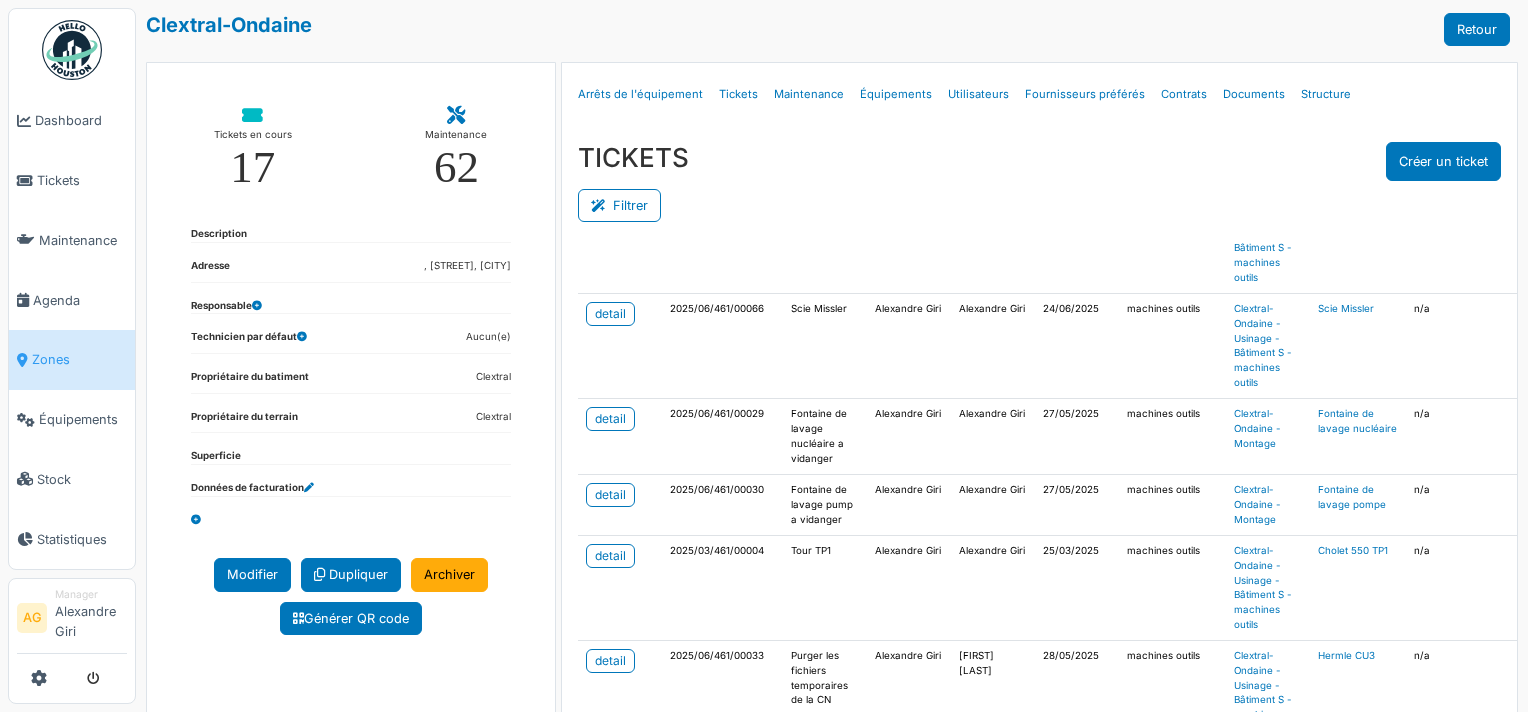 scroll, scrollTop: 0, scrollLeft: 0, axis: both 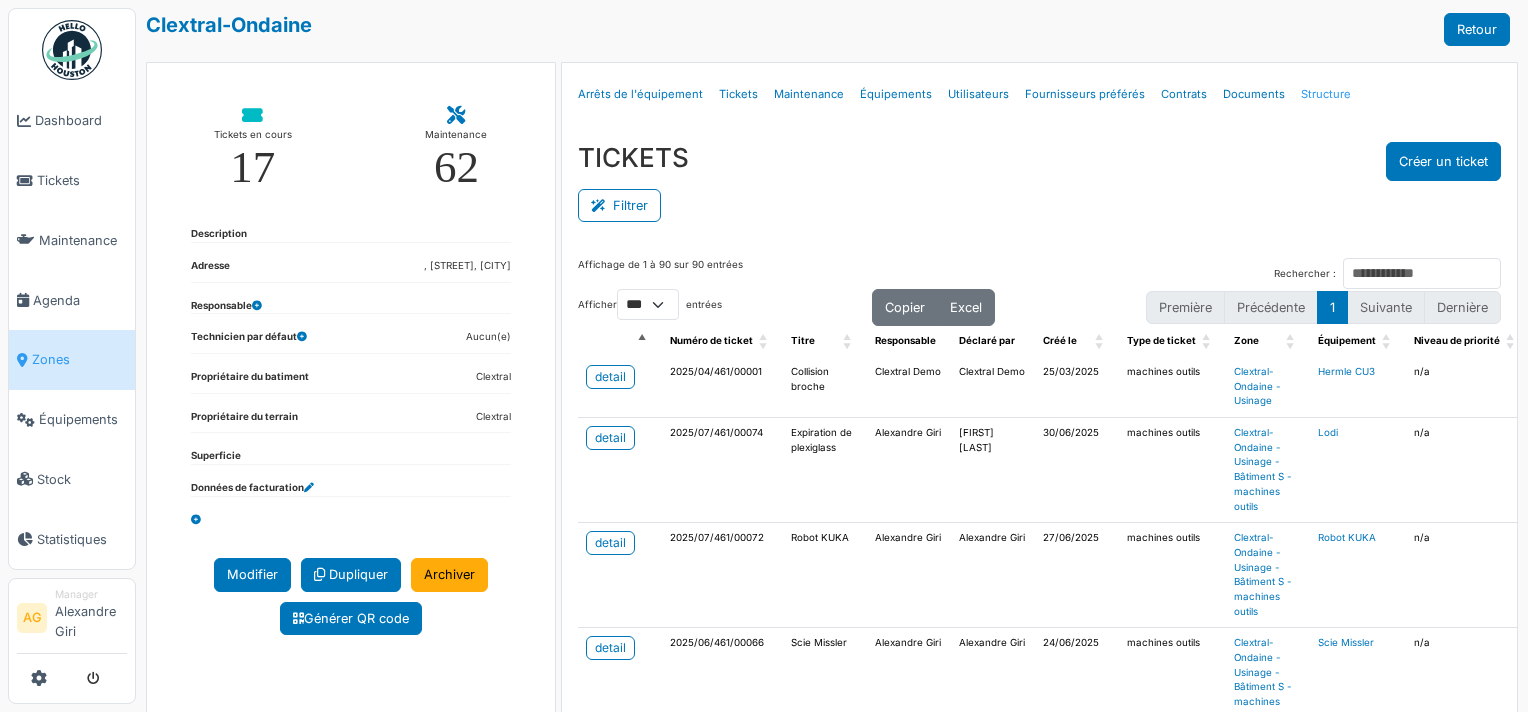 click on "Structure" at bounding box center (1326, 94) 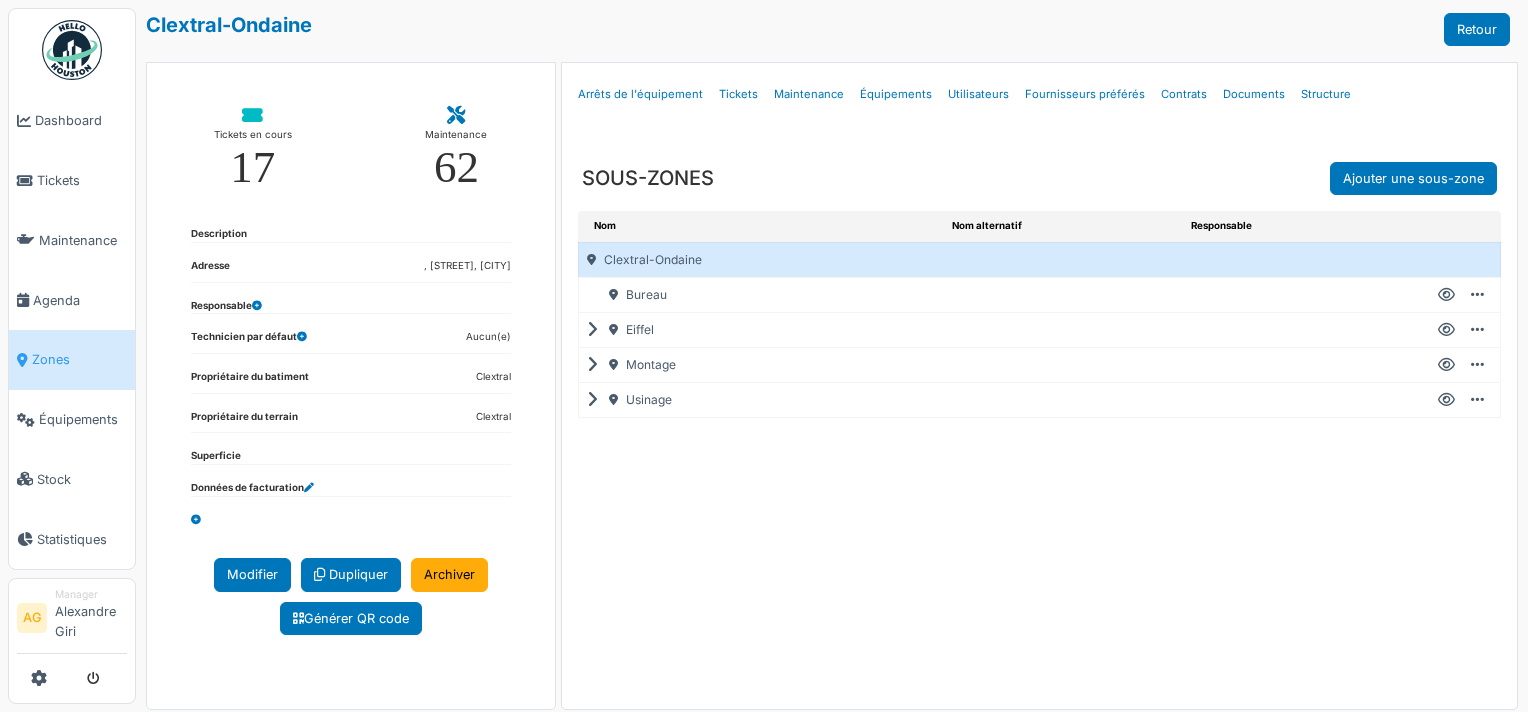 click on "Créer un ticket
Modifier
Ajouter une sous-zone
Ajouter sous-équipement
Dupliquer" at bounding box center [1481, 400] 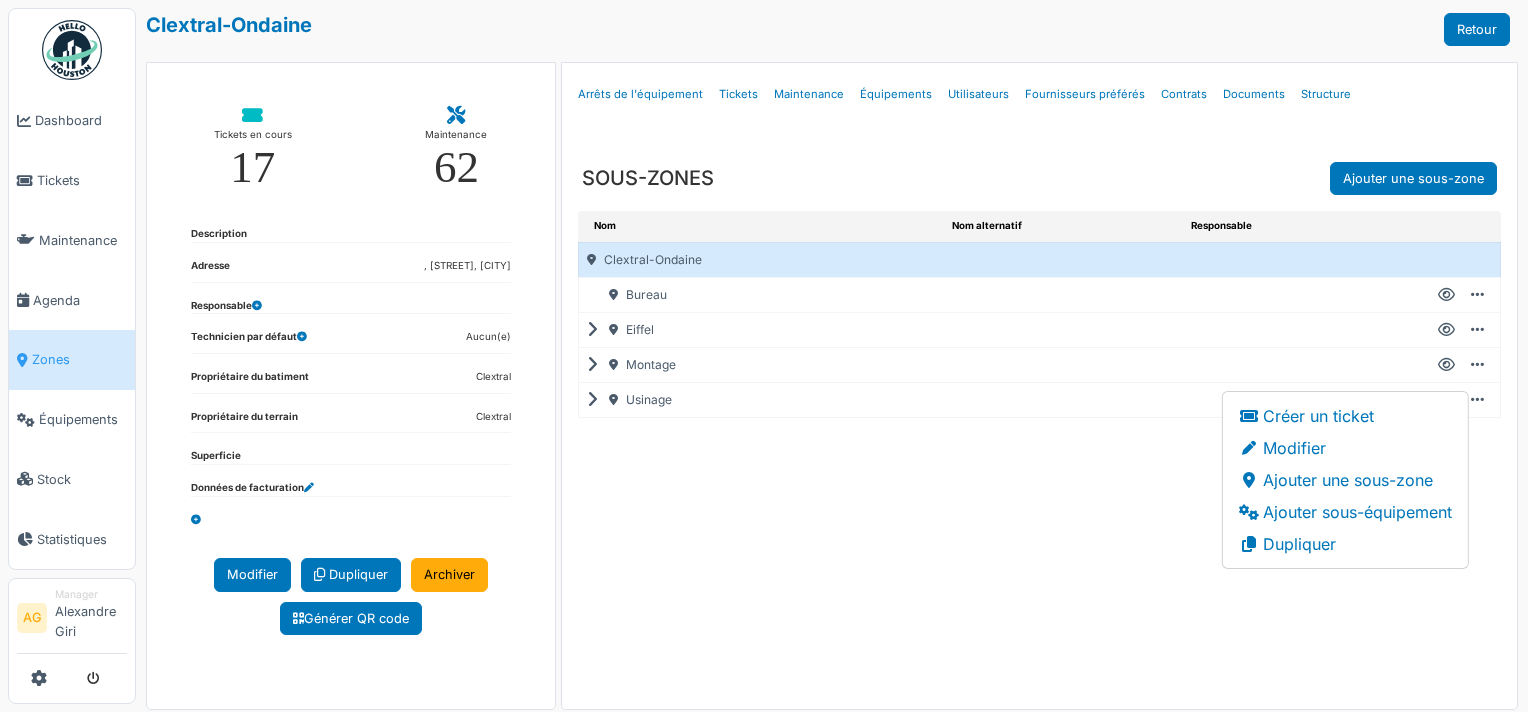 click on "Nom
Nom alternatif
Responsable
Clextral-Ondaine
Bureau
Créer un ticket
Modifier
Ajouter une sous-zone
Ajouter sous-équipement
Dupliquer
Eiffel" at bounding box center [1040, 460] 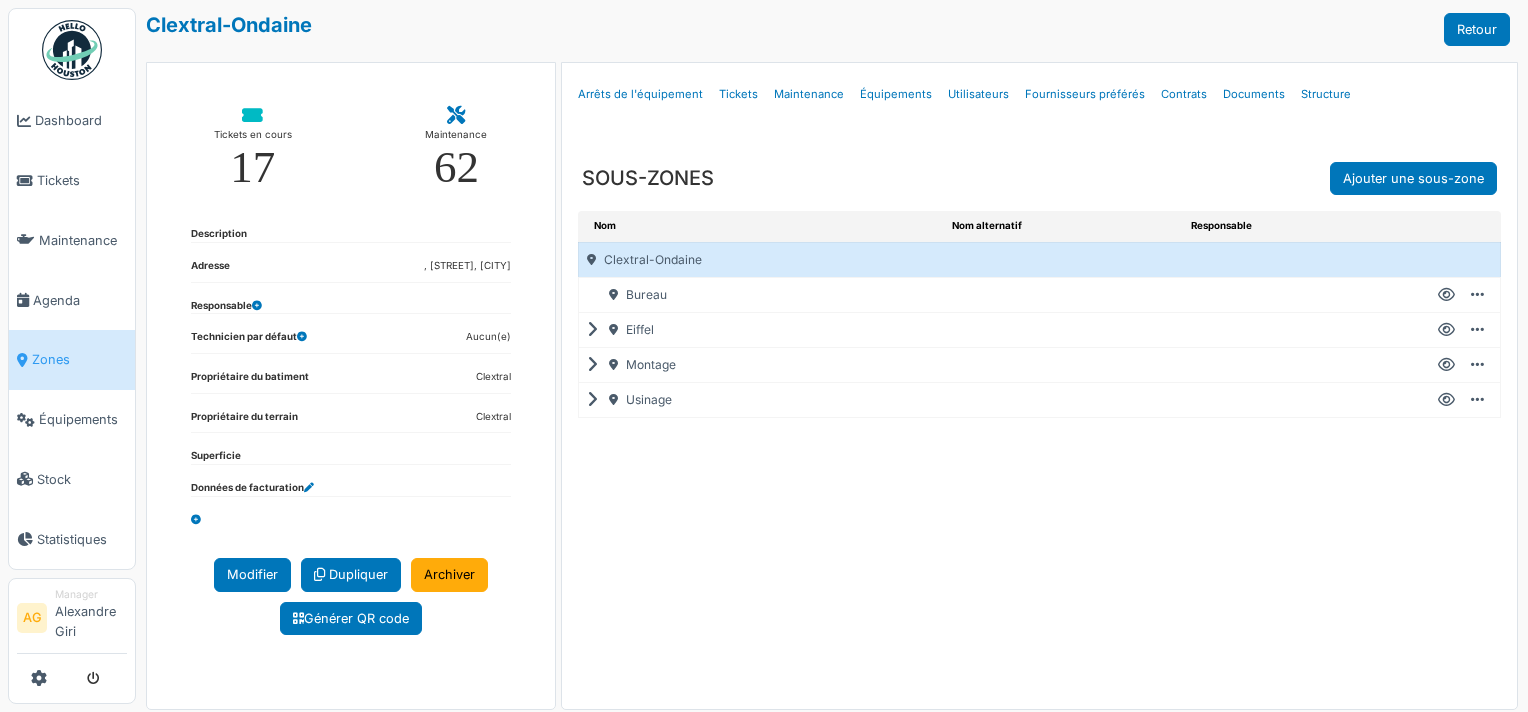 click at bounding box center [1446, 400] 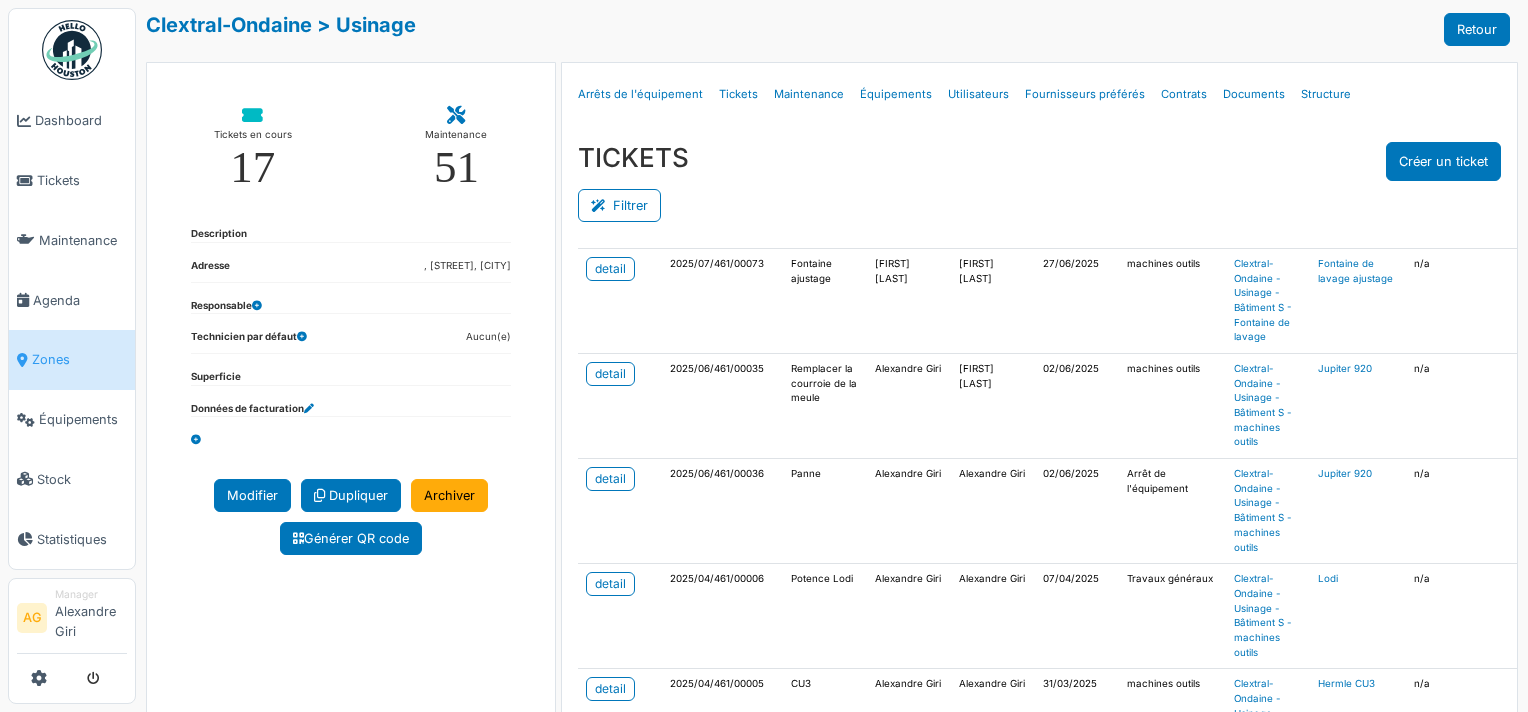 scroll, scrollTop: 0, scrollLeft: 0, axis: both 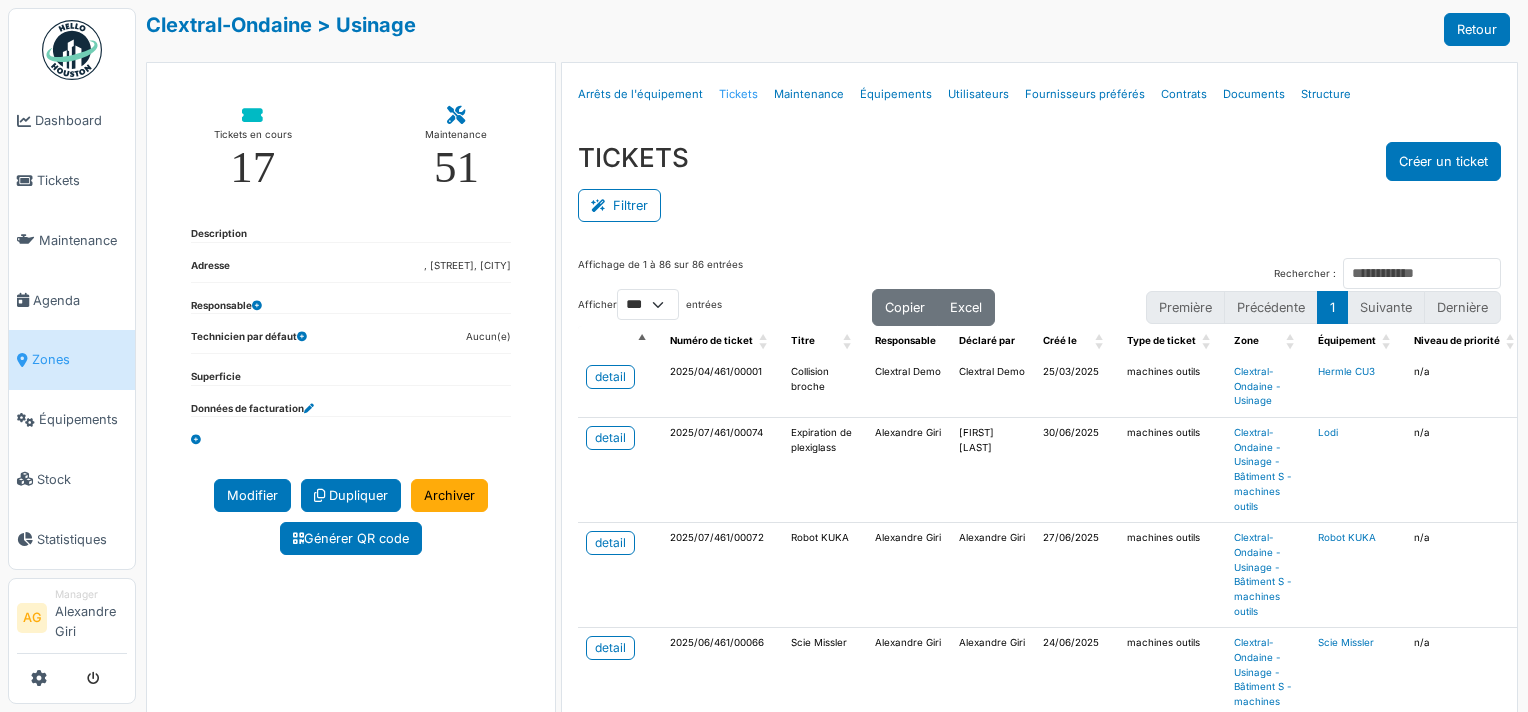 click on "Tickets" at bounding box center (738, 94) 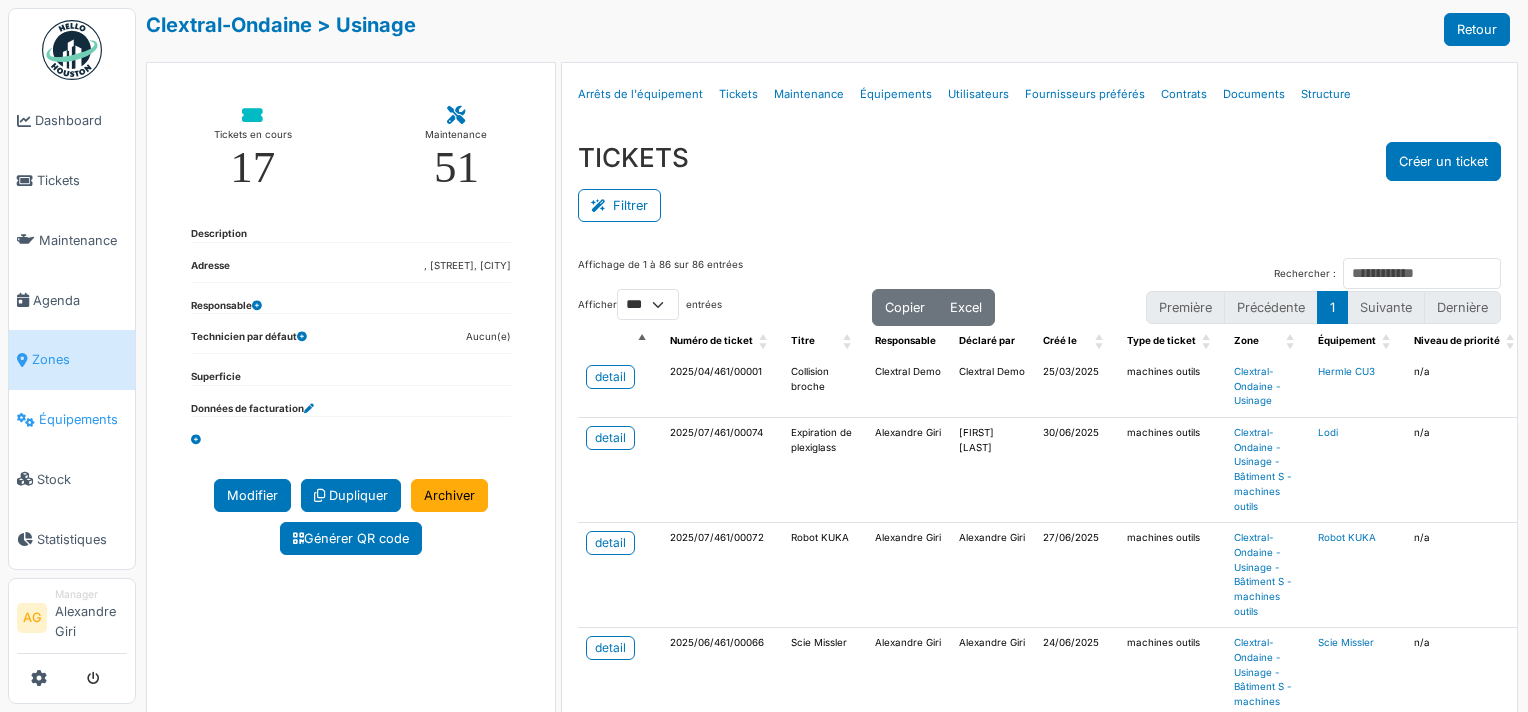 click on "Équipements" at bounding box center [83, 419] 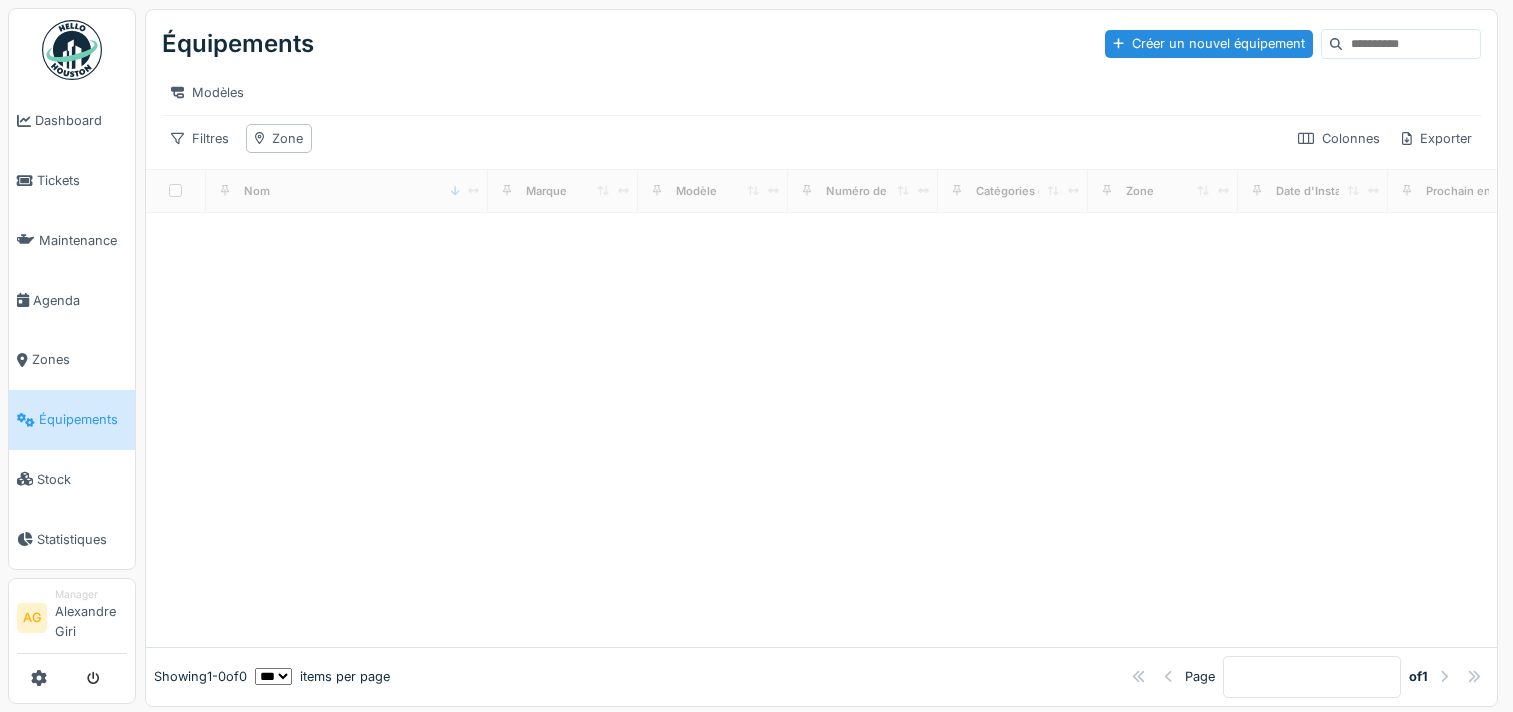 scroll, scrollTop: 0, scrollLeft: 0, axis: both 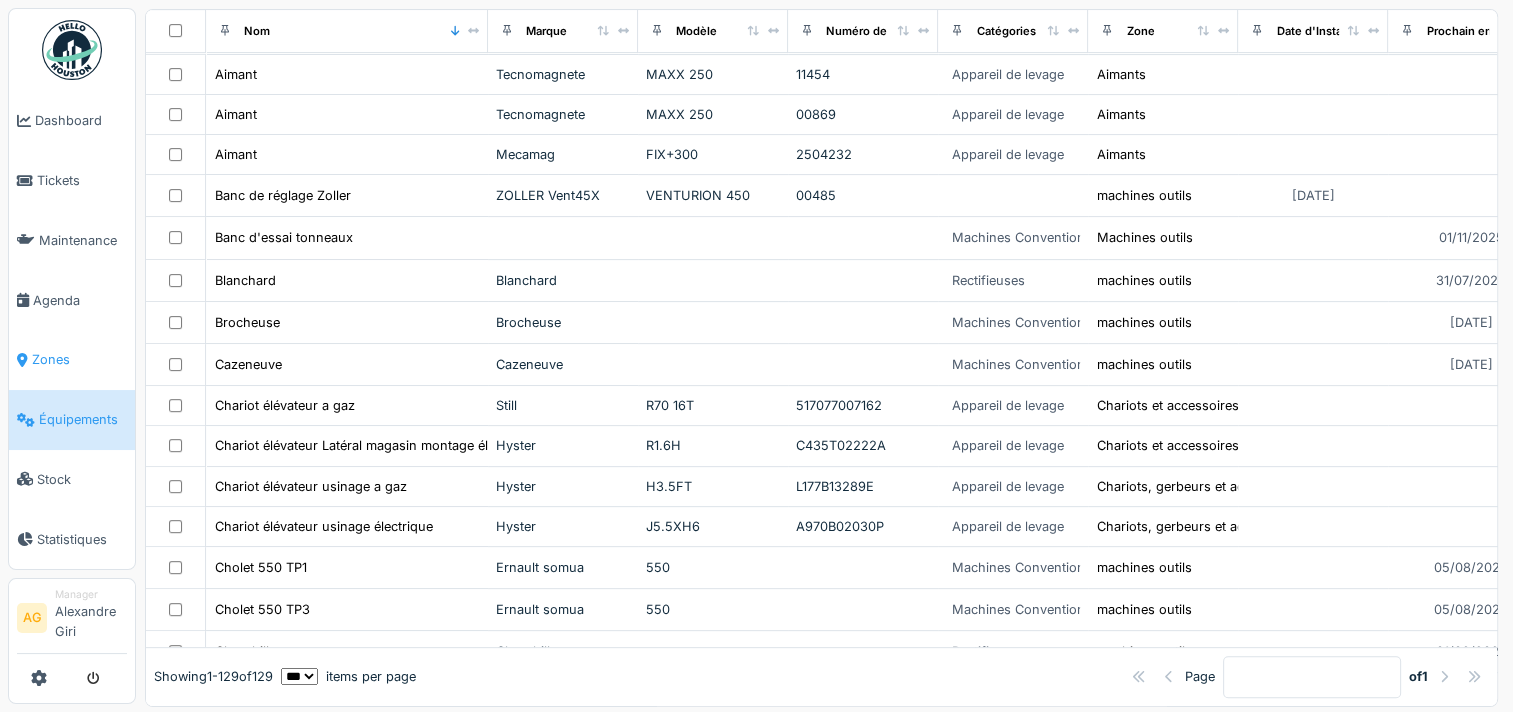 click on "Zones" at bounding box center [72, 360] 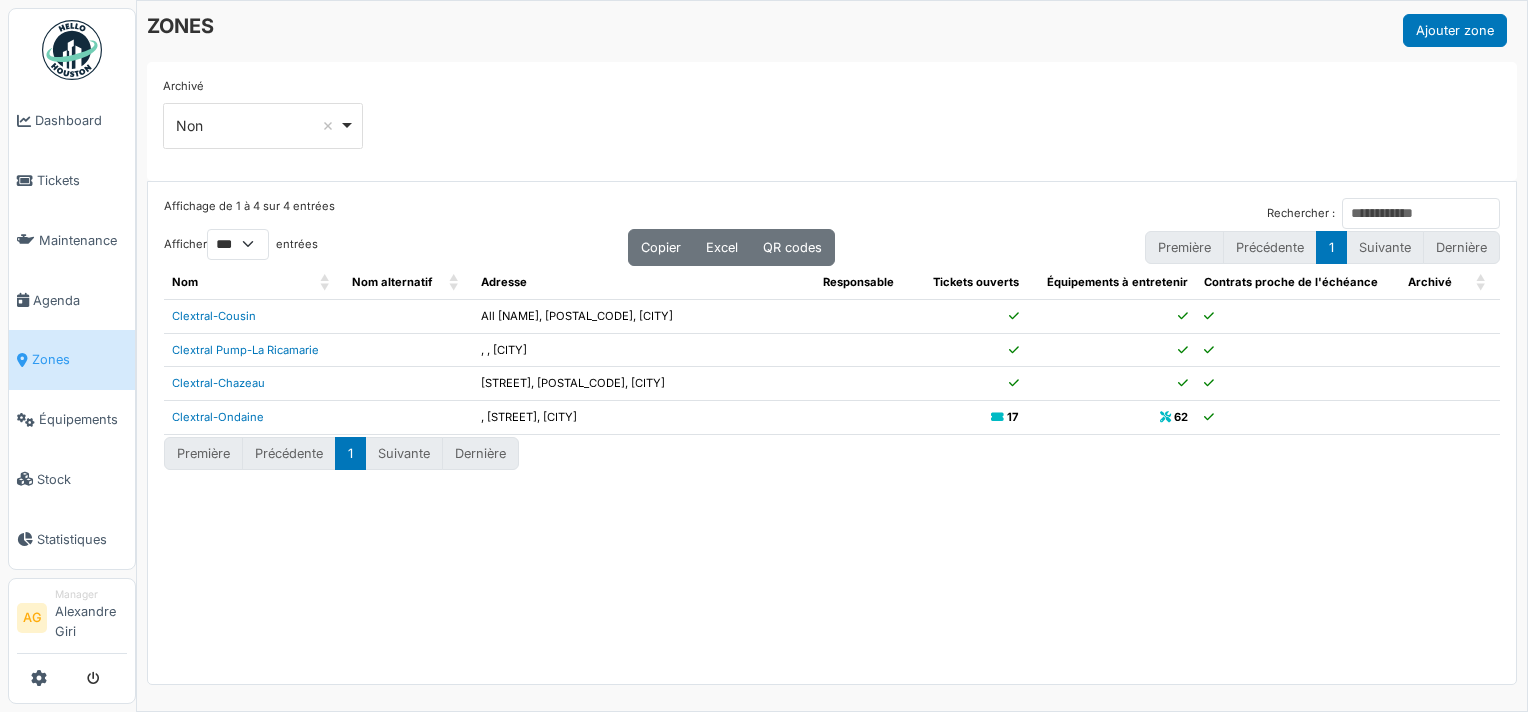 select on "***" 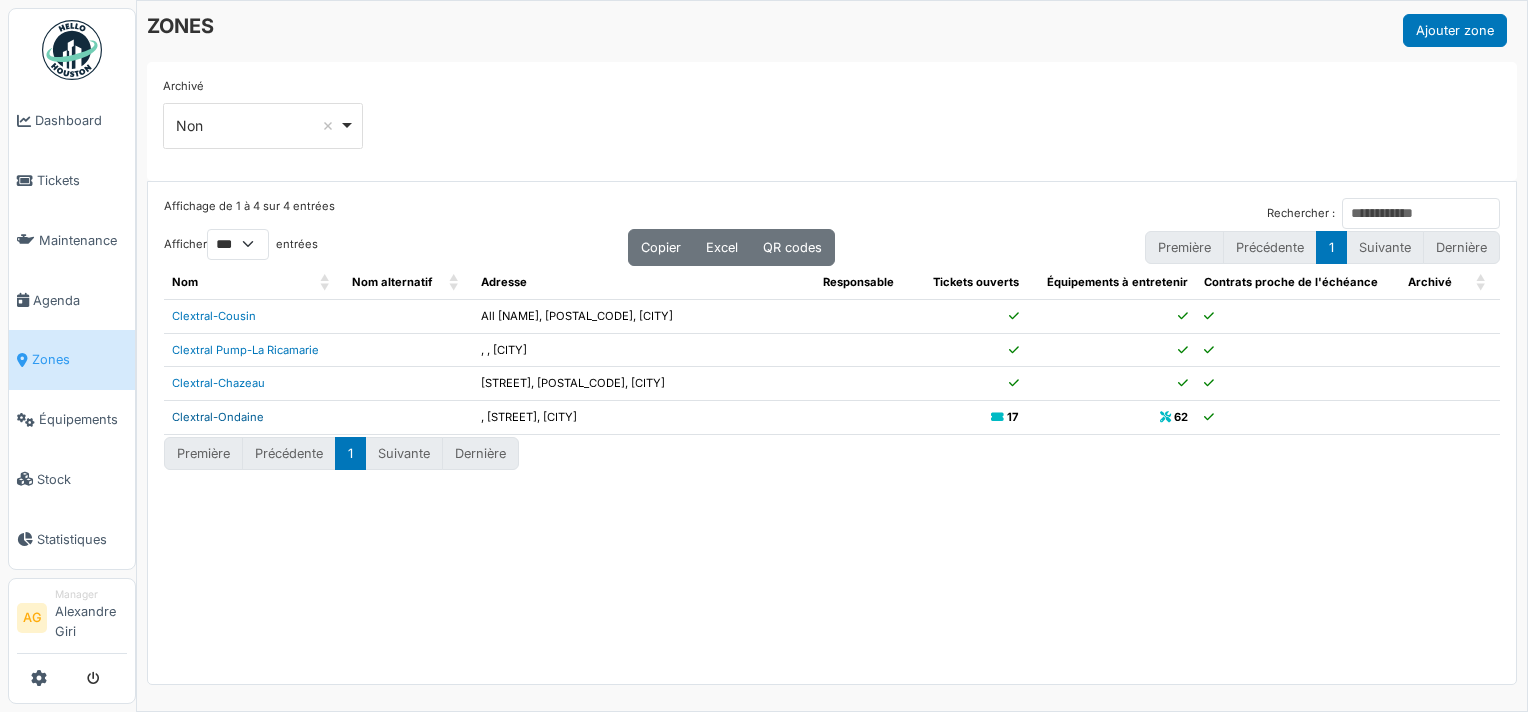 click on "Clextral-Ondaine" at bounding box center (218, 417) 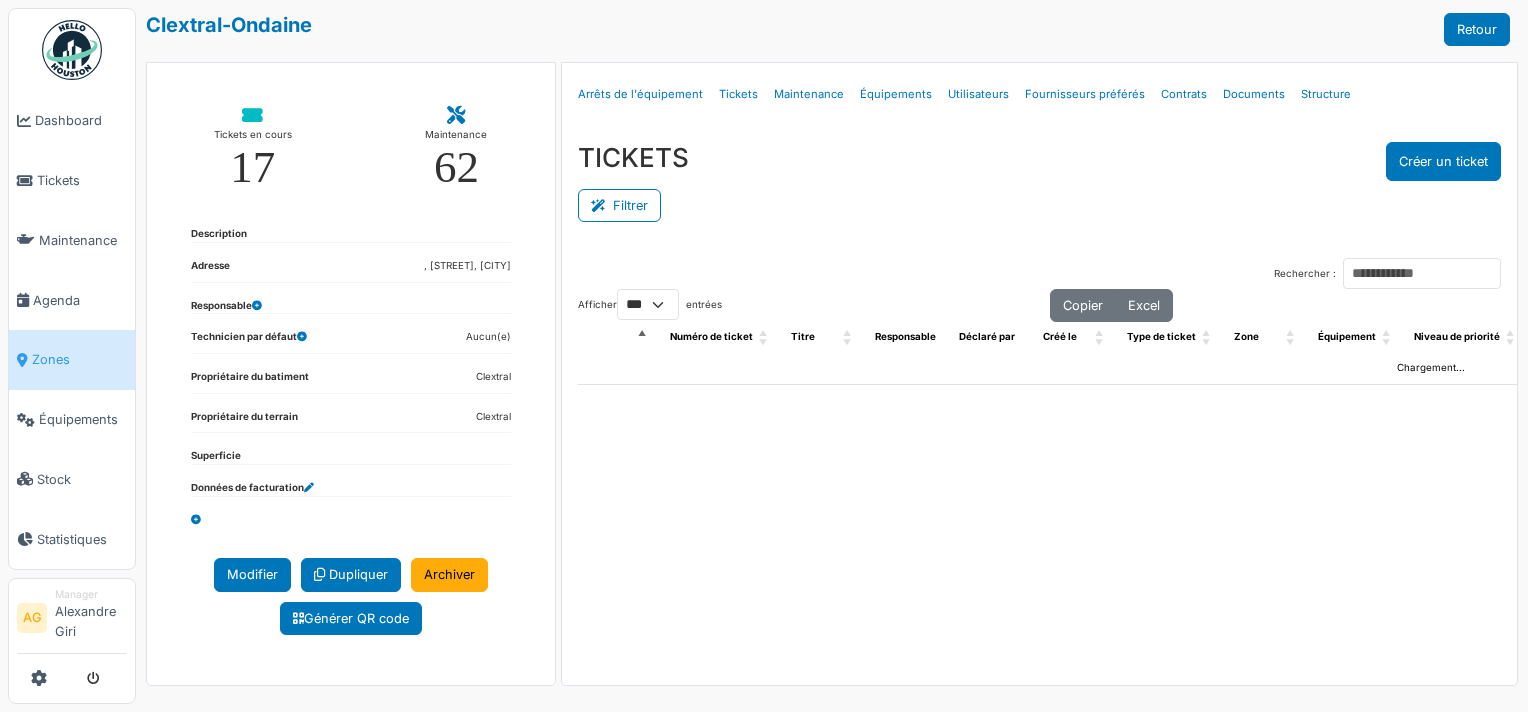 select on "***" 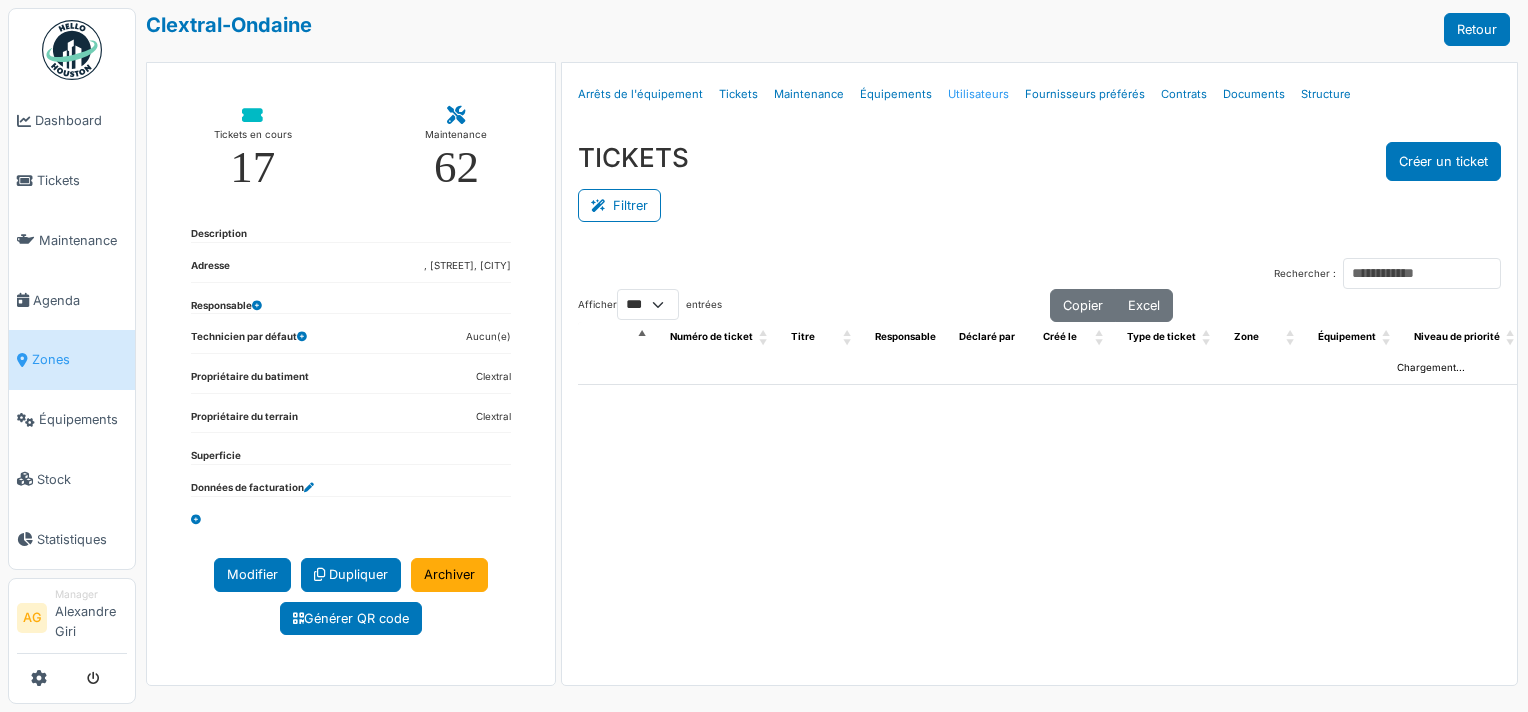 scroll, scrollTop: 0, scrollLeft: 0, axis: both 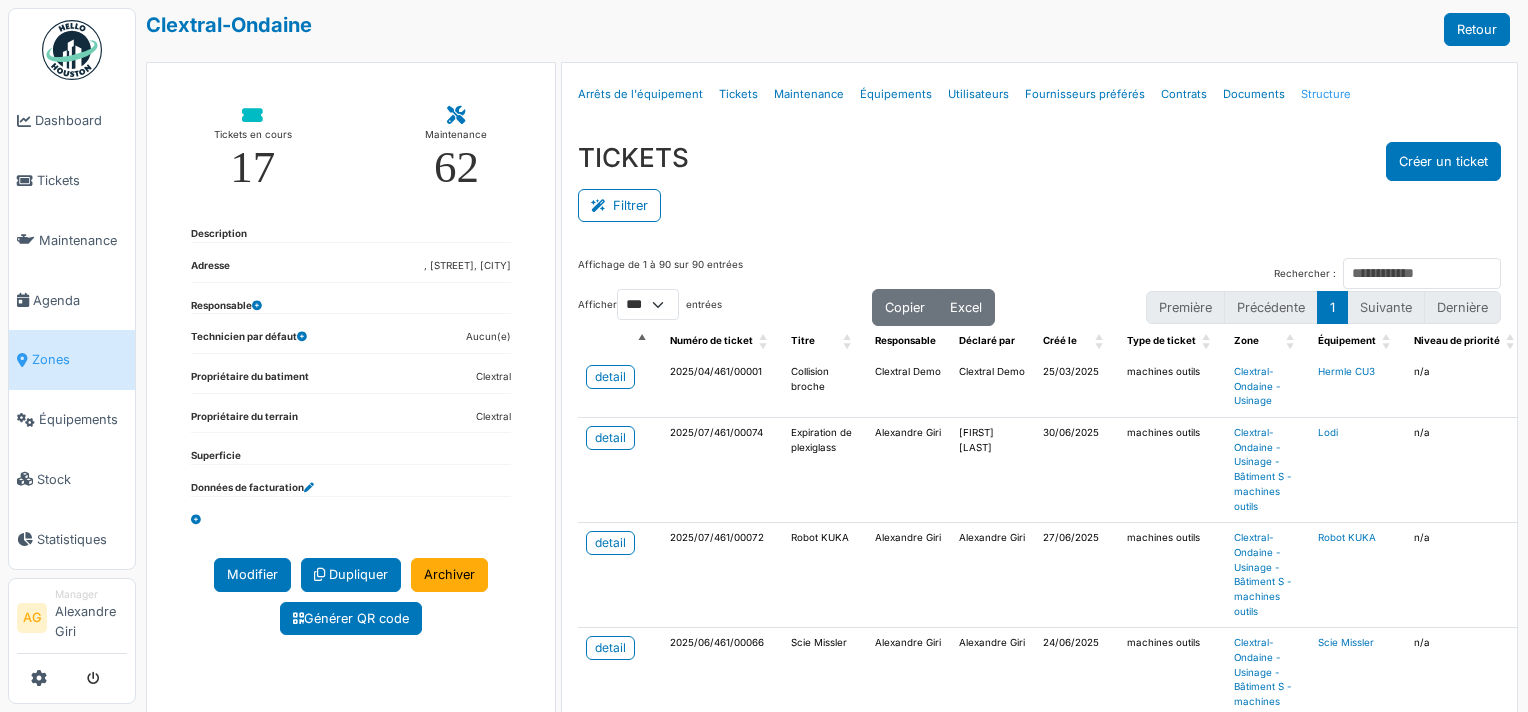 click on "Structure" at bounding box center [1326, 94] 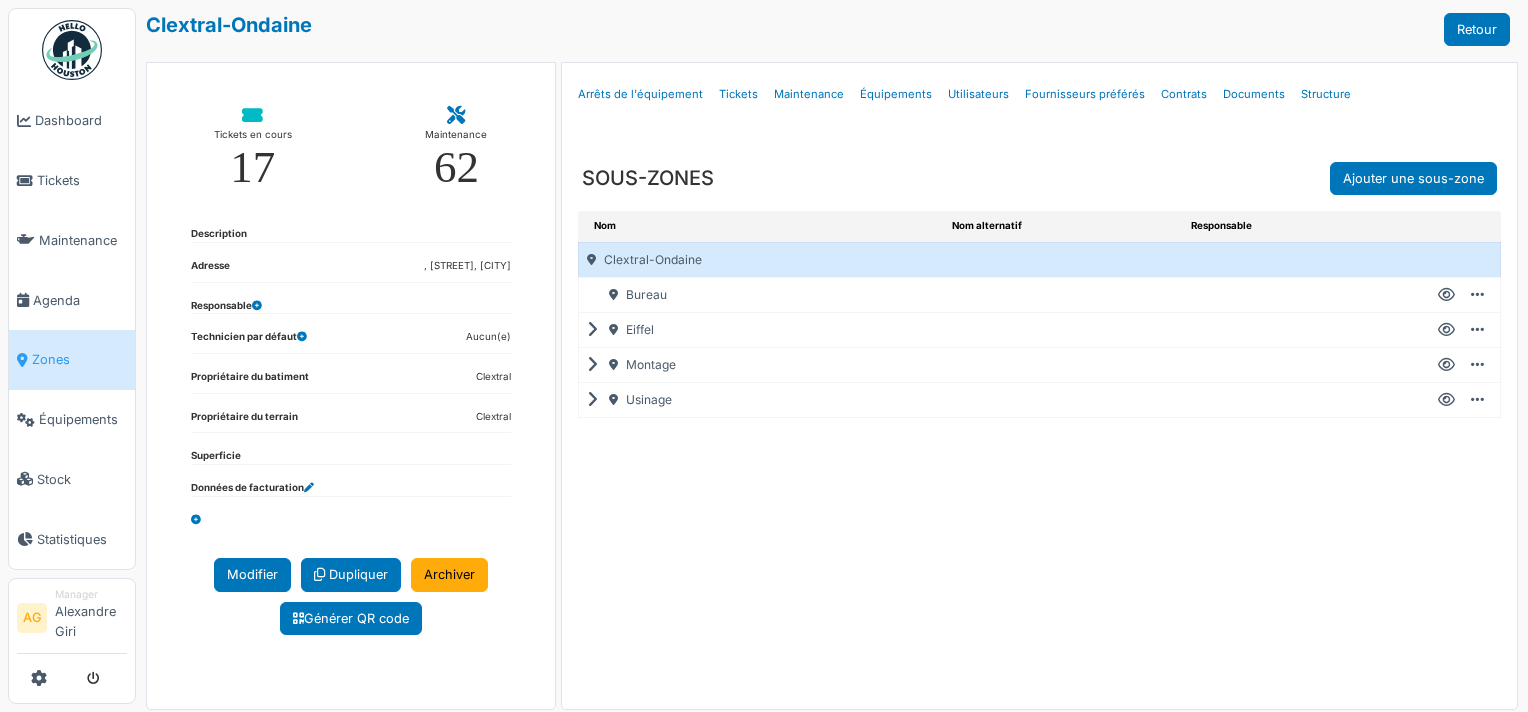 click at bounding box center (596, 400) 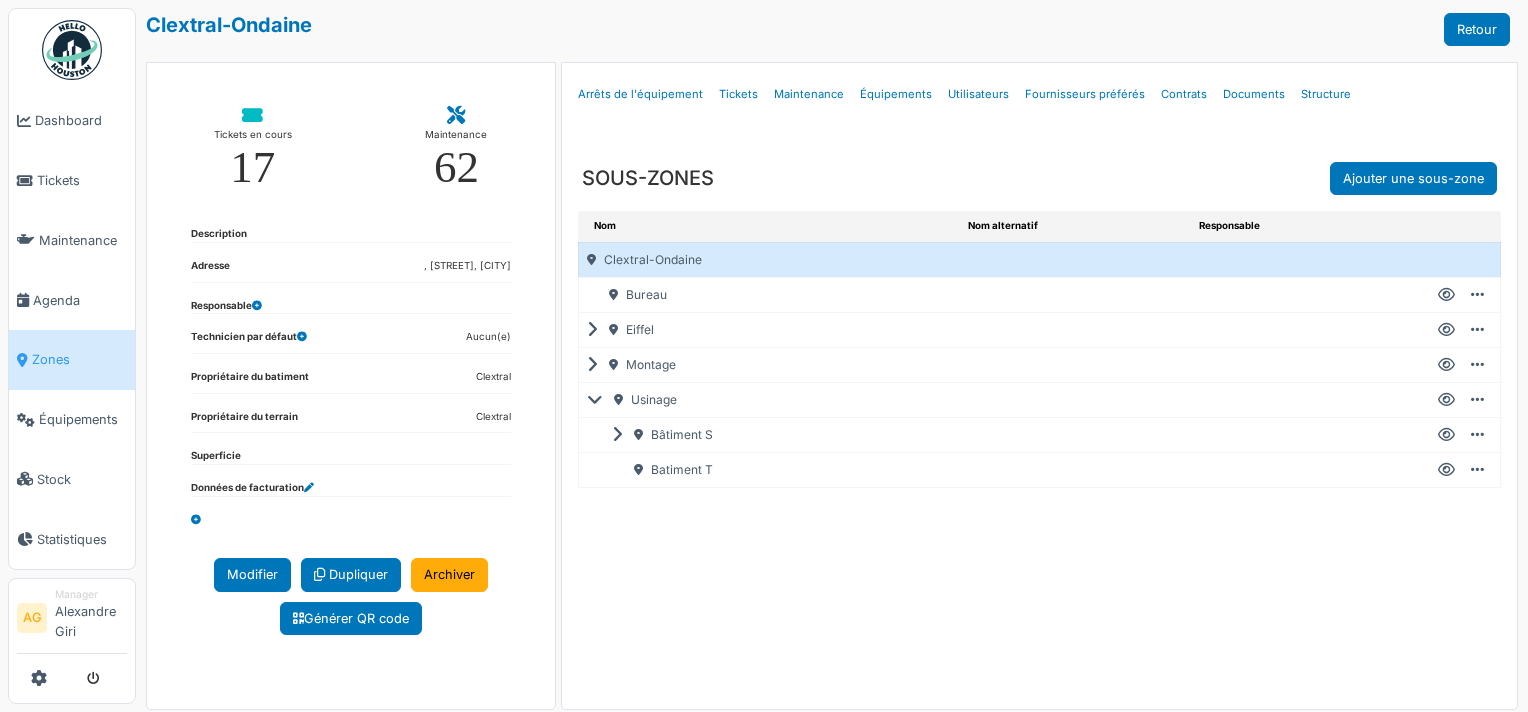 click at bounding box center [621, 435] 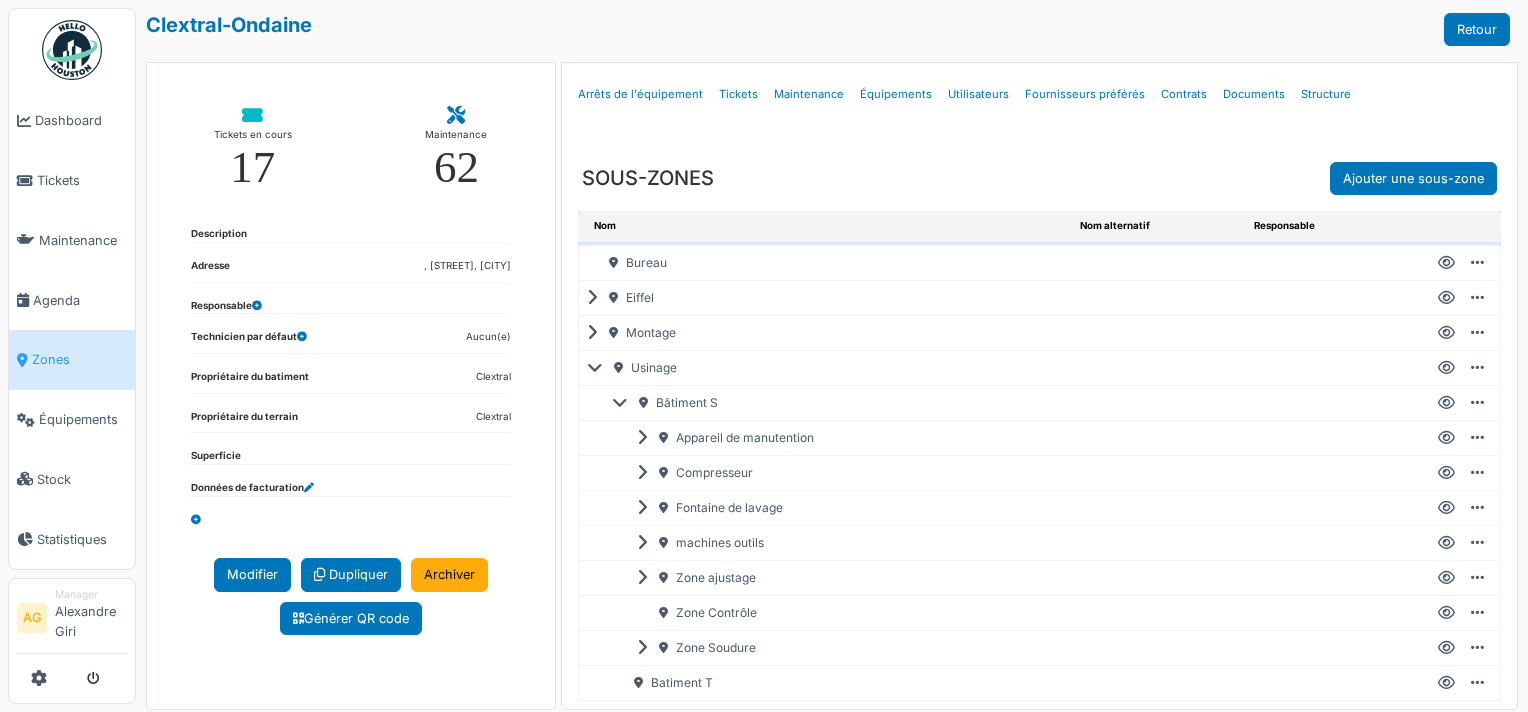 scroll, scrollTop: 51, scrollLeft: 0, axis: vertical 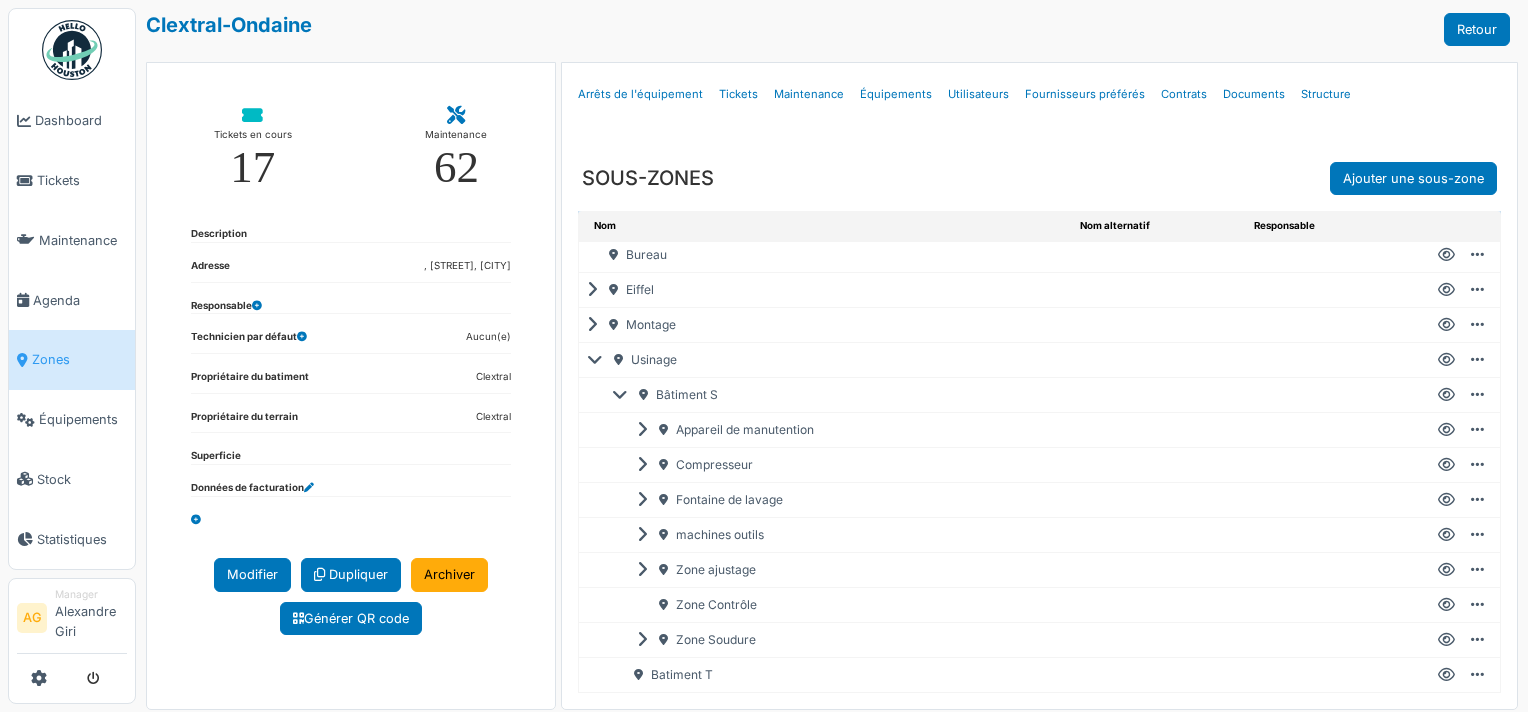 click at bounding box center (1446, 395) 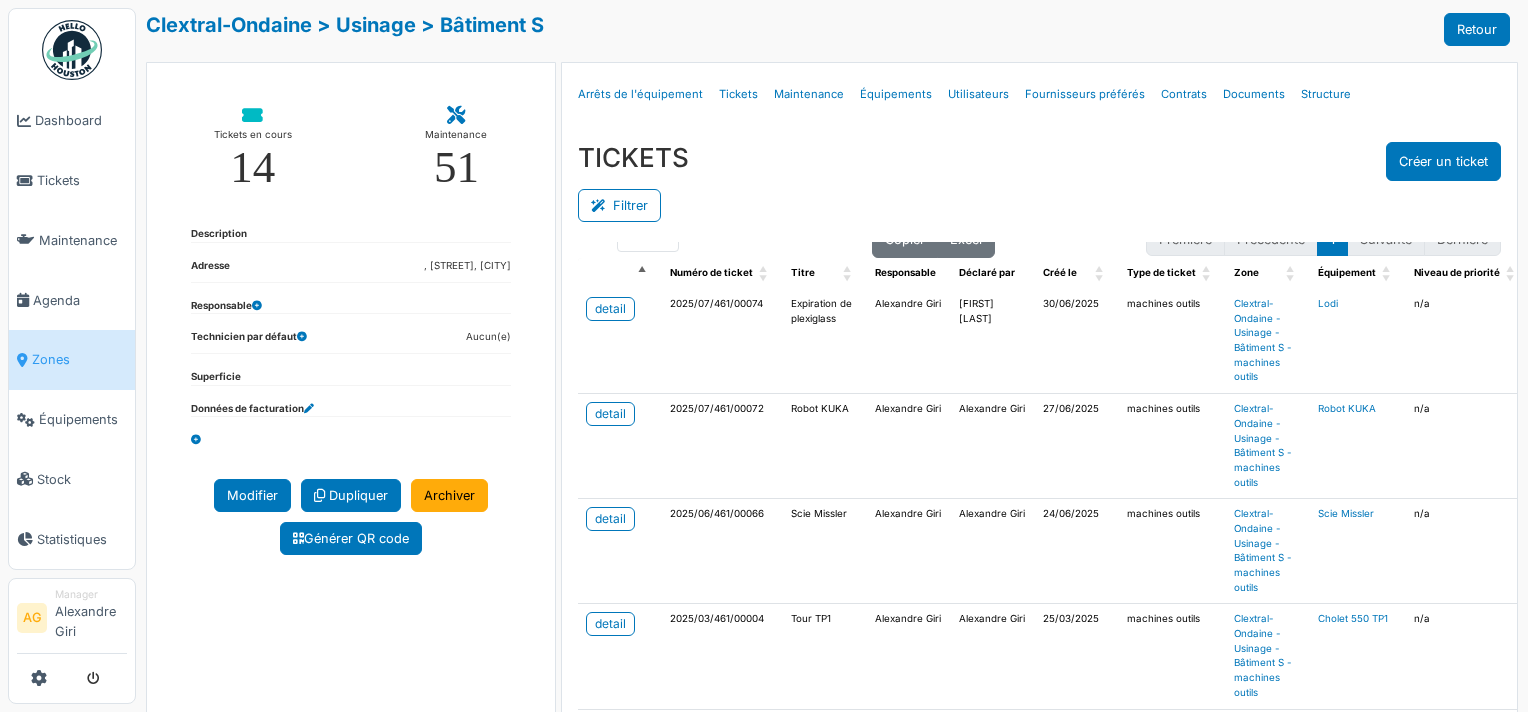 scroll, scrollTop: 0, scrollLeft: 0, axis: both 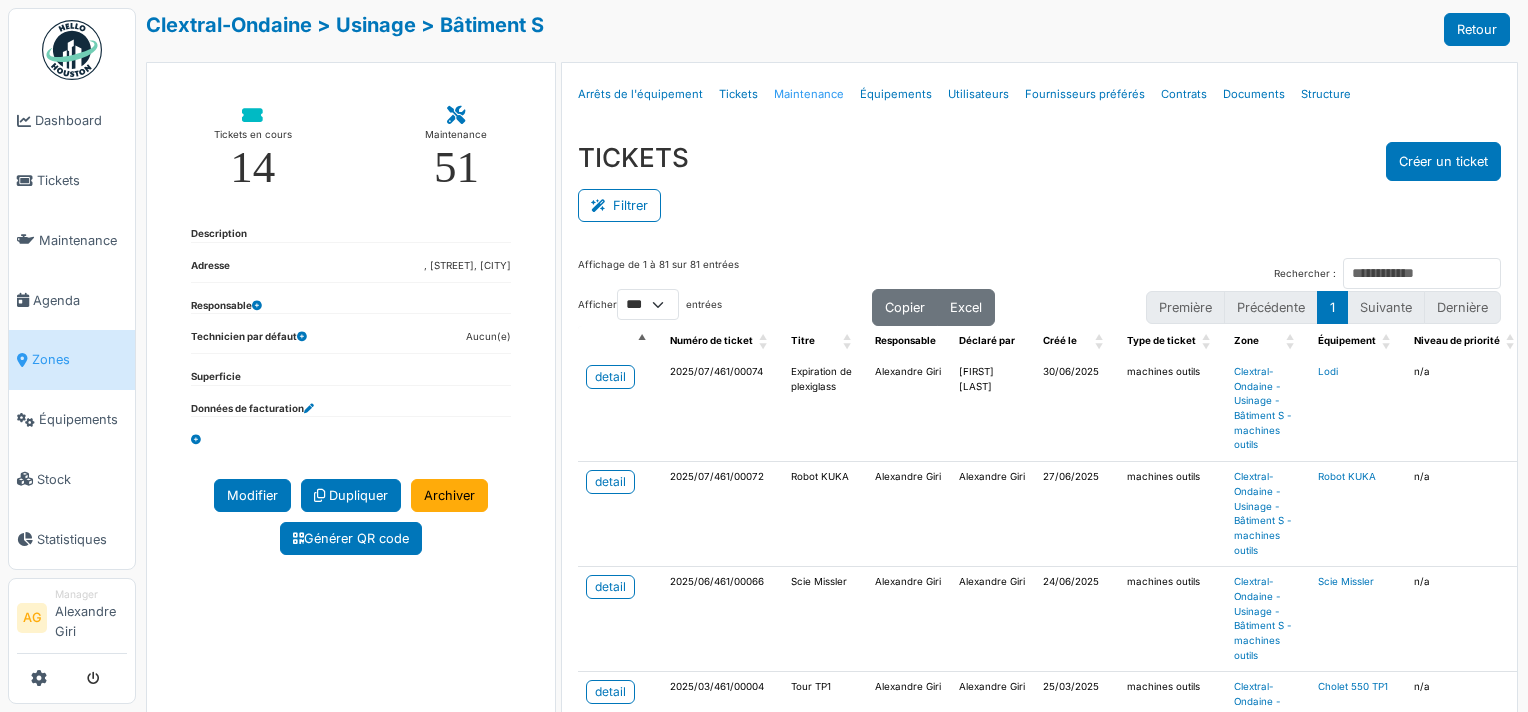 click on "Maintenance" at bounding box center [809, 94] 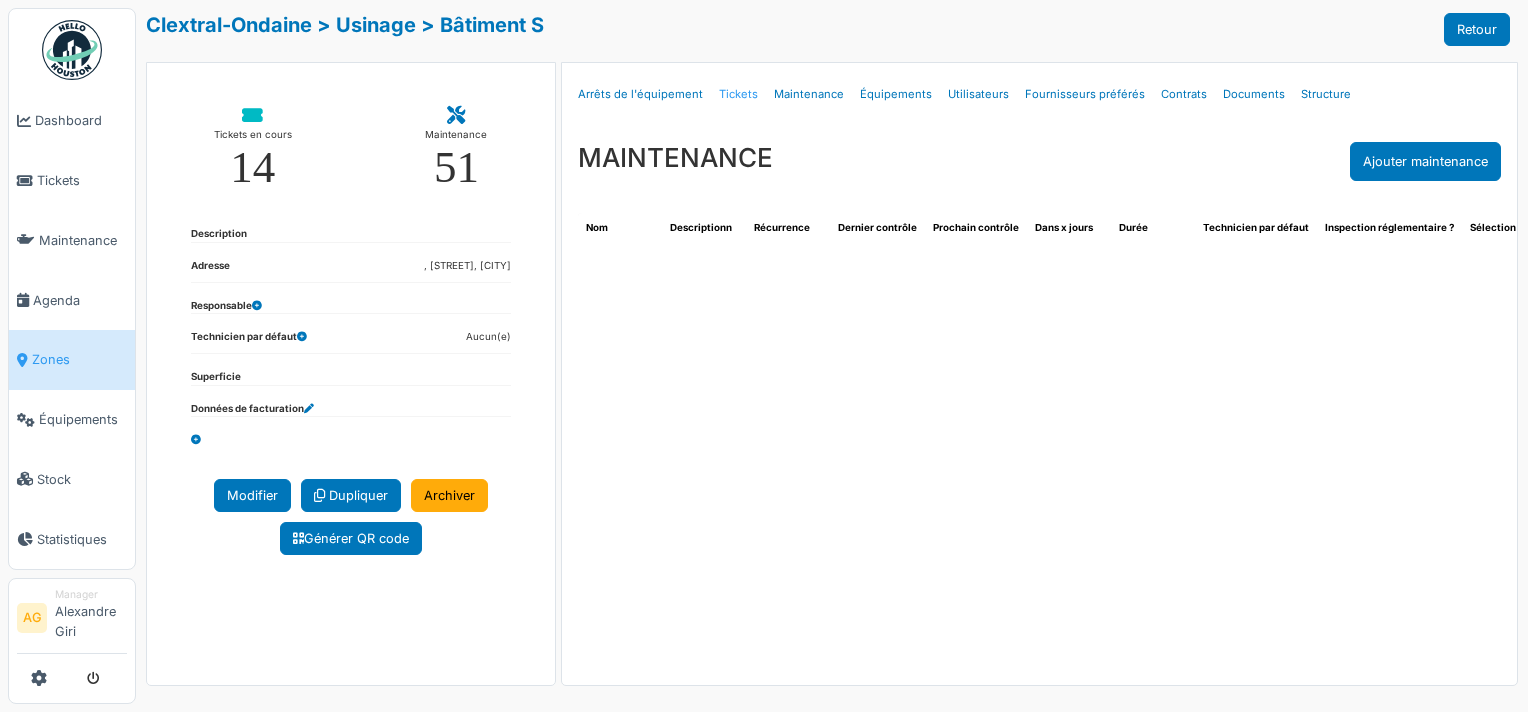 click on "Tickets" at bounding box center [738, 94] 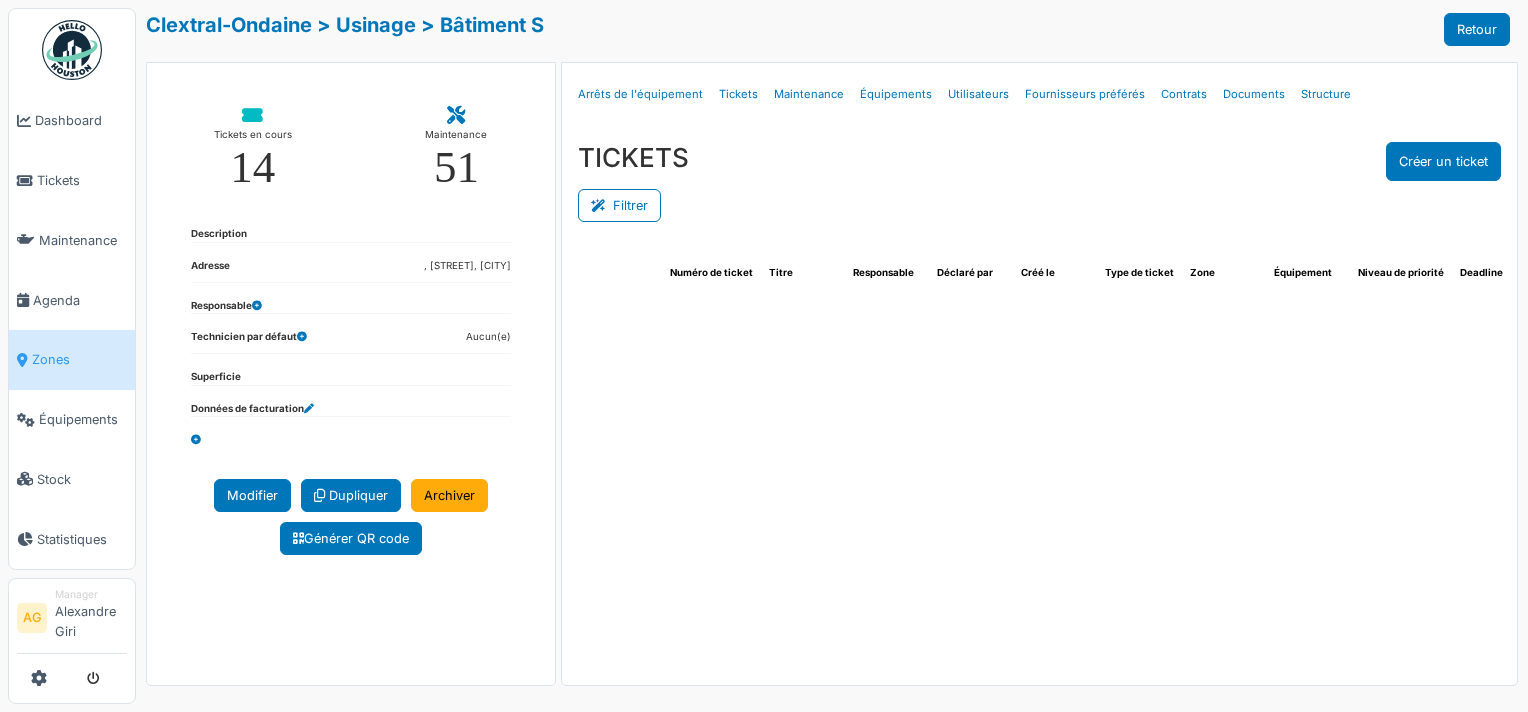 select on "***" 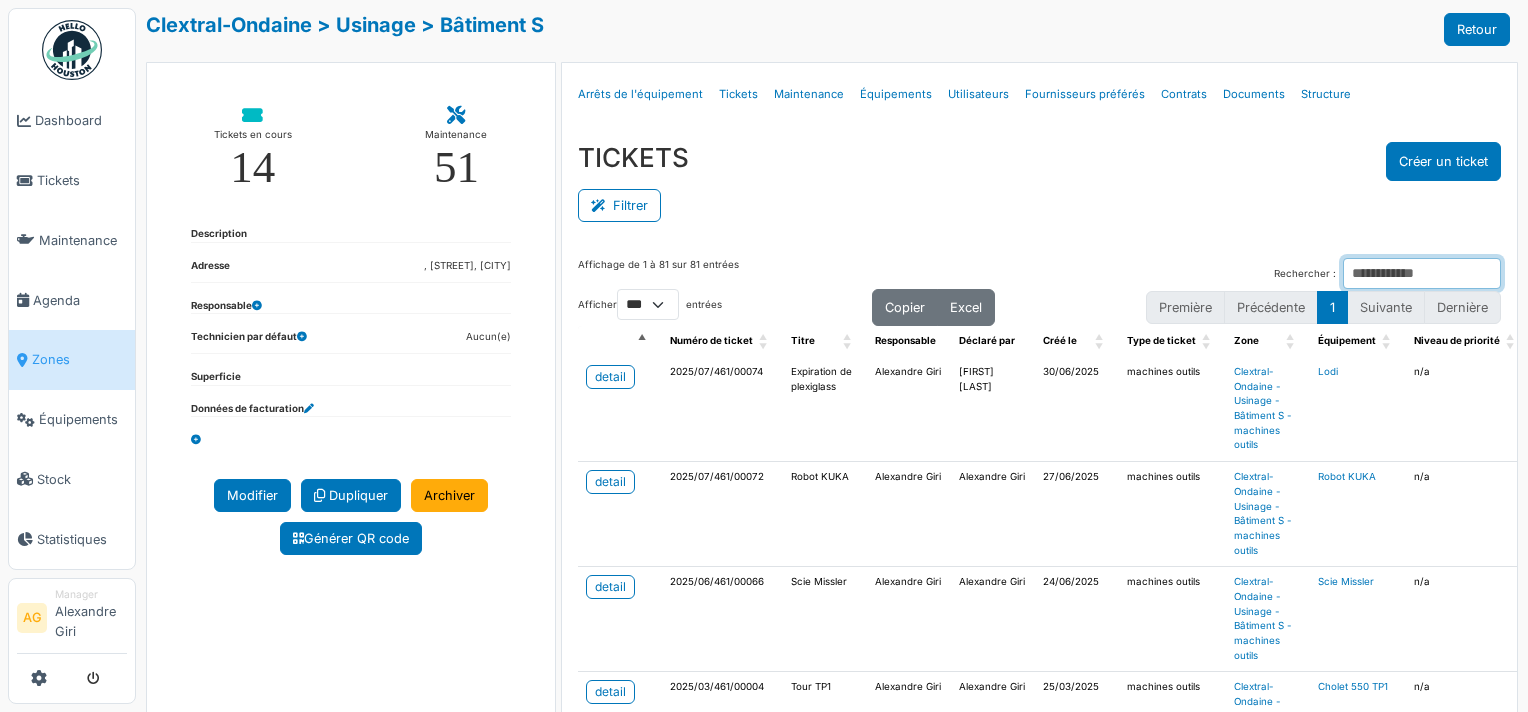 click on "Rechercher :" at bounding box center [1422, 273] 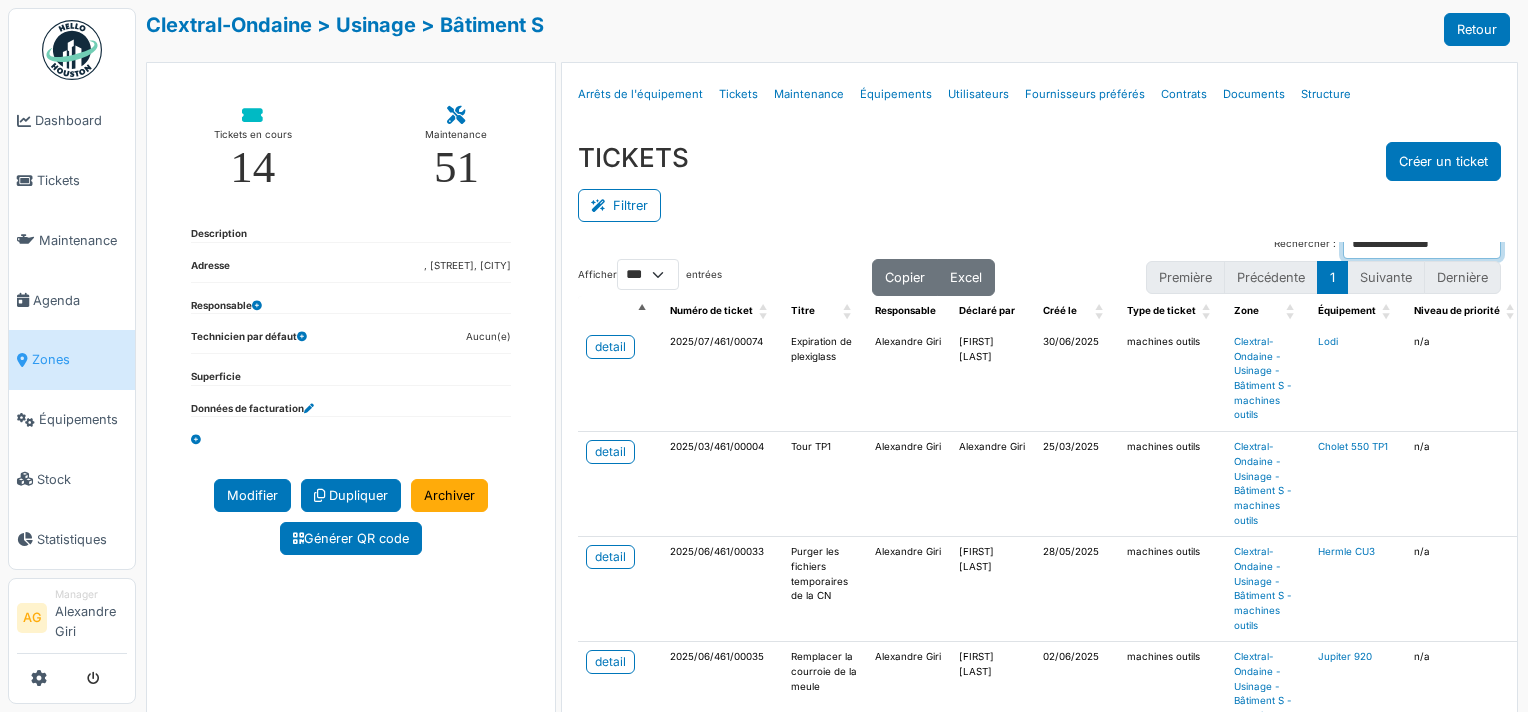 scroll, scrollTop: 0, scrollLeft: 0, axis: both 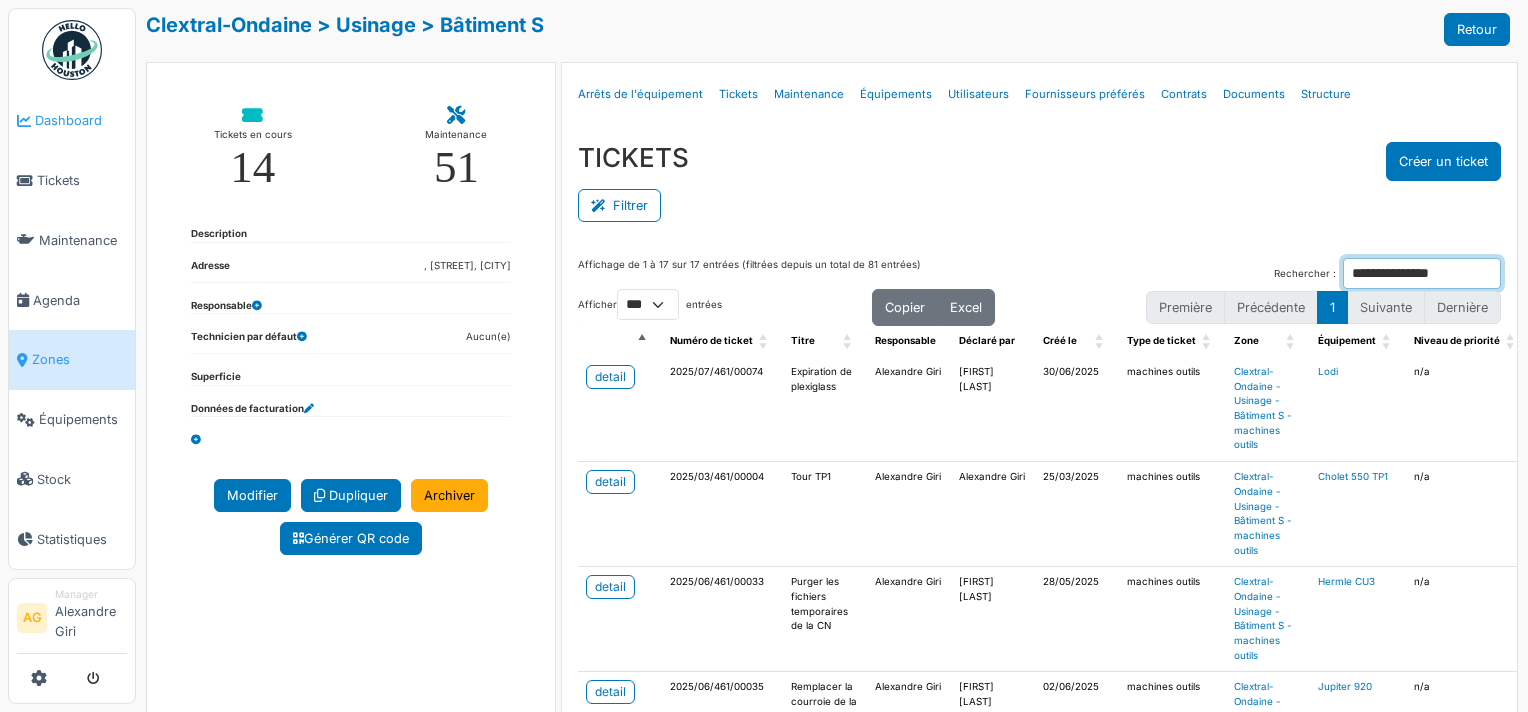 type on "**********" 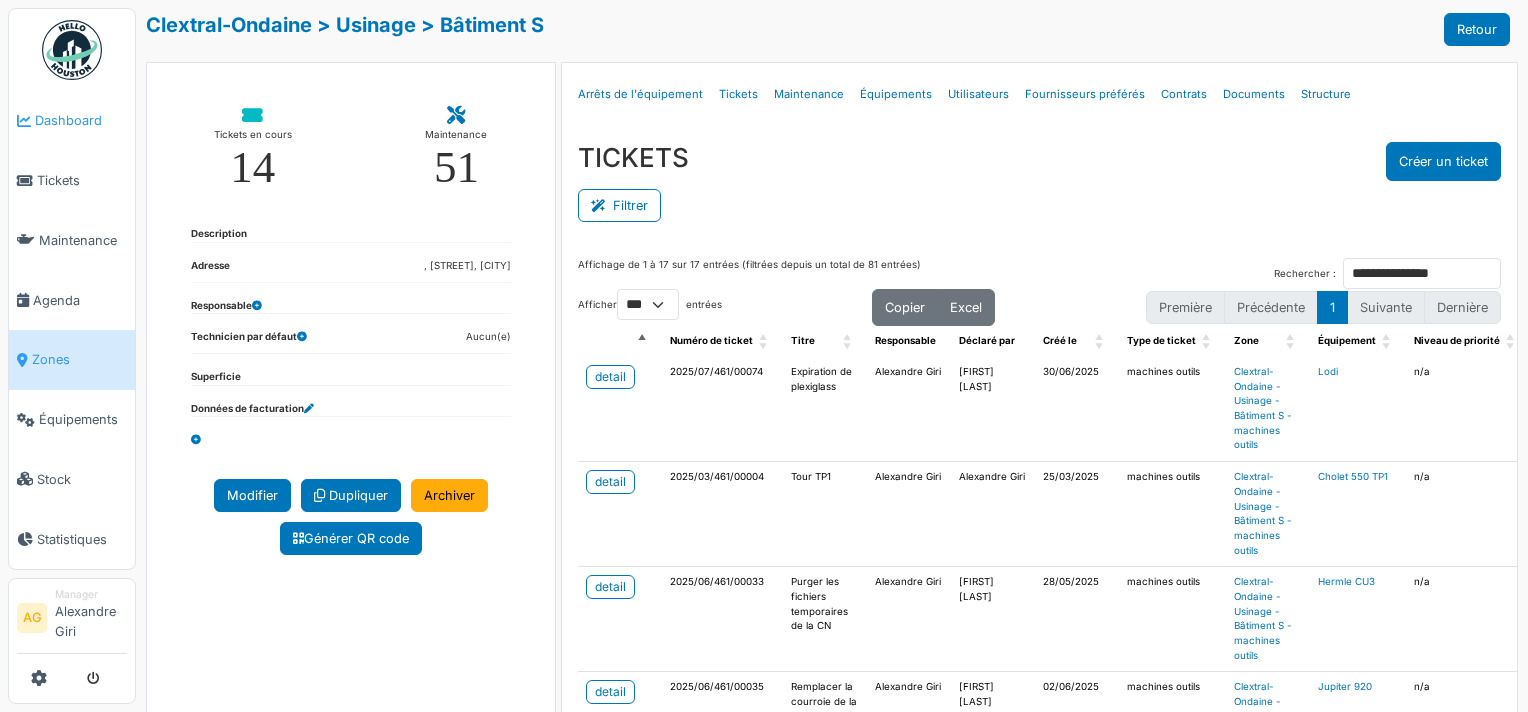 click on "Dashboard" at bounding box center (81, 120) 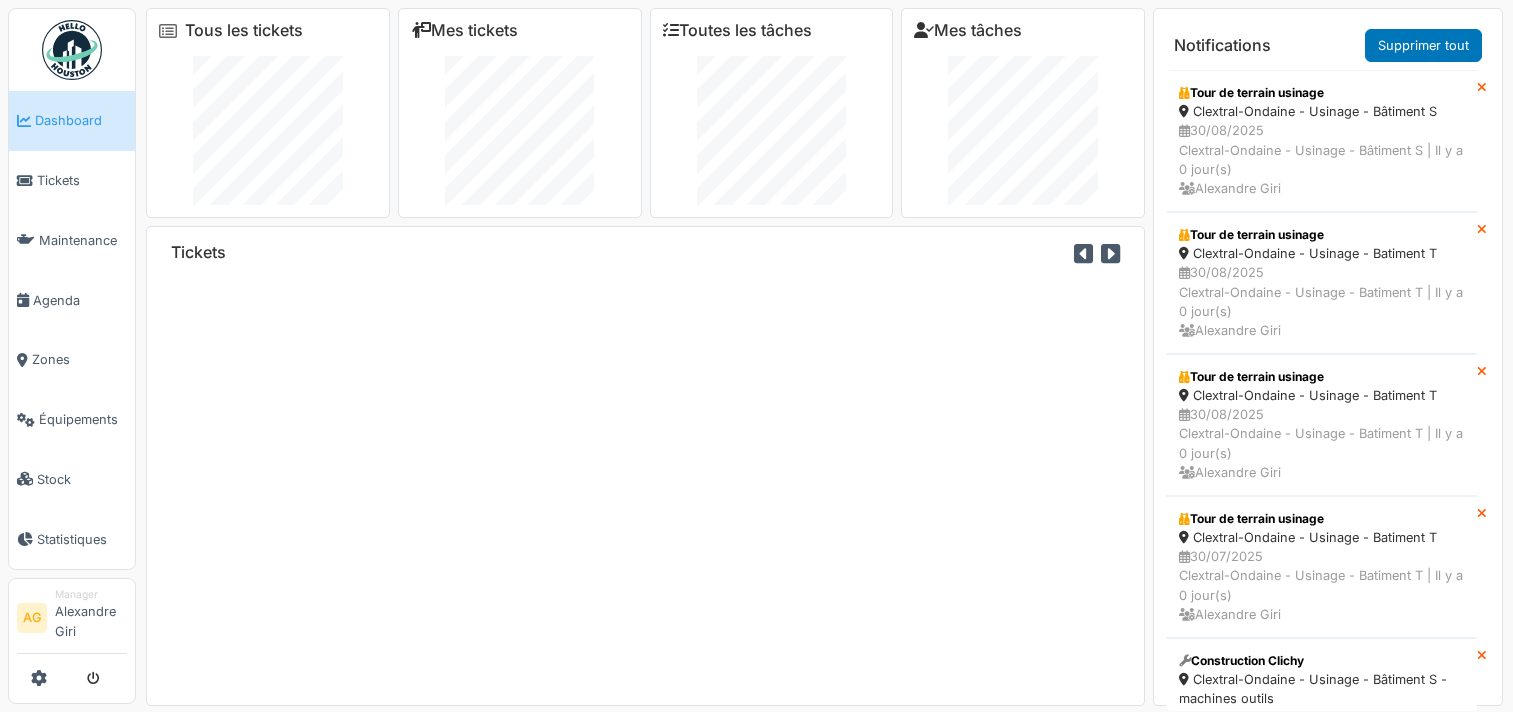 scroll, scrollTop: 0, scrollLeft: 0, axis: both 